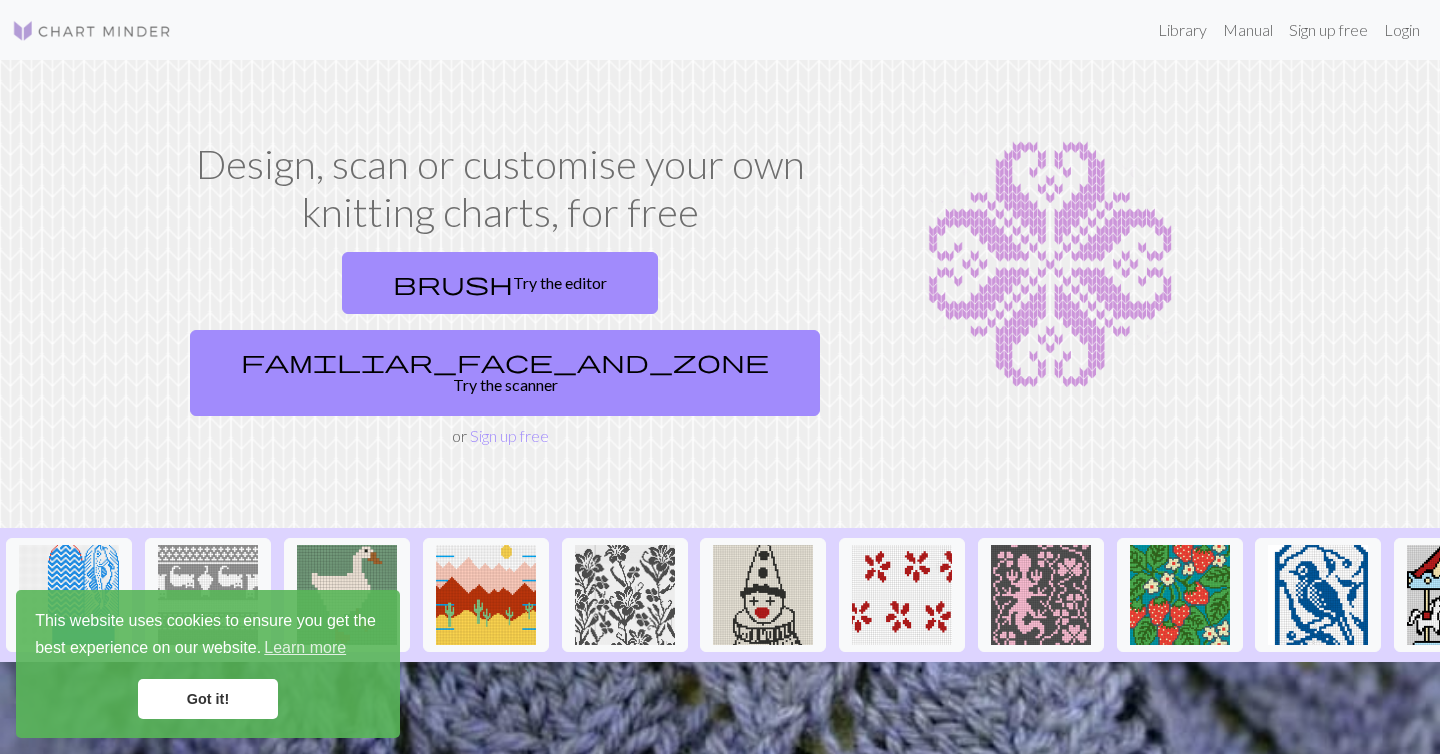 scroll, scrollTop: 0, scrollLeft: 0, axis: both 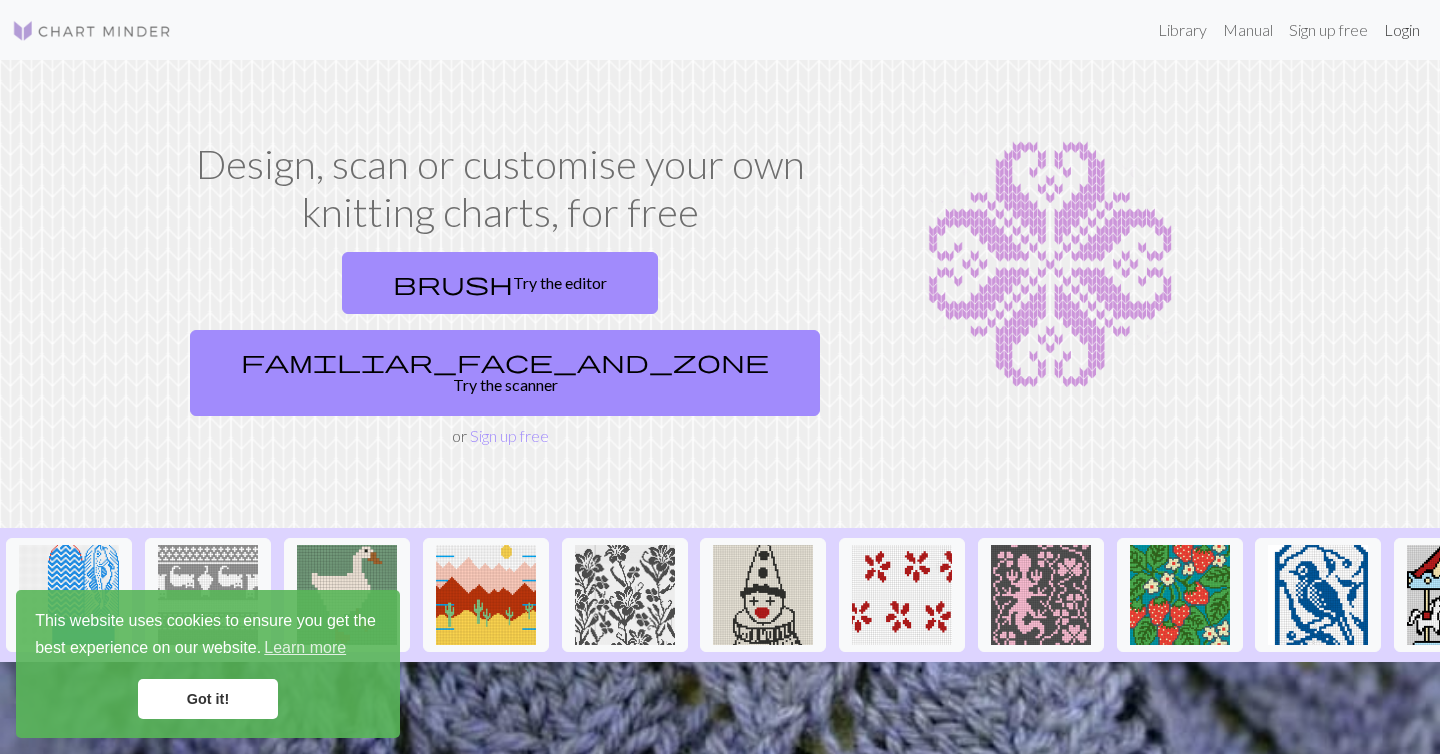 click on "Login" at bounding box center (1402, 30) 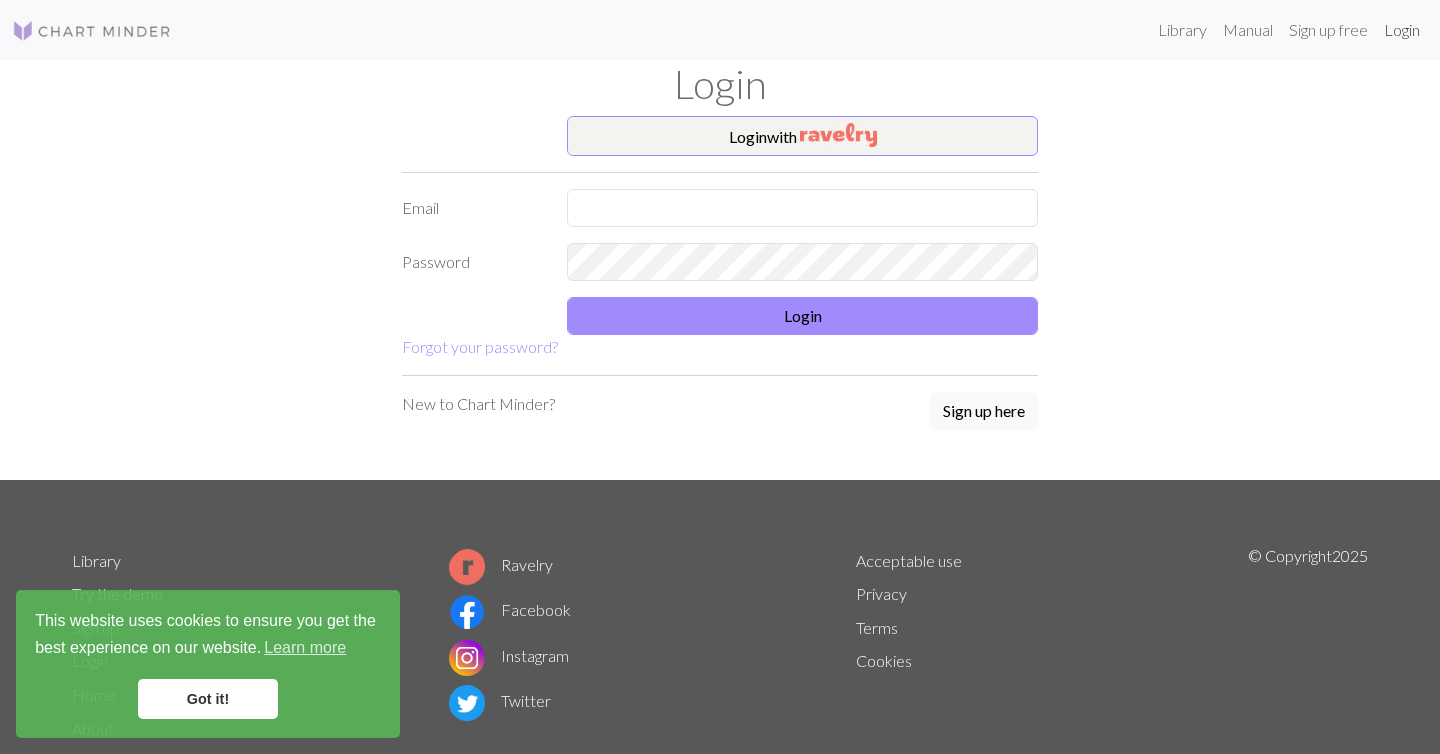 scroll, scrollTop: 0, scrollLeft: 0, axis: both 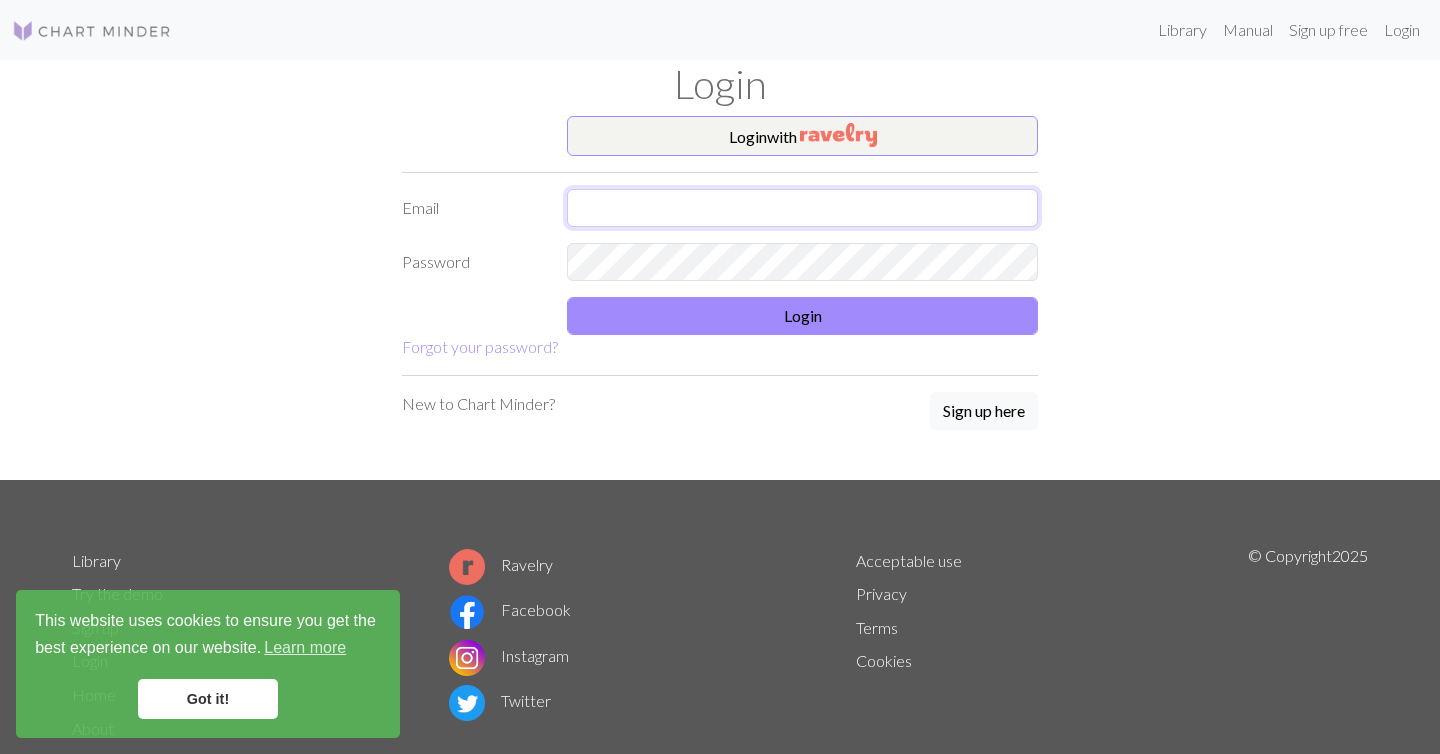 click at bounding box center [802, 208] 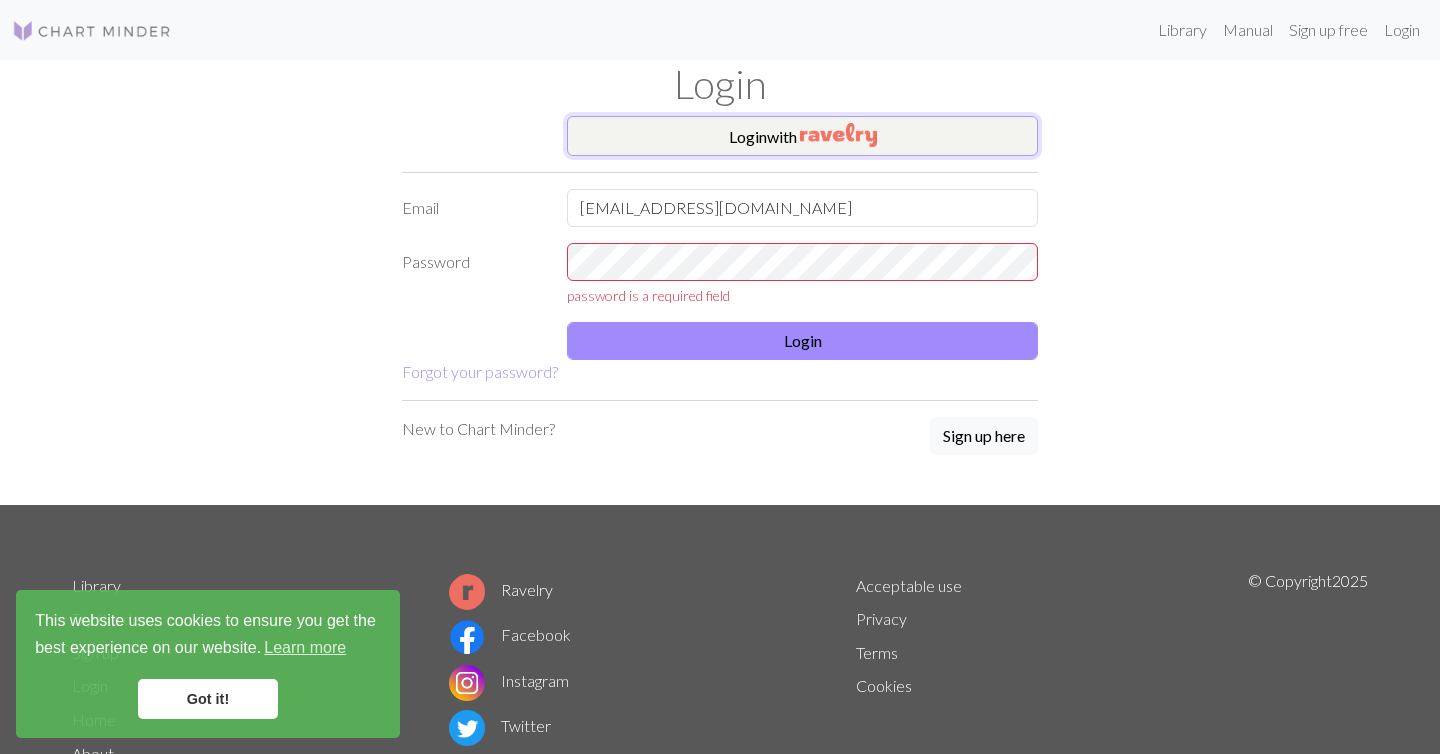 click at bounding box center (838, 135) 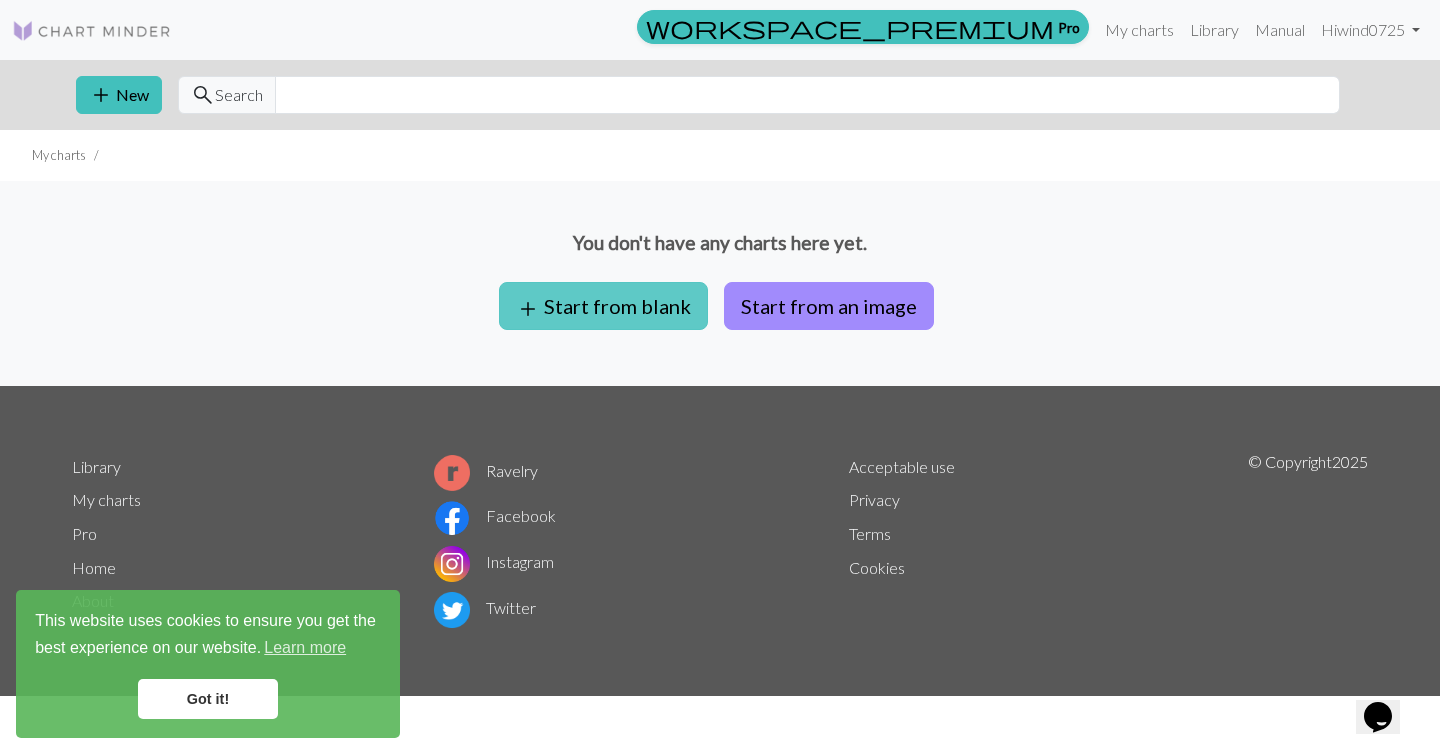 click on "add   Start from blank" at bounding box center (603, 306) 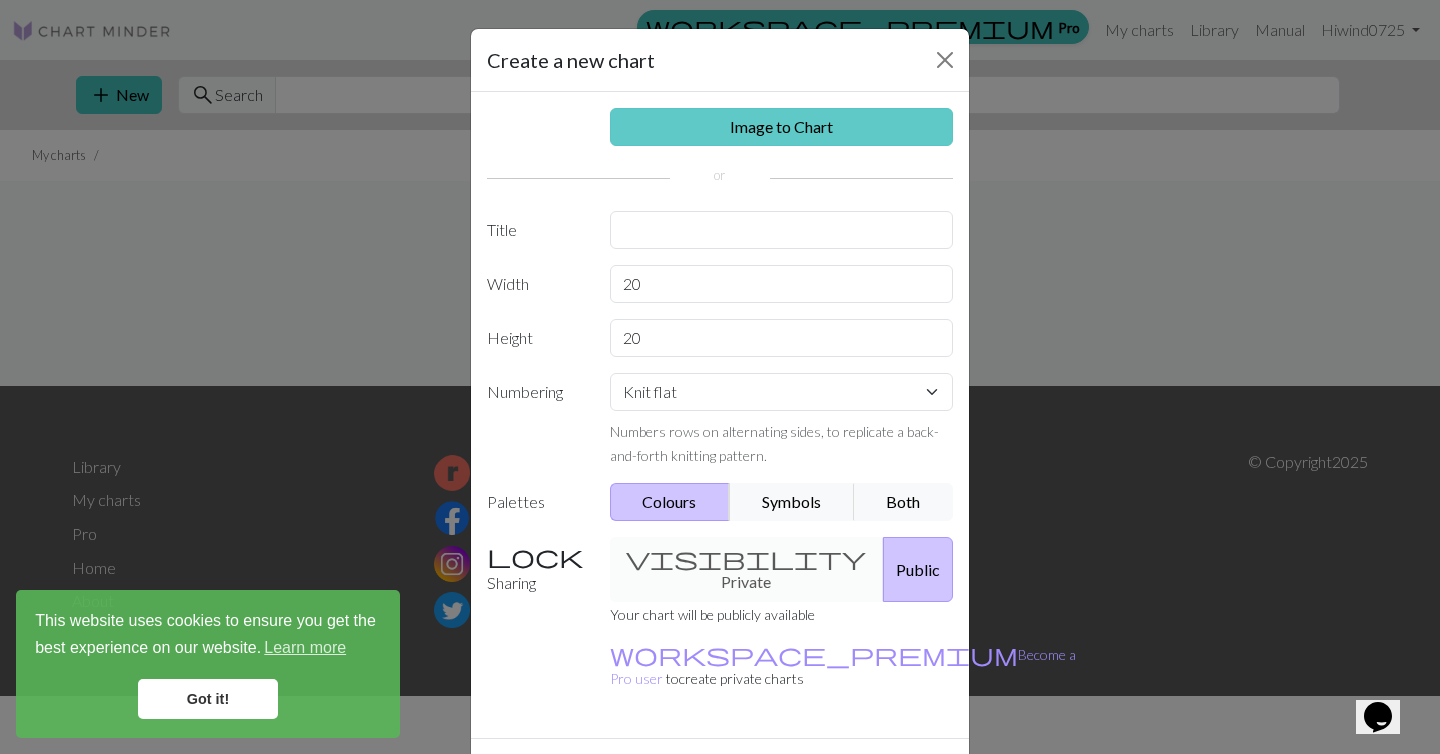 click on "Image to Chart" at bounding box center (782, 127) 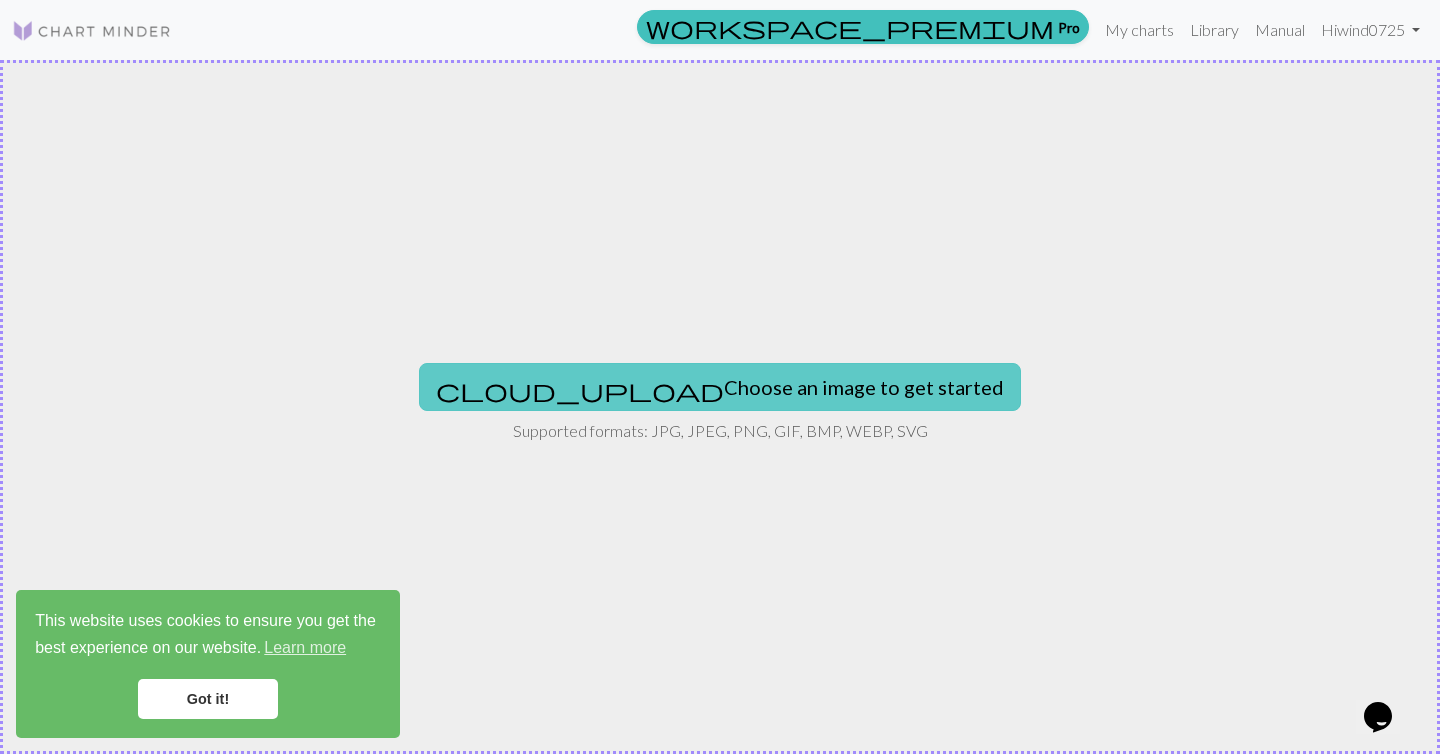 click on "cloud_upload  Choose an image to get started" at bounding box center [720, 387] 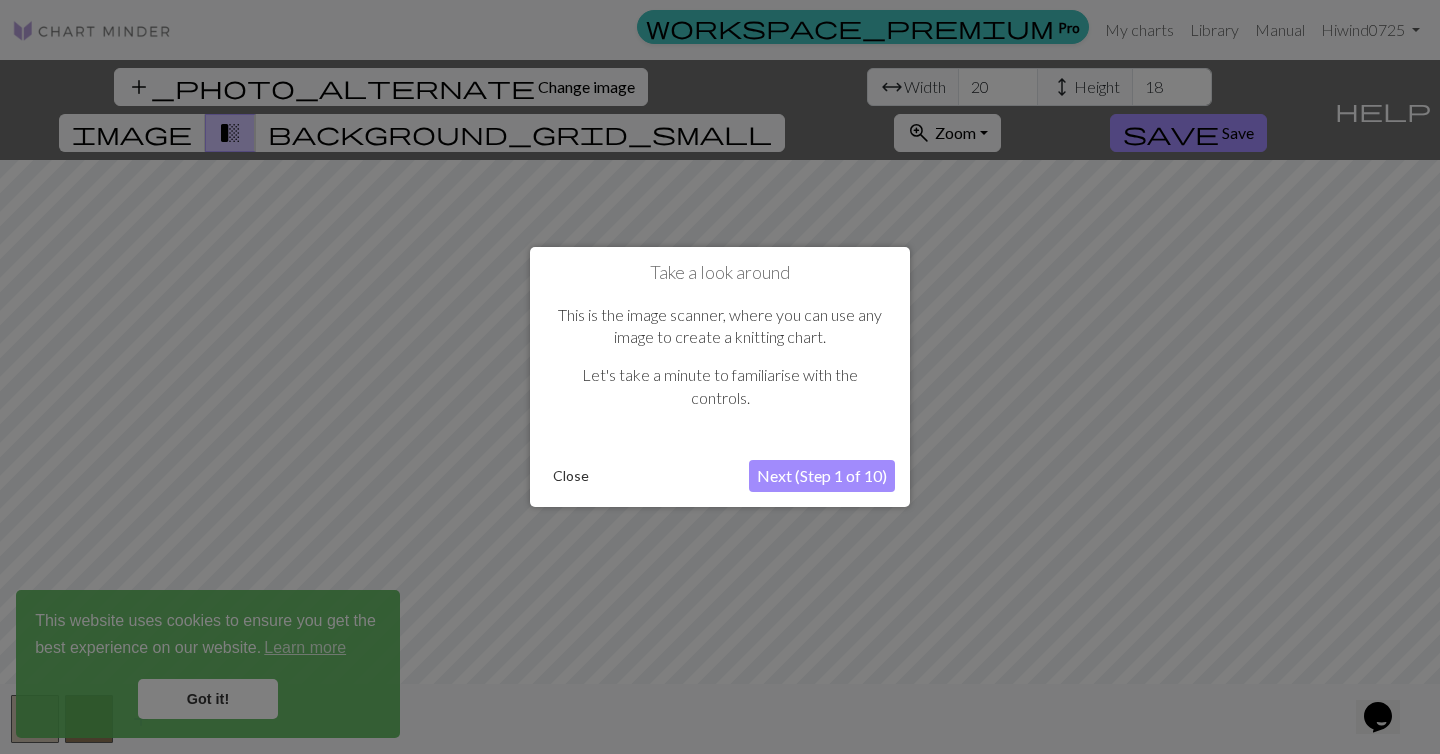 click on "Next (Step 1 of 10)" at bounding box center [822, 476] 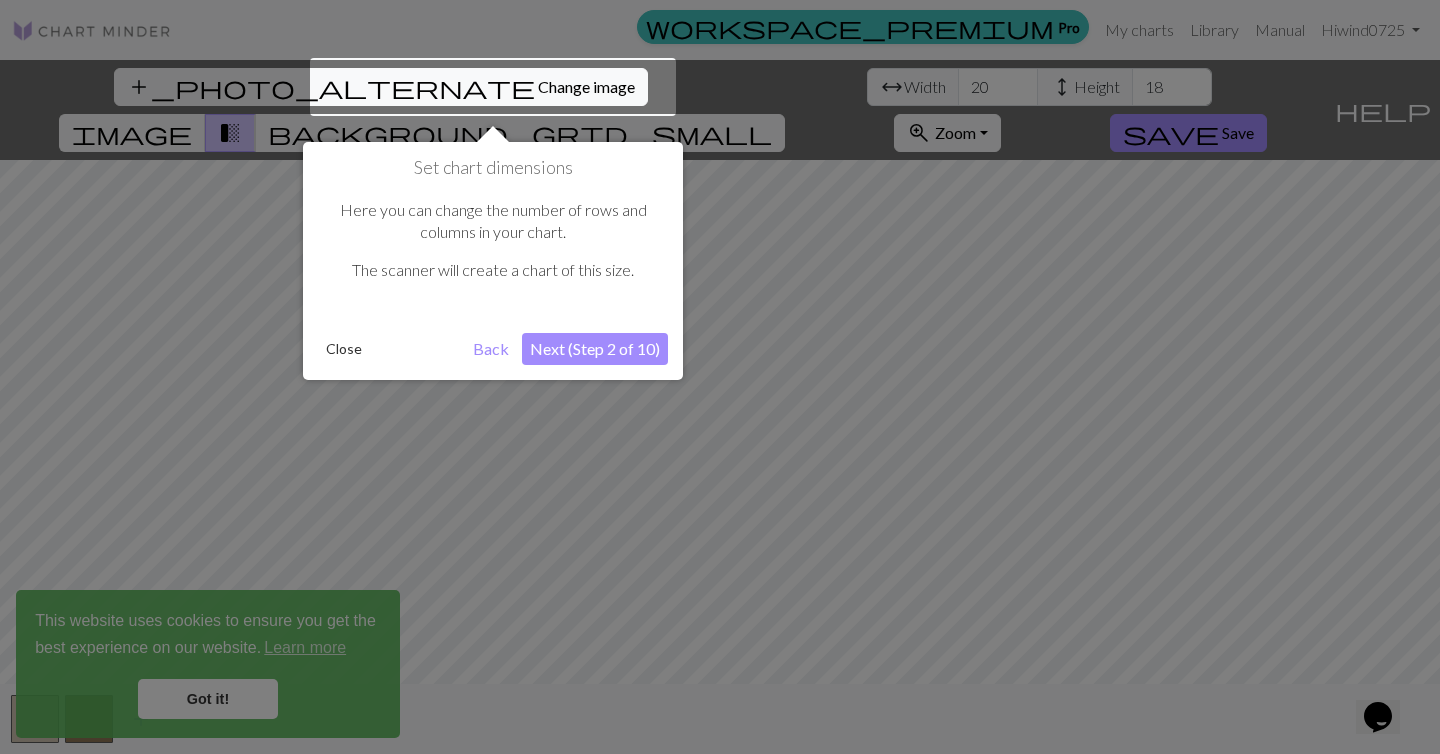 click on "Next (Step 2 of 10)" at bounding box center [595, 349] 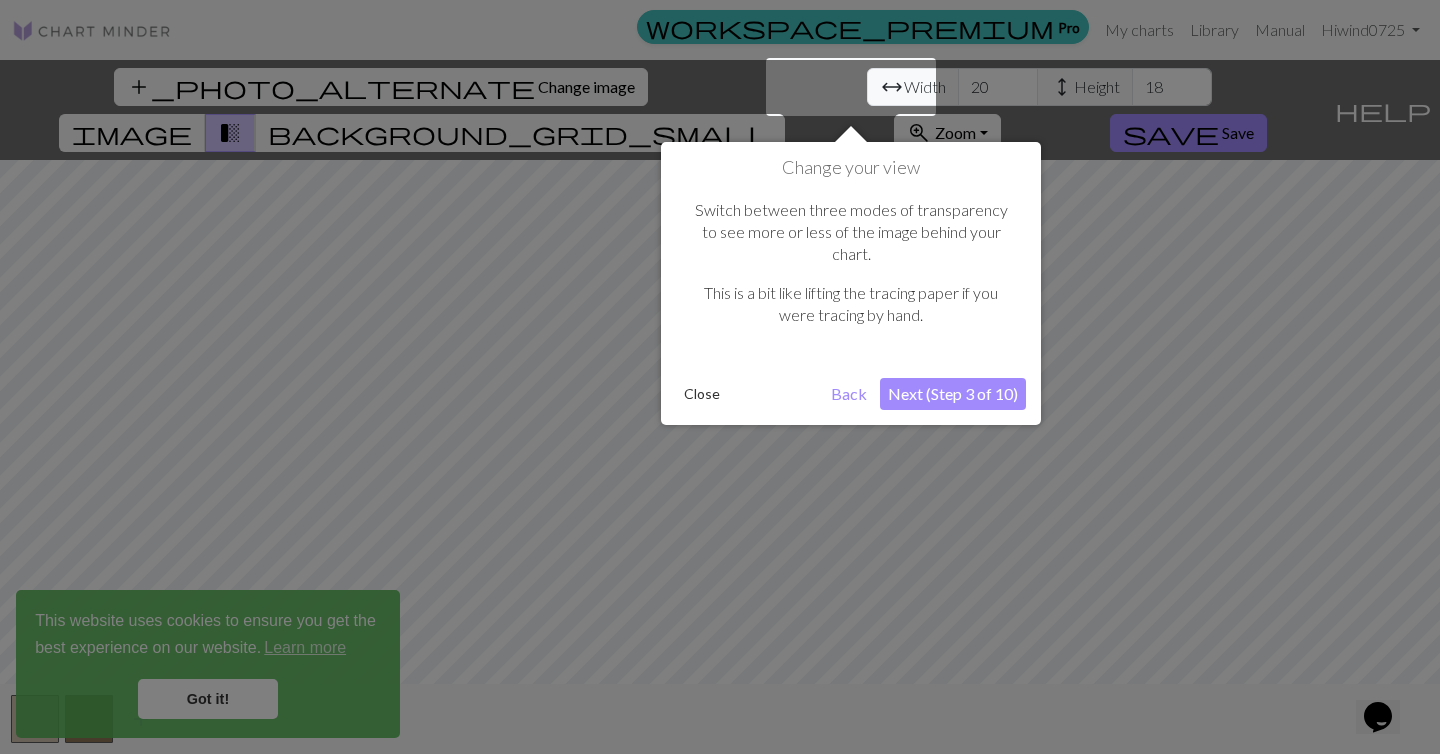 click on "Next (Step 3 of 10)" at bounding box center [953, 394] 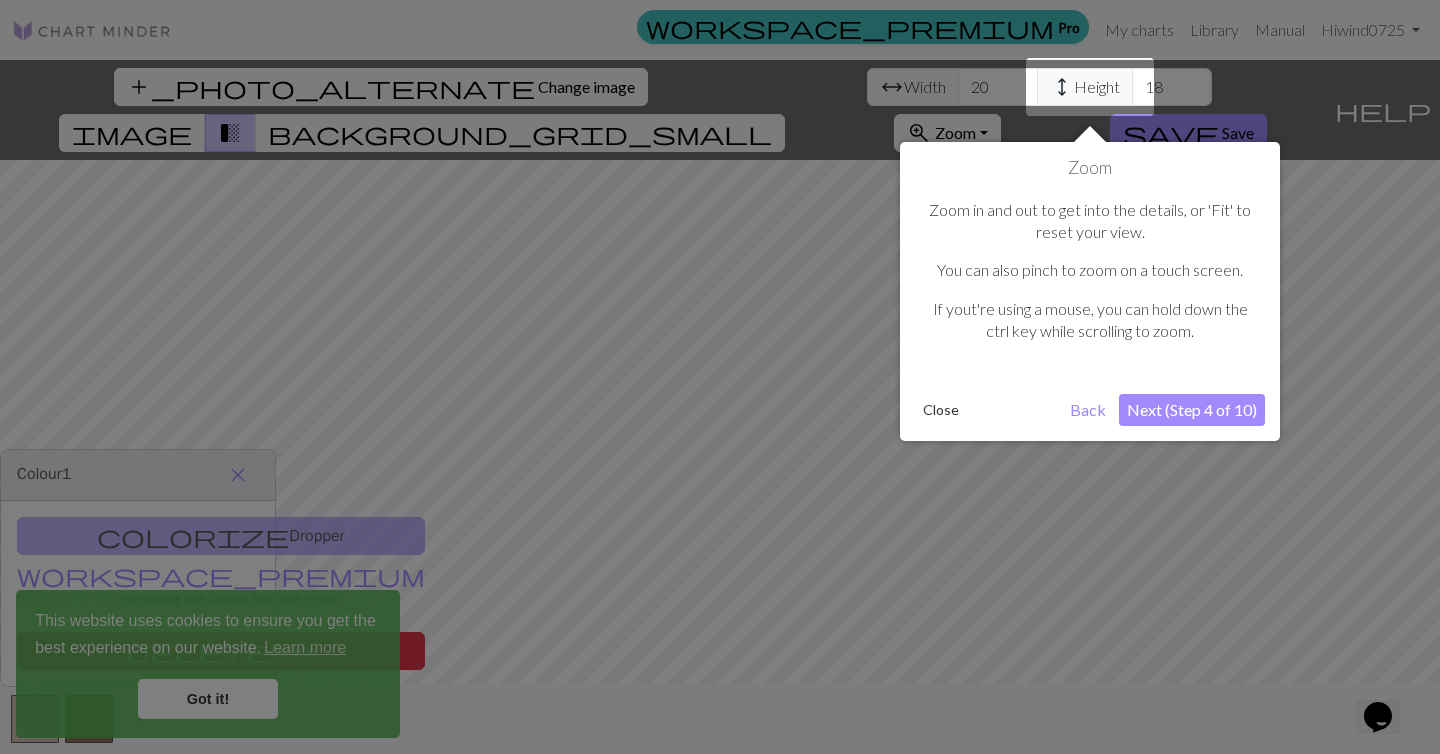 click on "Next (Step 4 of 10)" at bounding box center [1192, 410] 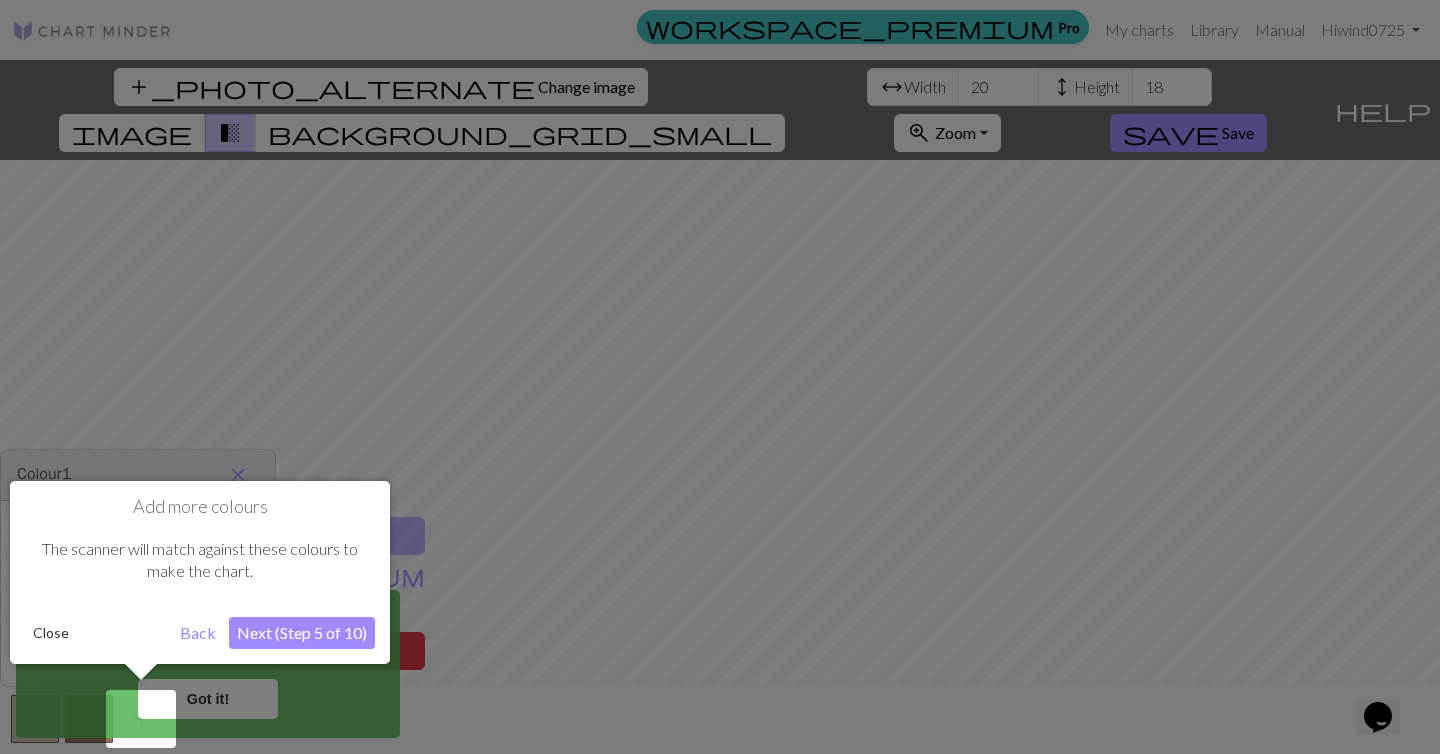 click on "Next (Step 5 of 10)" at bounding box center (302, 633) 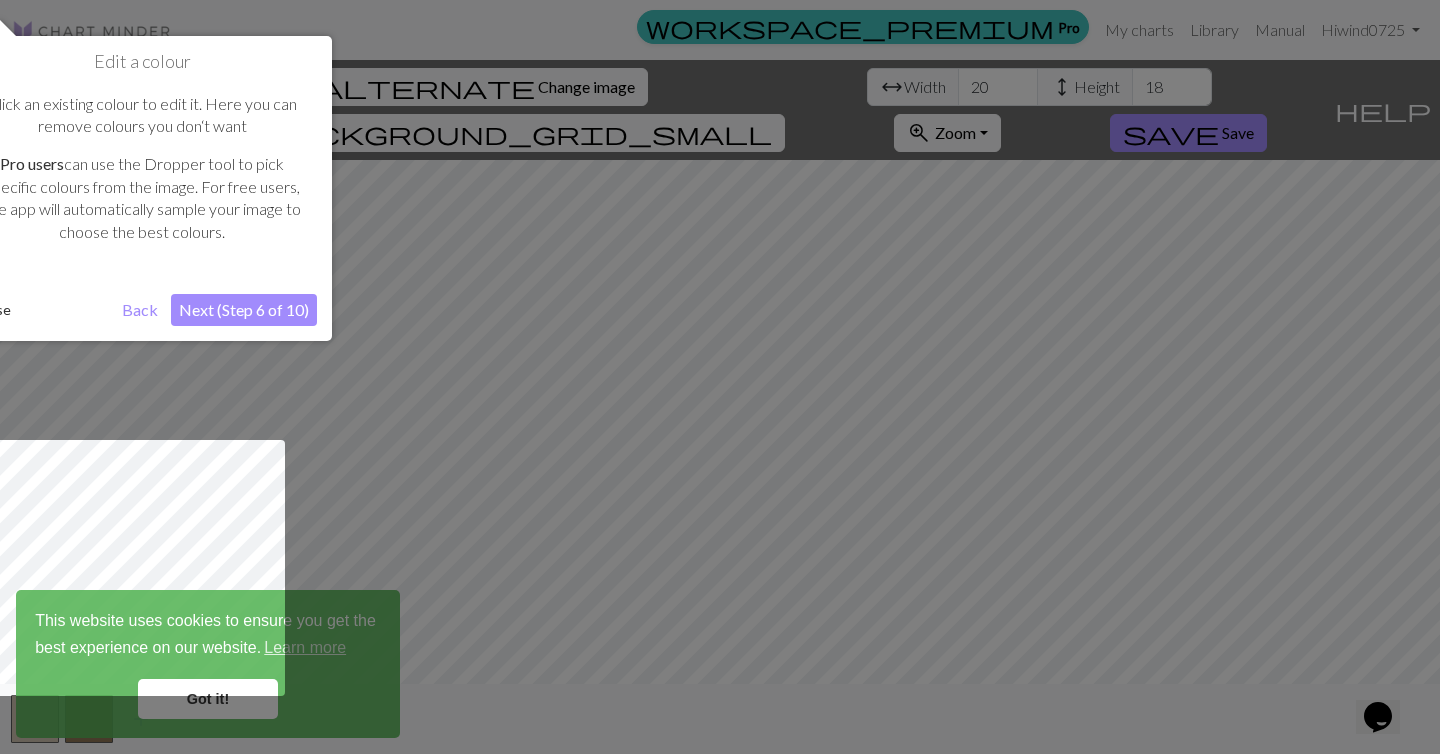 click on "Next (Step 6 of 10)" at bounding box center [244, 310] 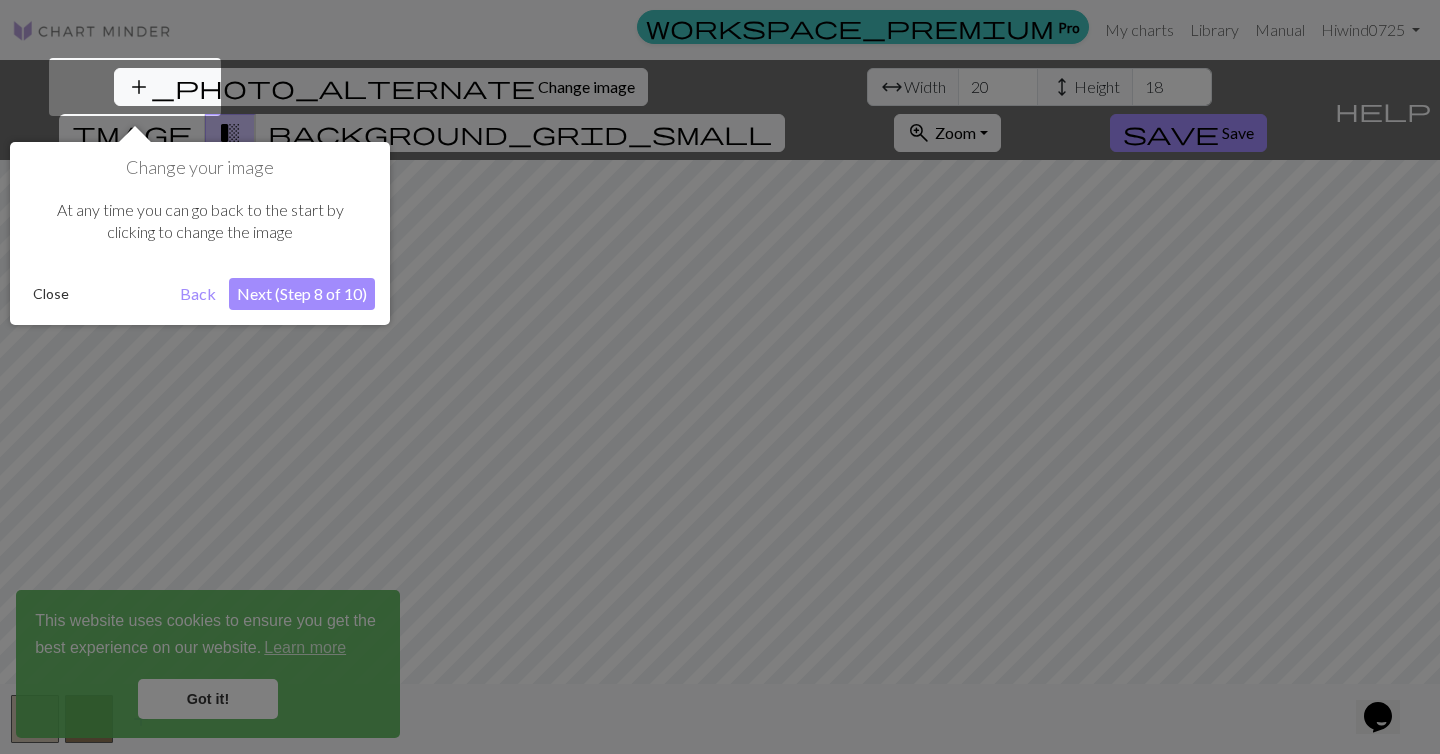 click on "Close" at bounding box center [51, 294] 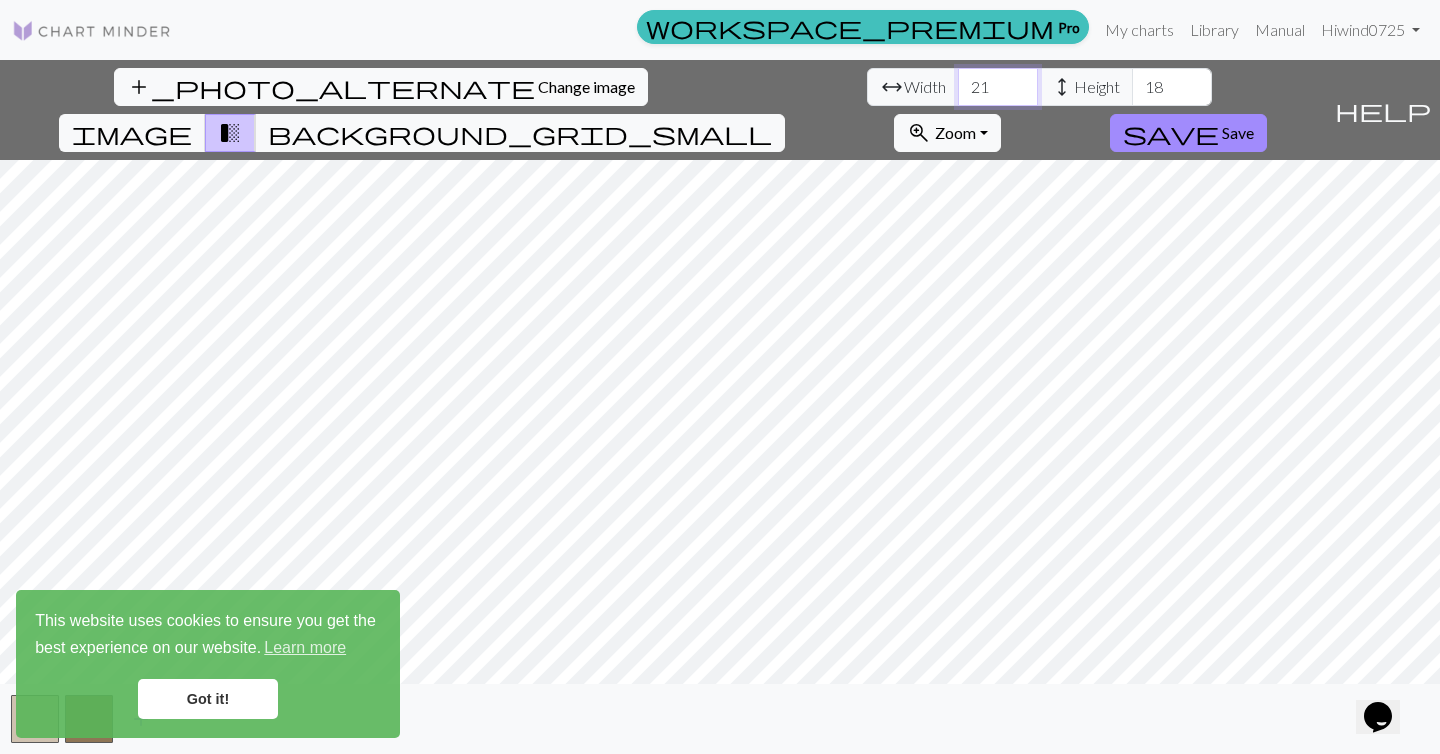 click on "21" at bounding box center [998, 87] 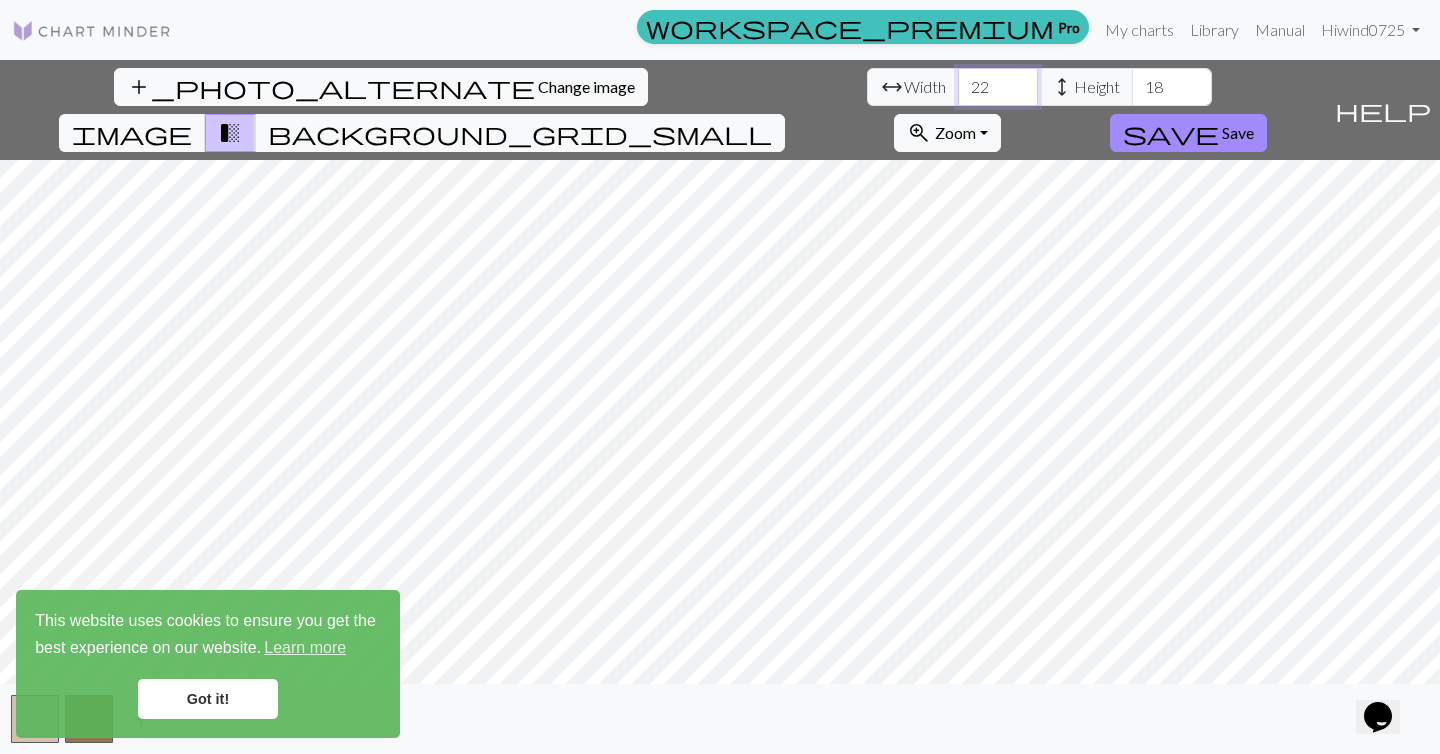 click on "22" at bounding box center [998, 87] 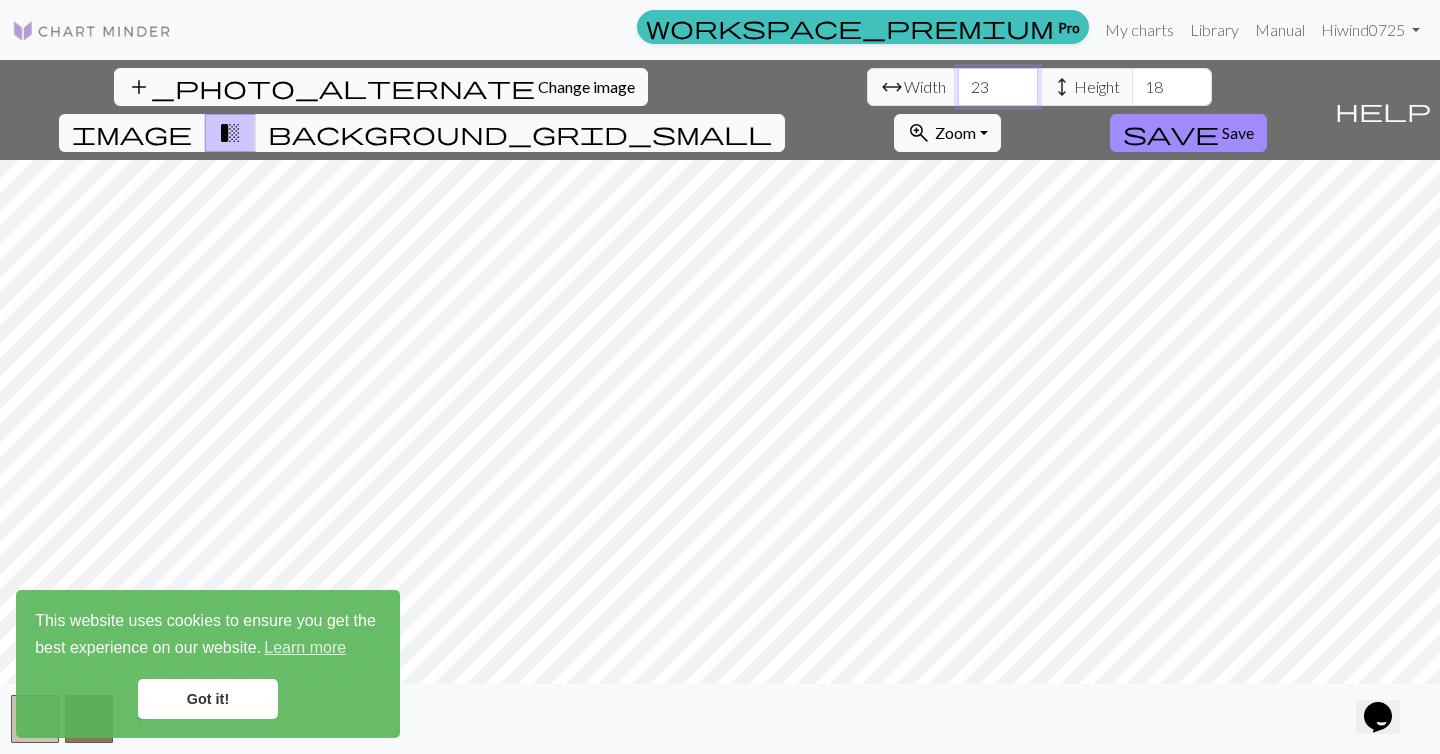 click on "23" at bounding box center (998, 87) 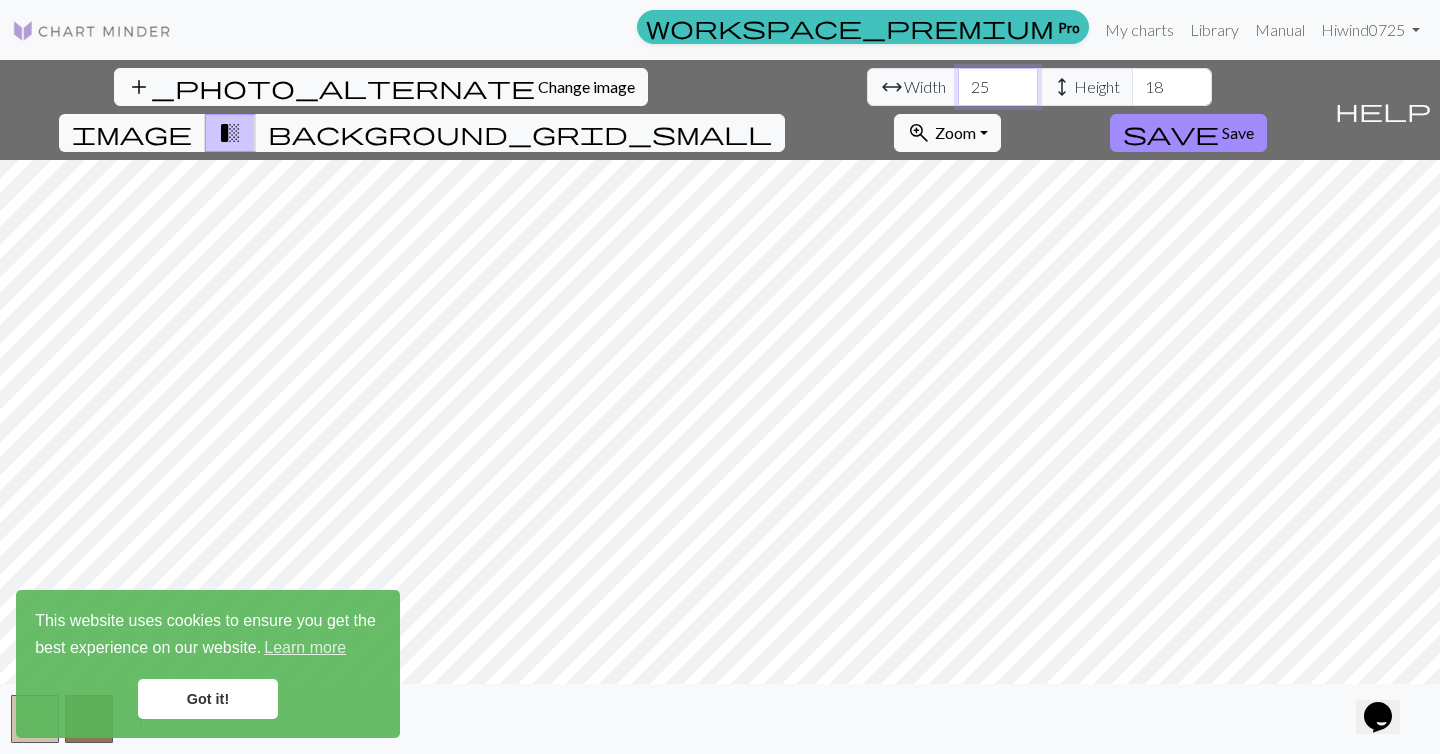 click on "25" at bounding box center [998, 87] 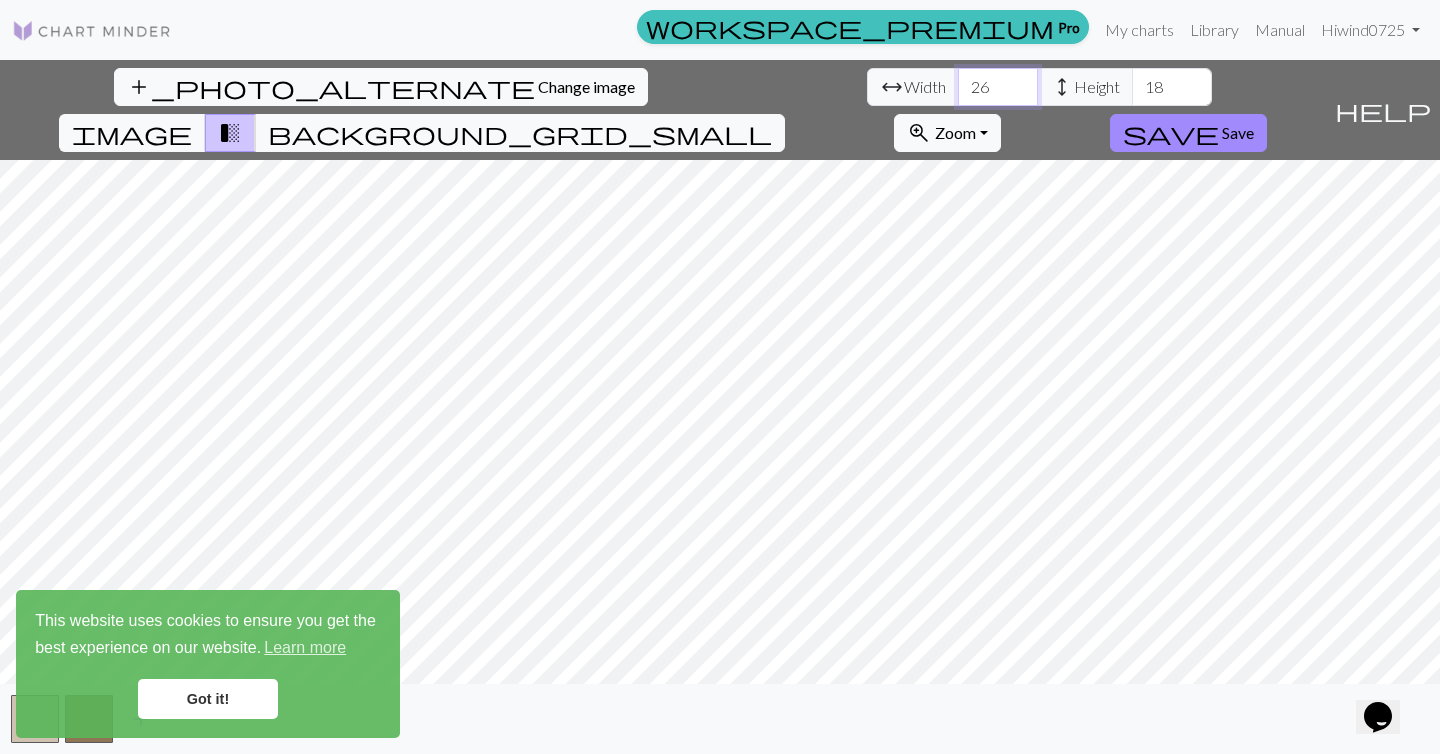 click on "26" at bounding box center (998, 87) 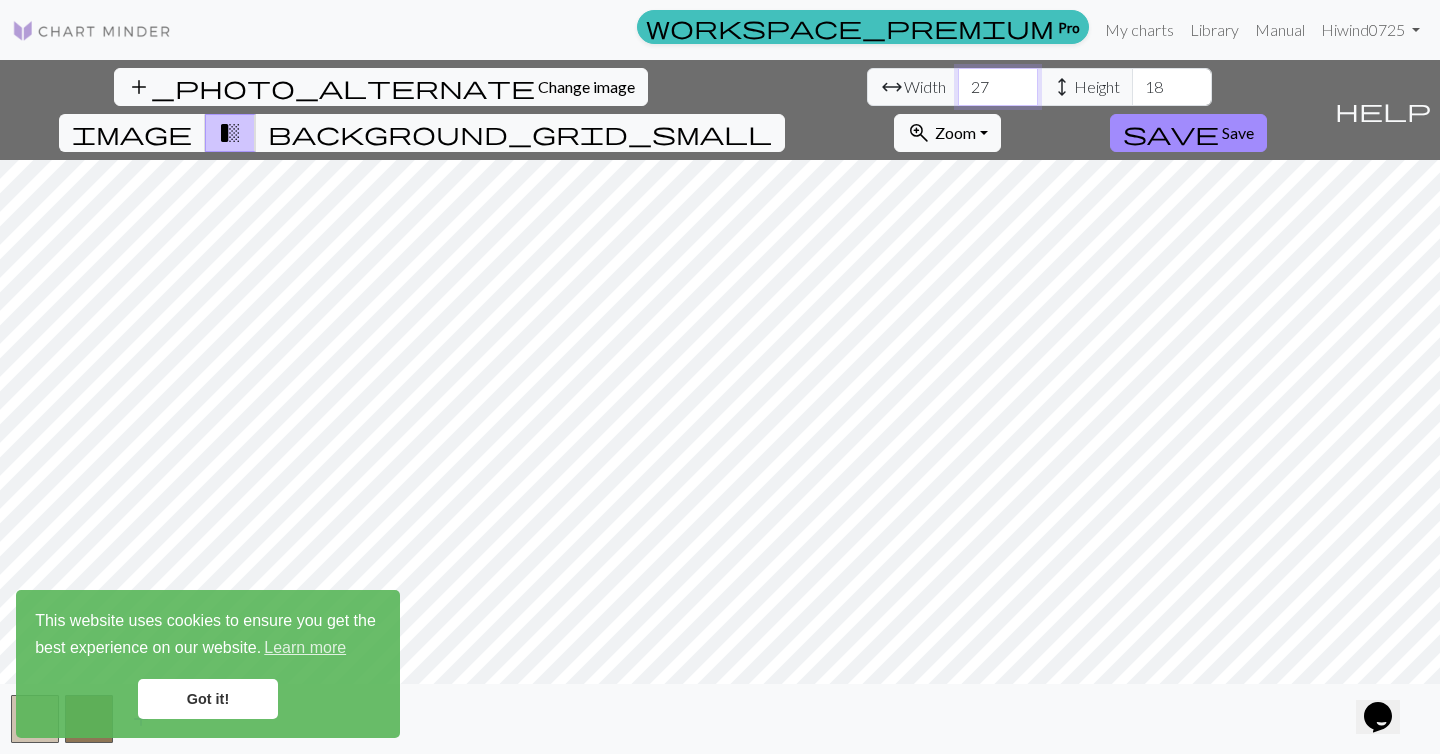 click on "27" at bounding box center (998, 87) 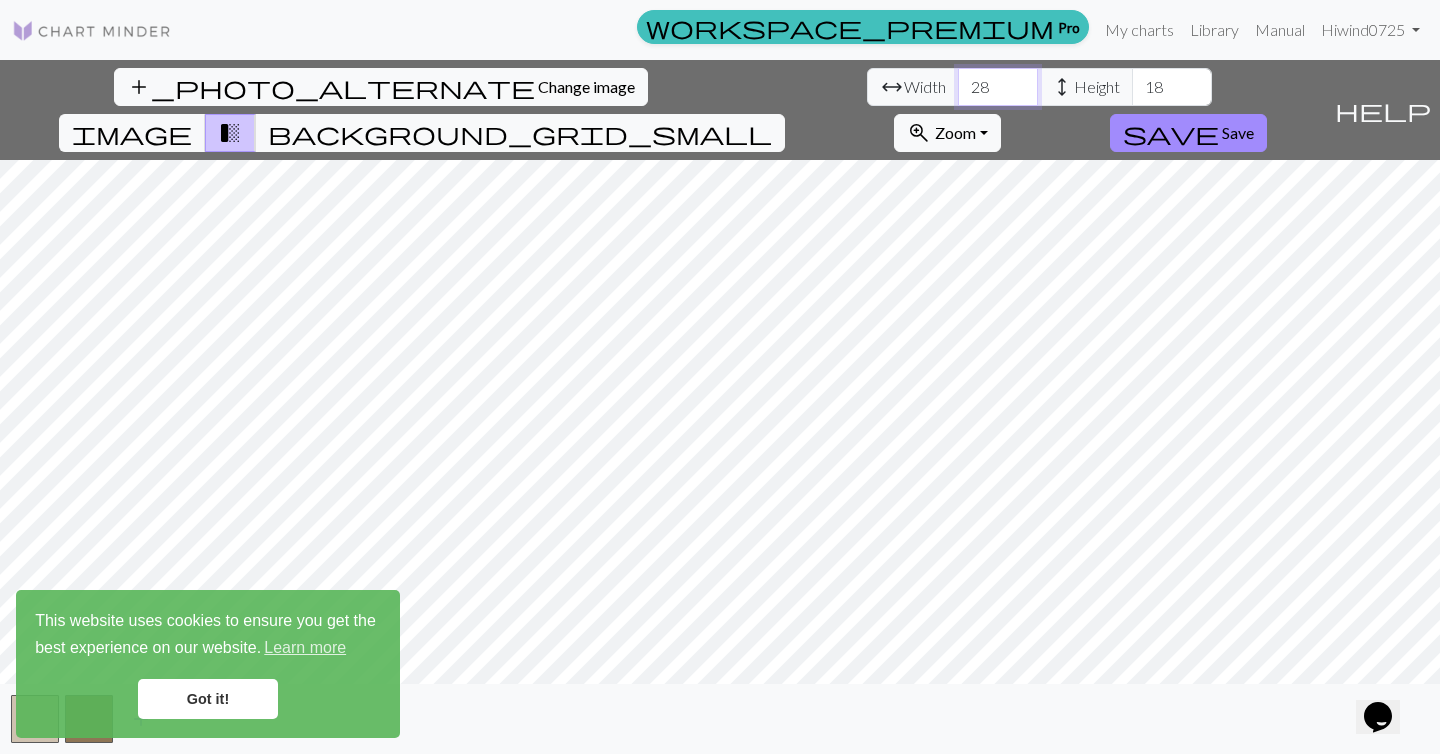click on "29" at bounding box center (998, 87) 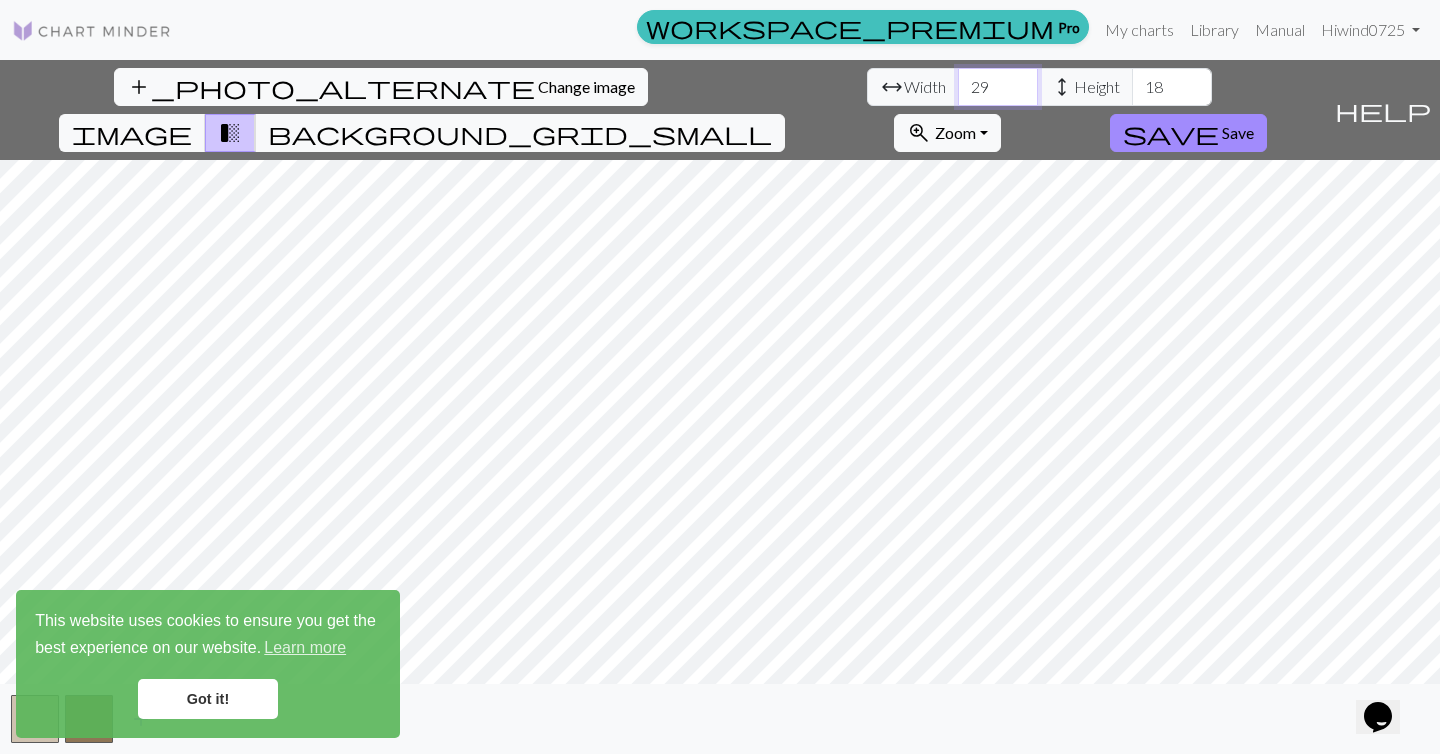 click on "30" at bounding box center [998, 87] 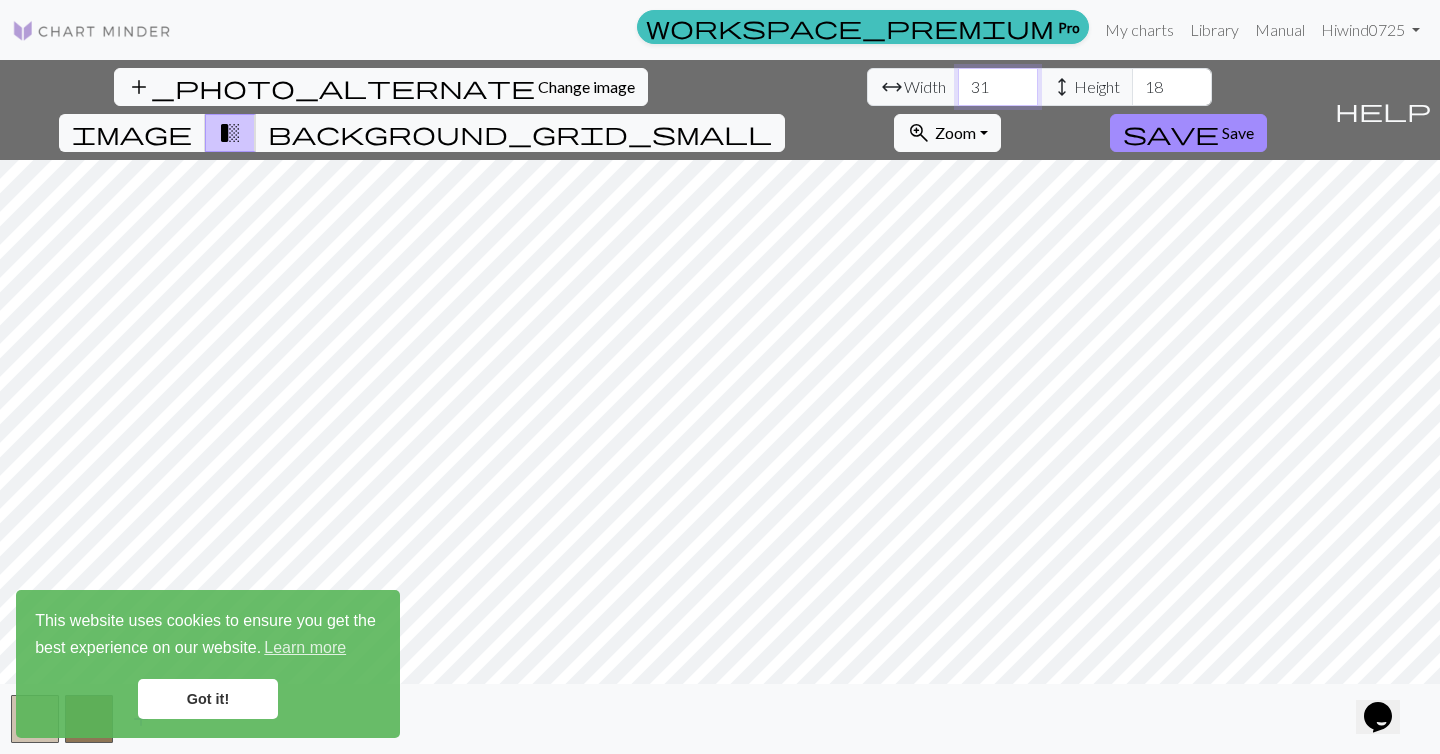 click on "31" at bounding box center [998, 87] 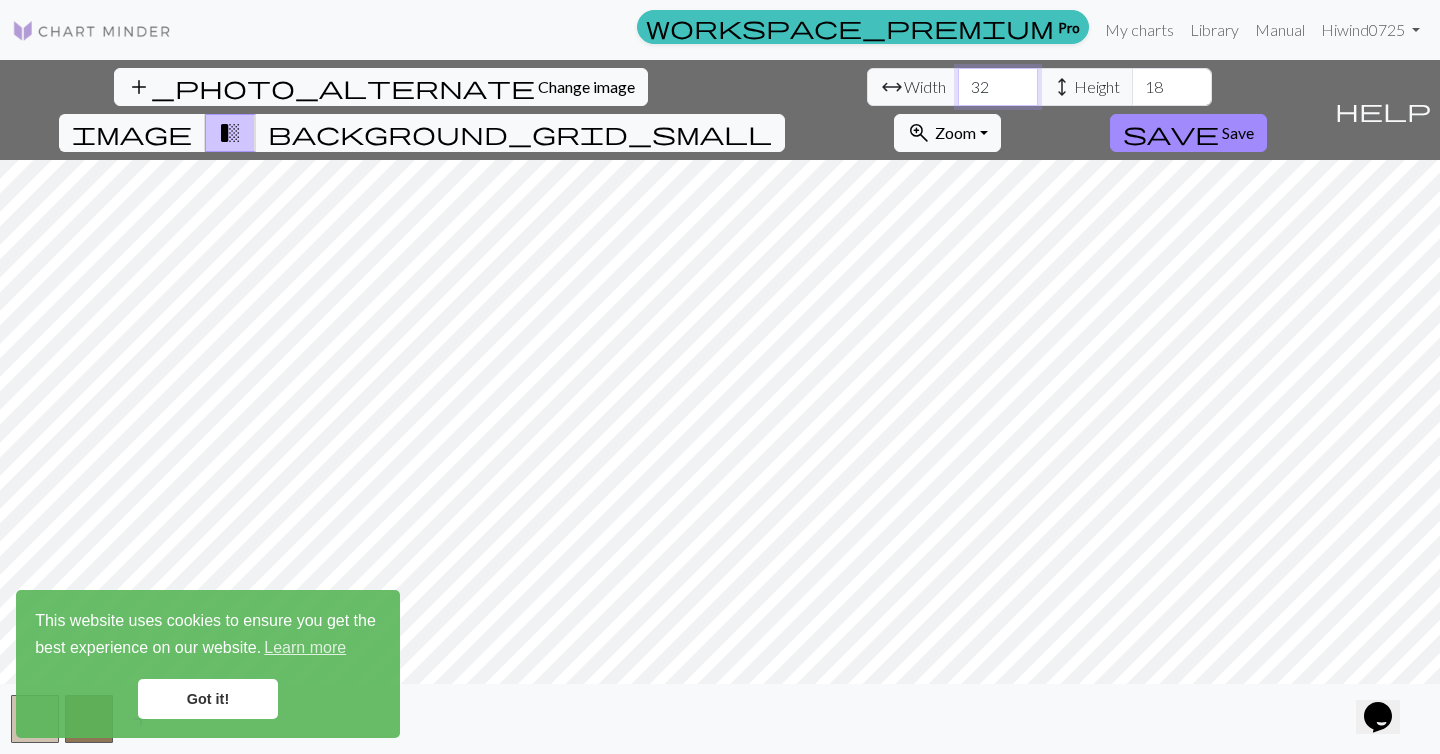 click on "32" at bounding box center (998, 87) 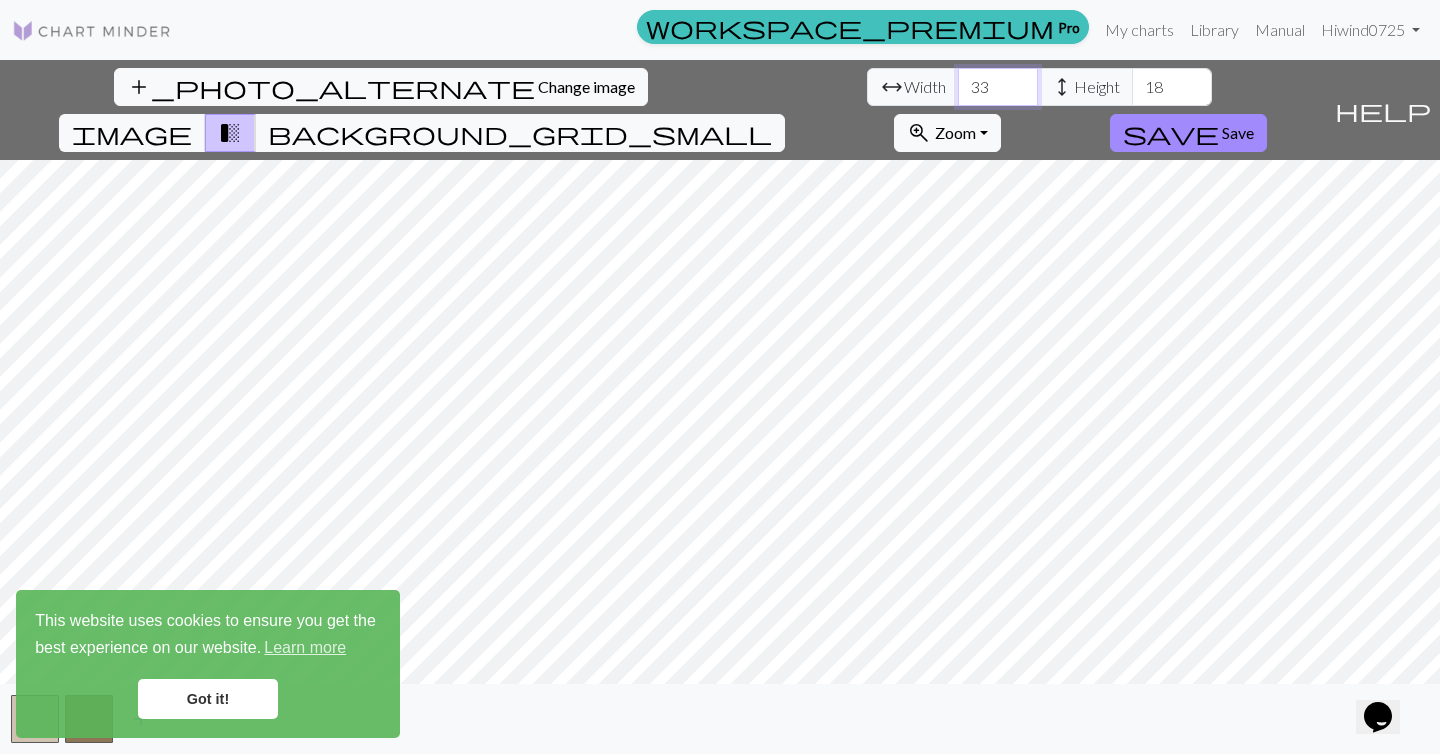 click on "34" at bounding box center [998, 87] 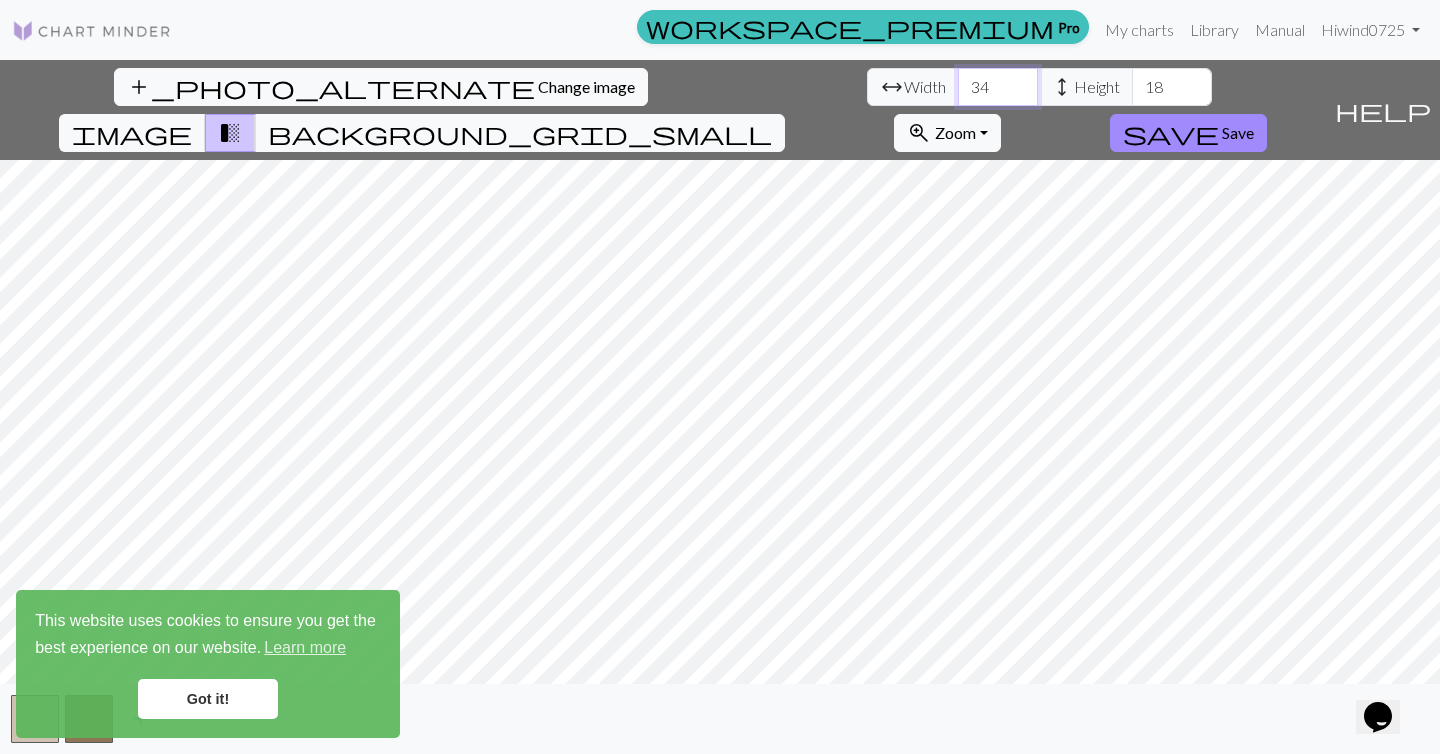 click on "35" at bounding box center [998, 87] 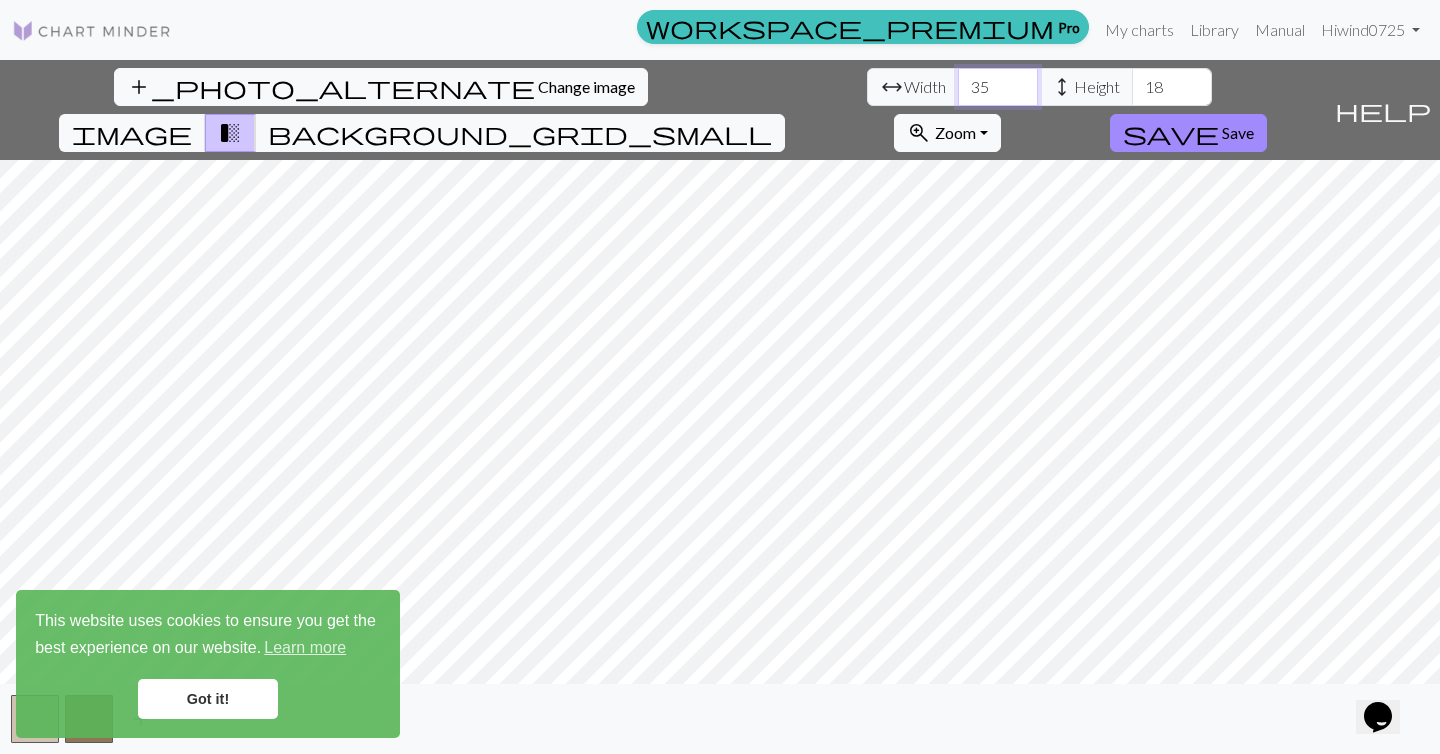 click on "36" at bounding box center [998, 87] 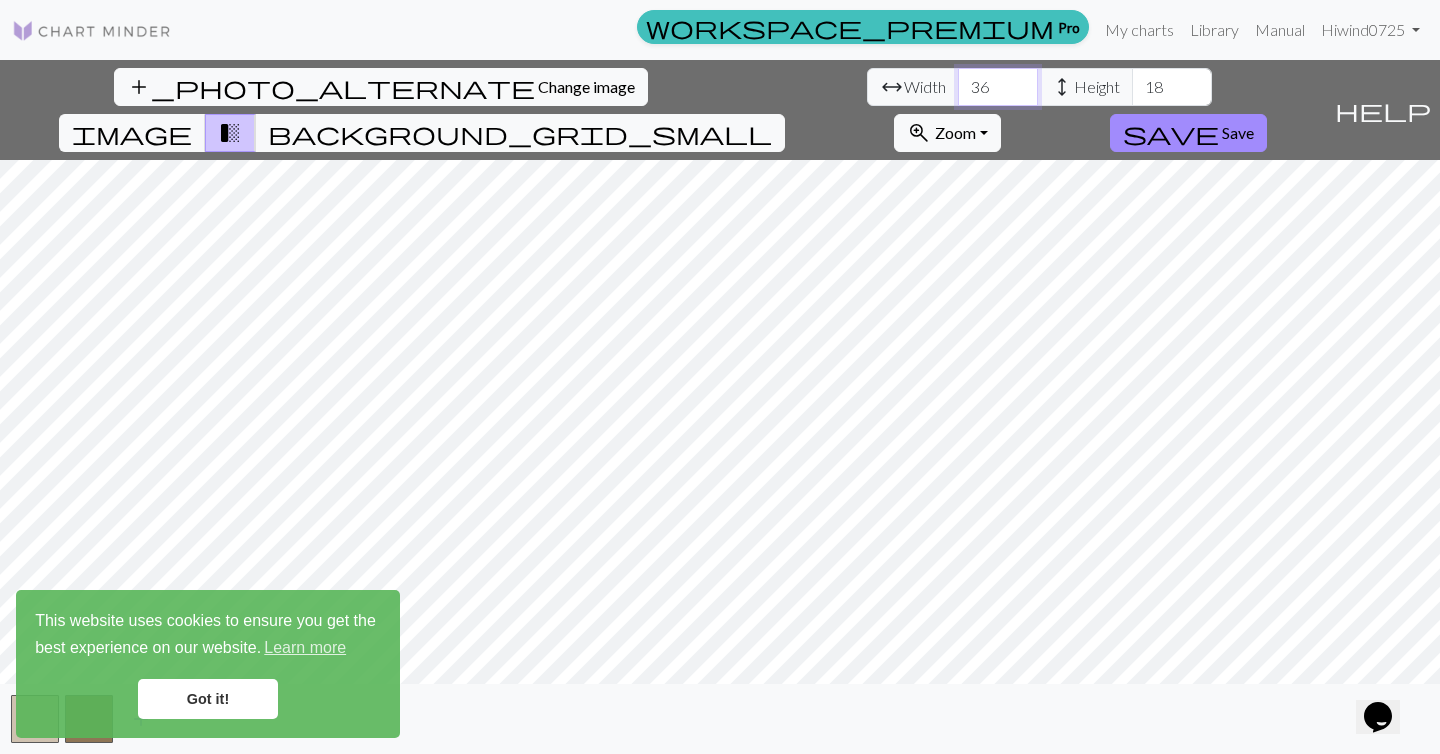 click on "37" at bounding box center (998, 87) 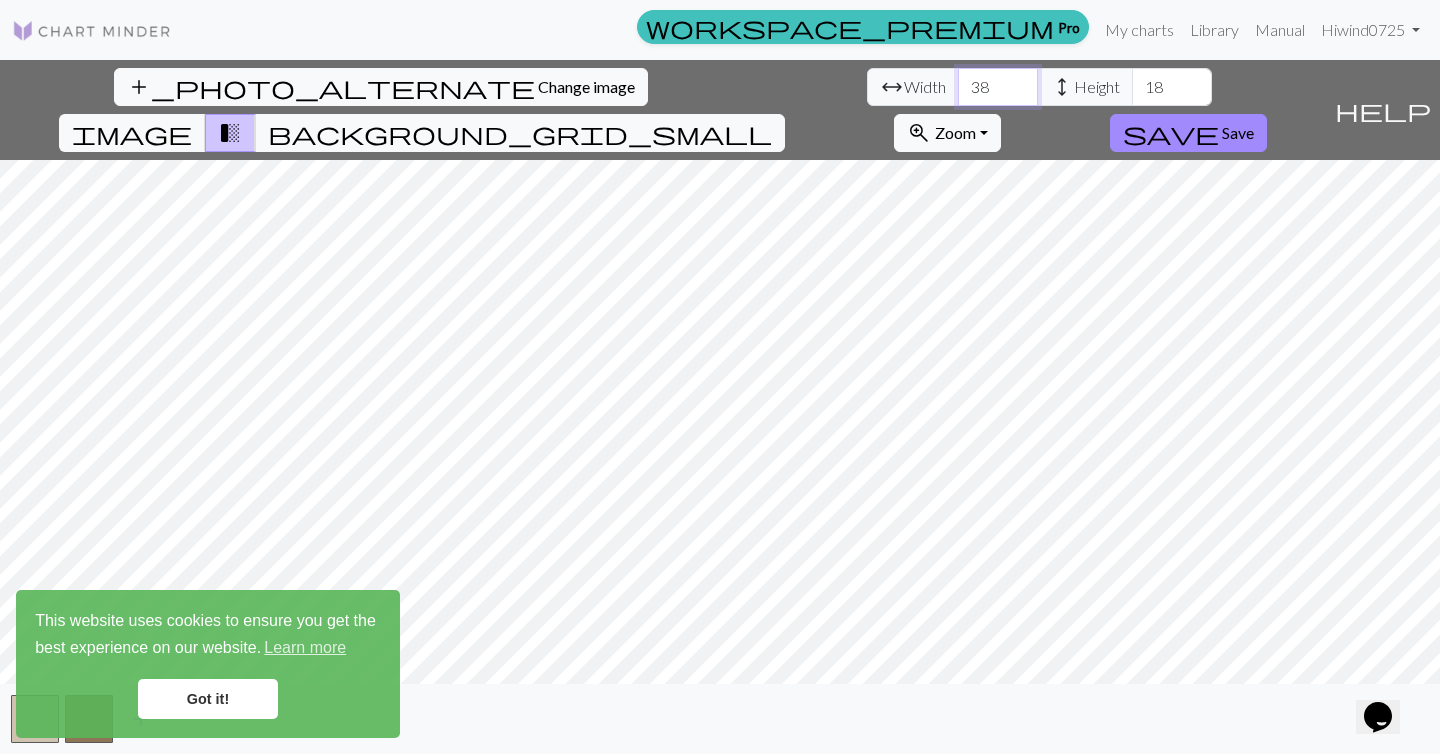 click on "38" at bounding box center (998, 87) 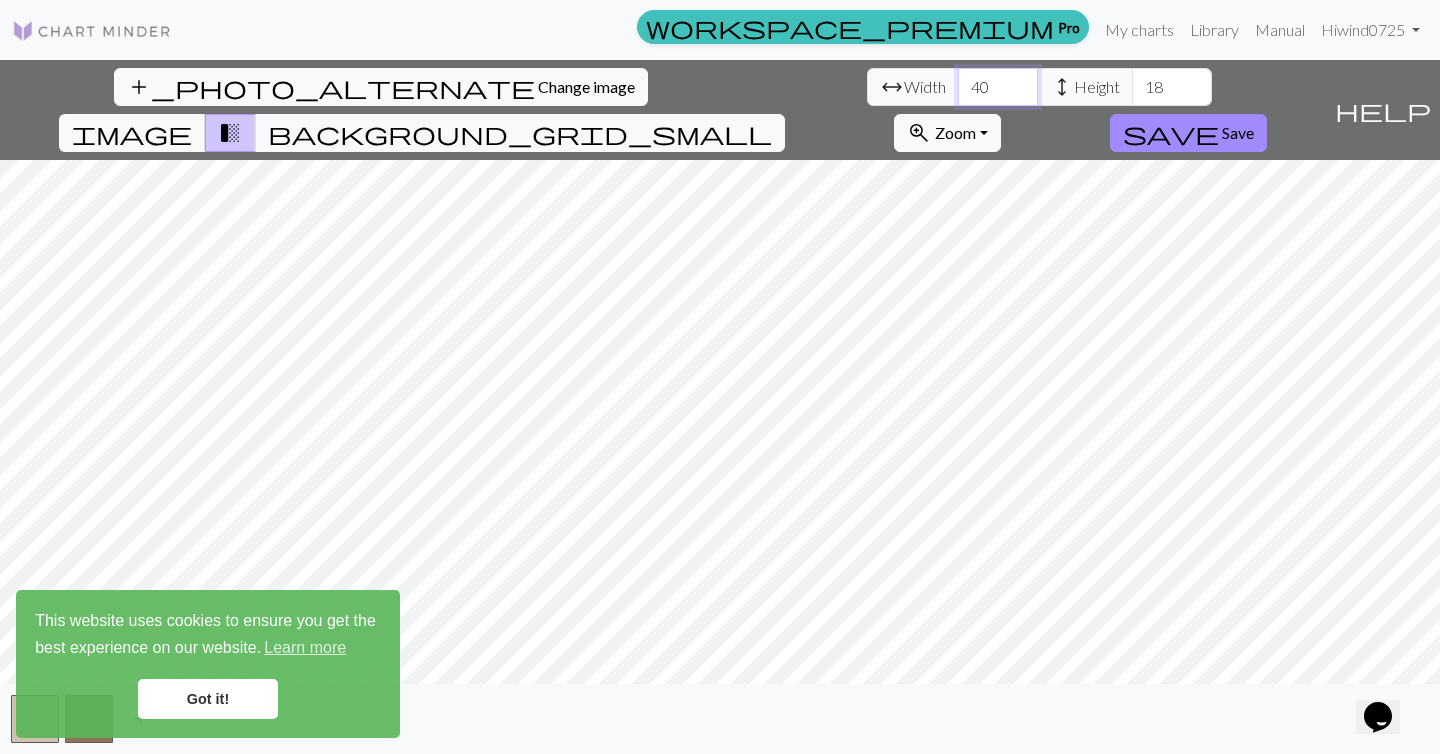 click on "40" at bounding box center (998, 87) 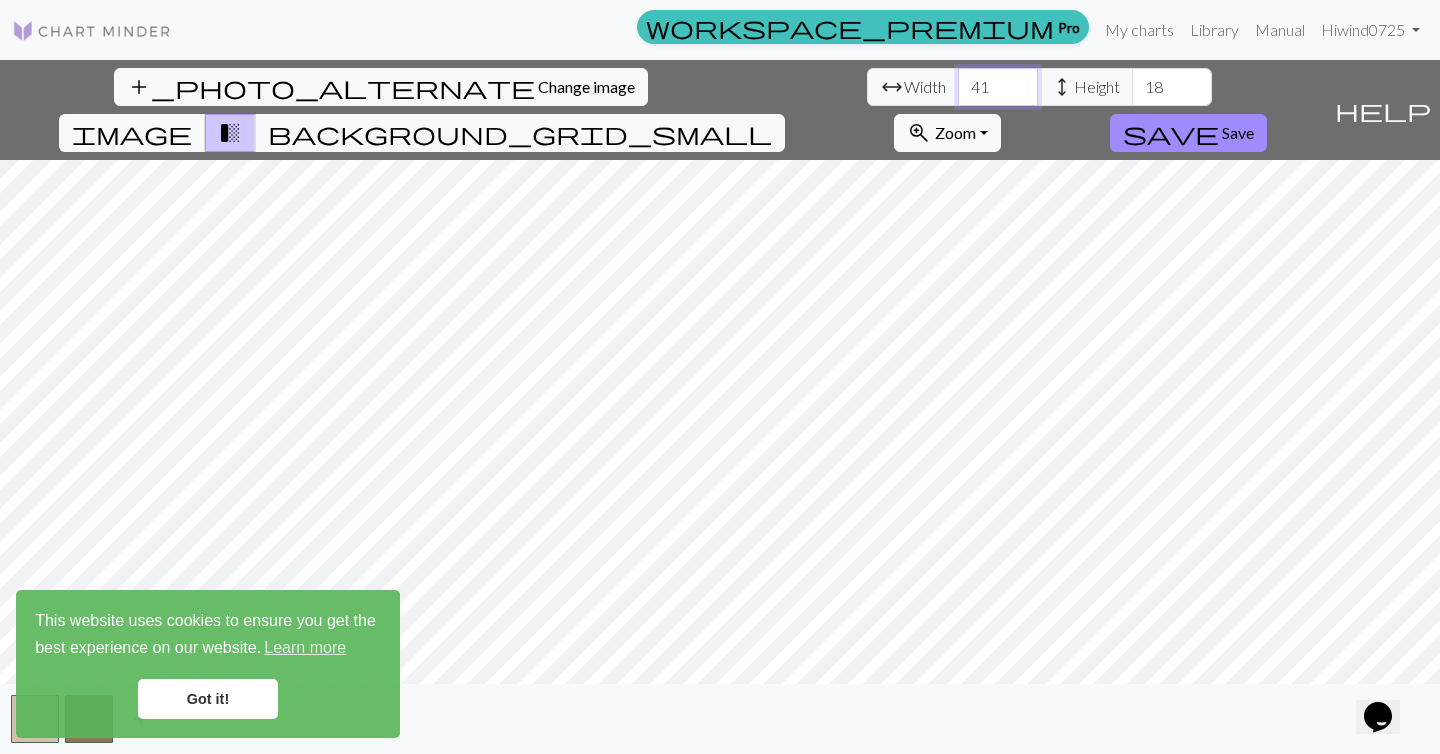 click on "41" at bounding box center (998, 87) 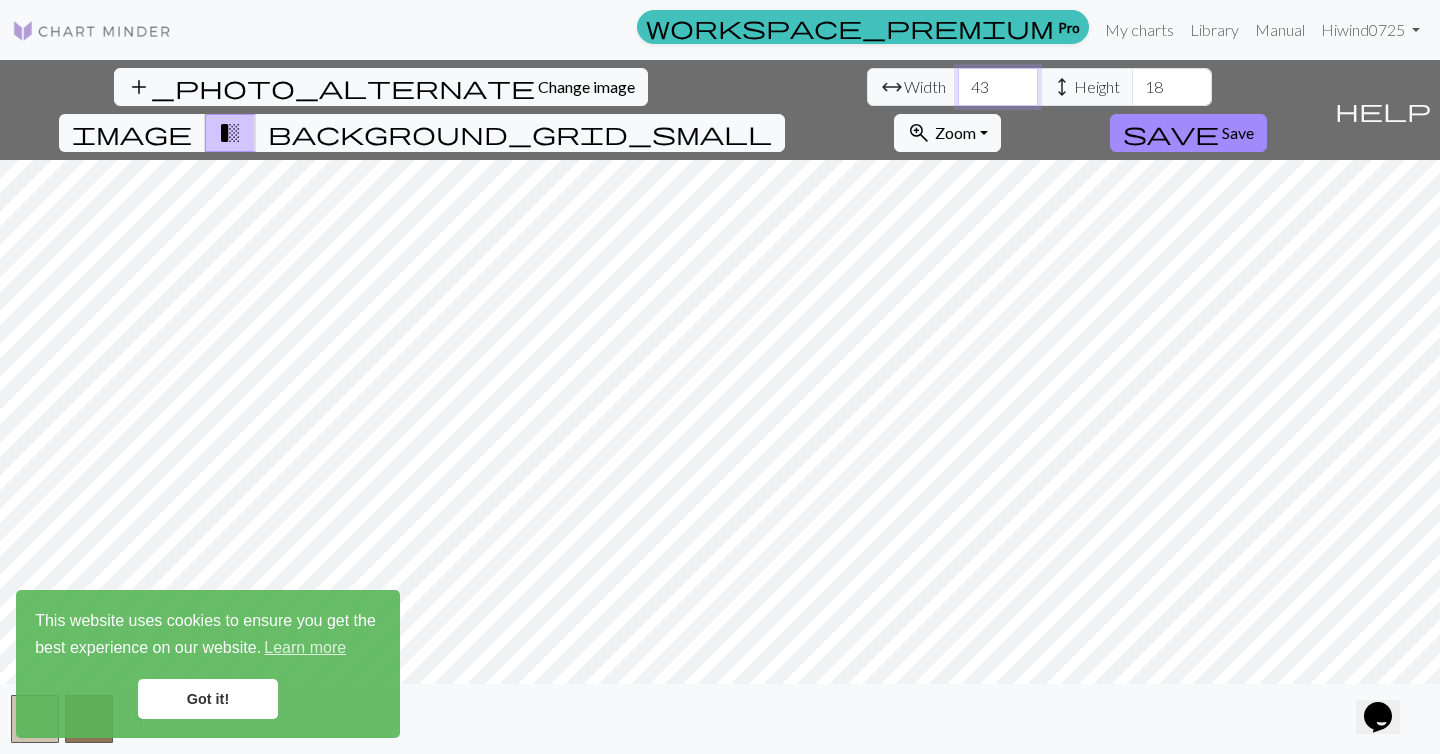 click on "43" at bounding box center (998, 87) 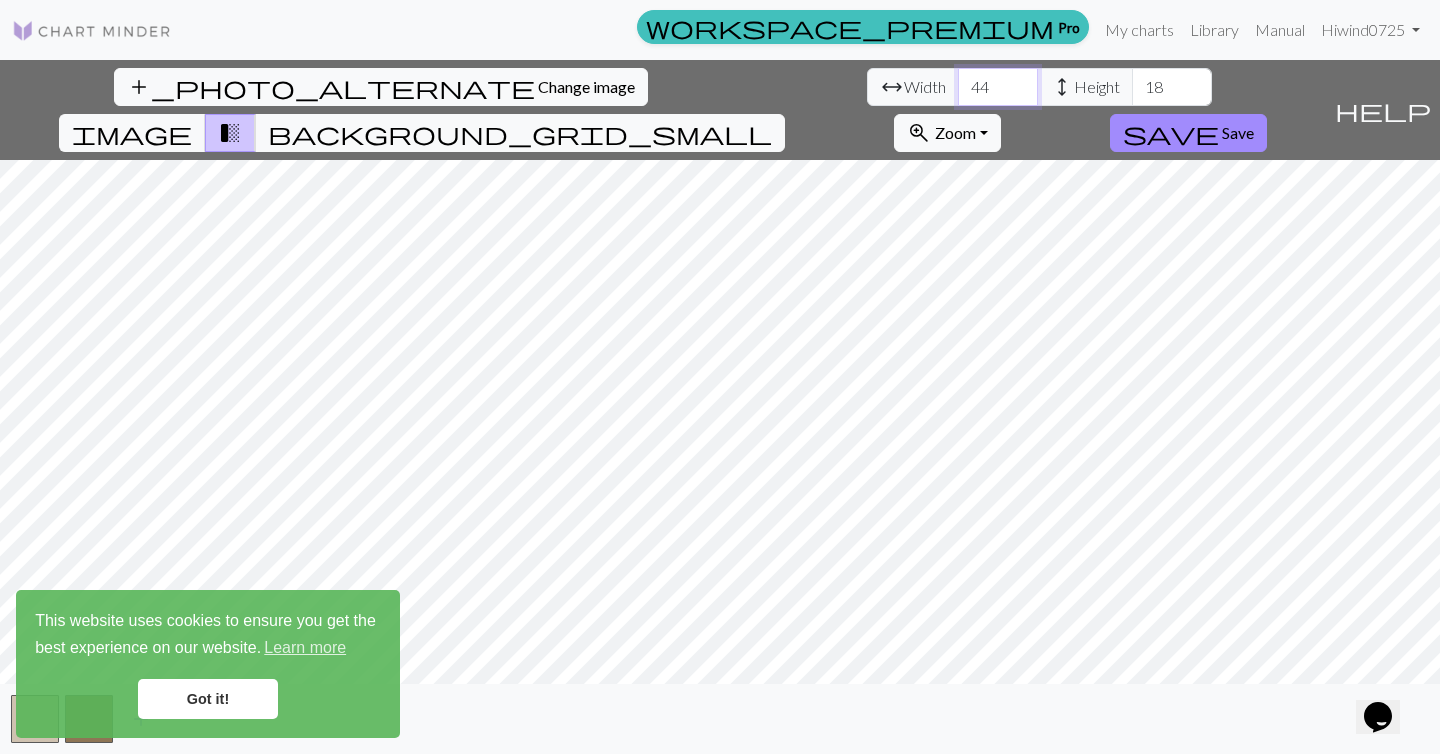 click on "44" at bounding box center [998, 87] 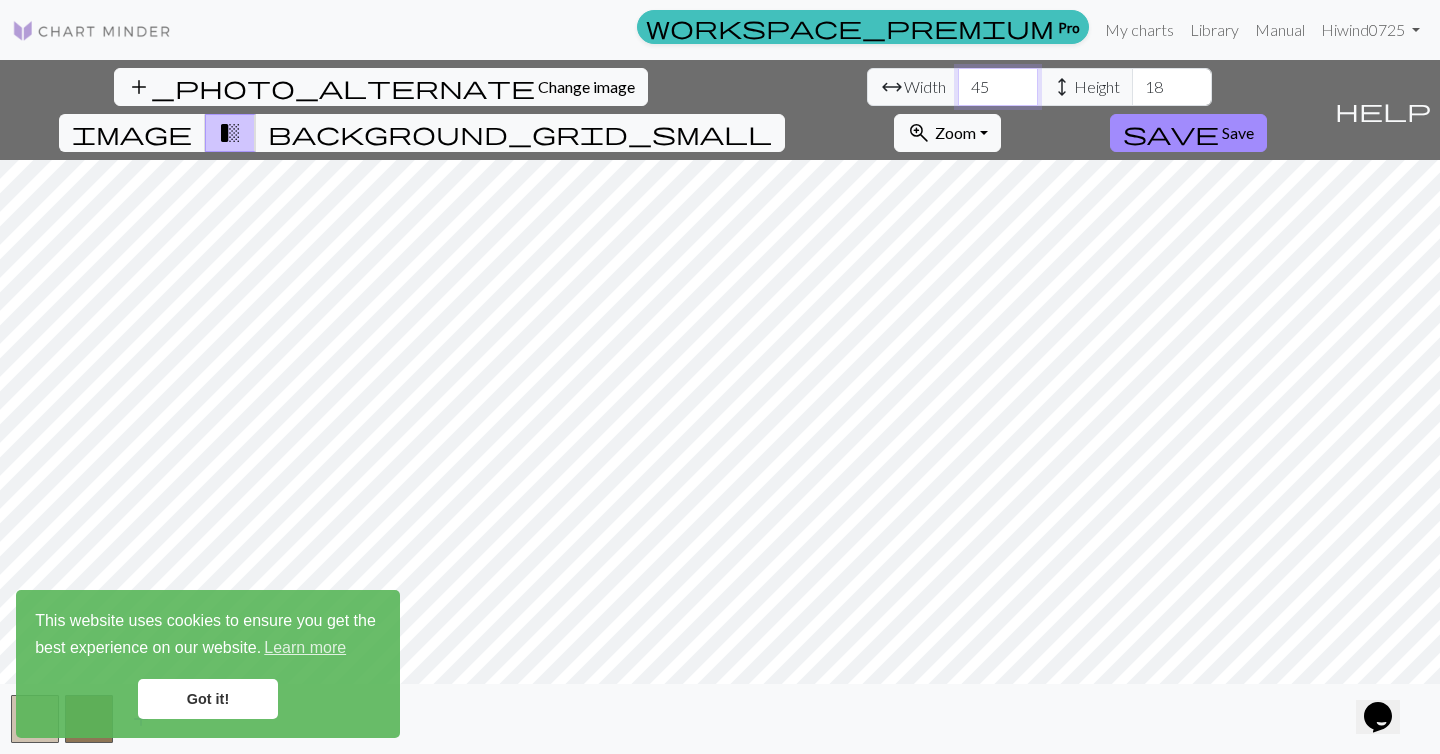 click on "45" at bounding box center [998, 87] 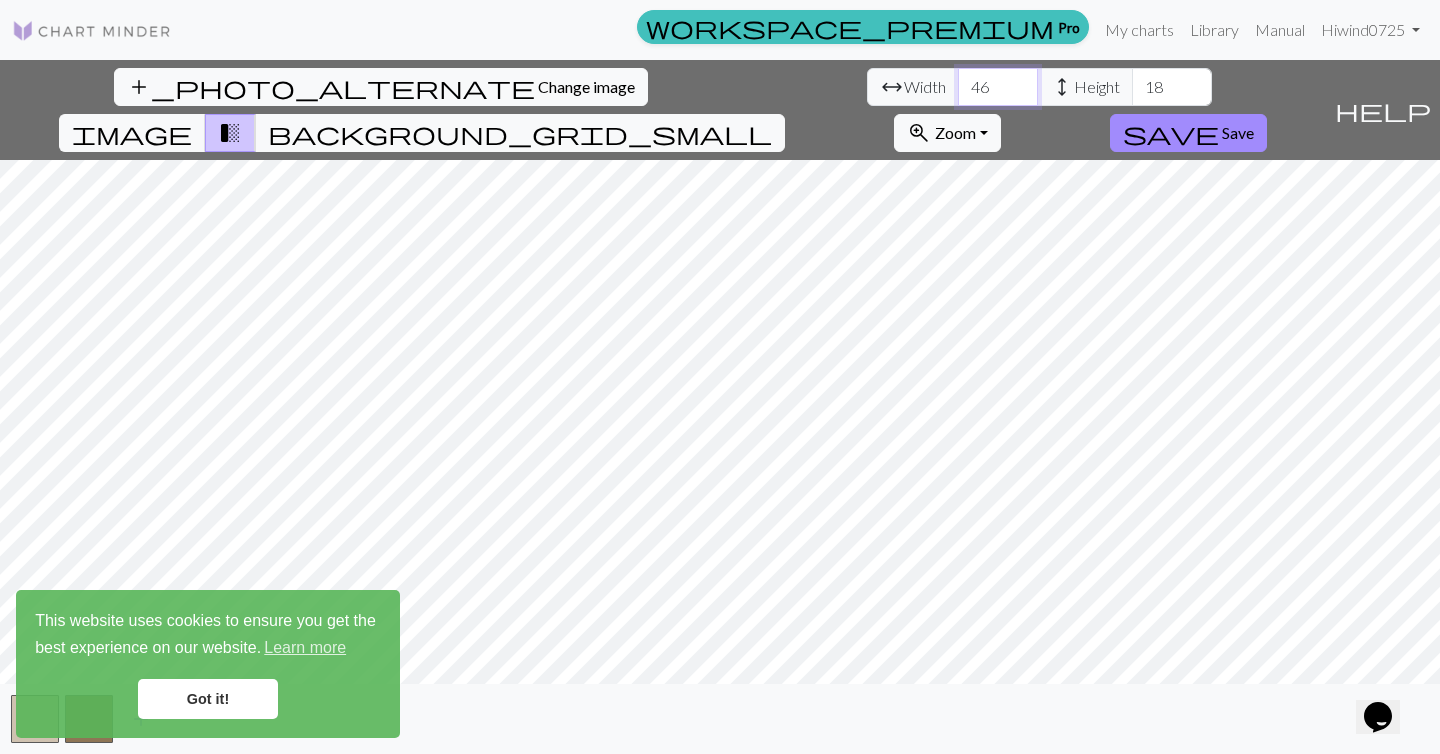 click on "46" at bounding box center [998, 87] 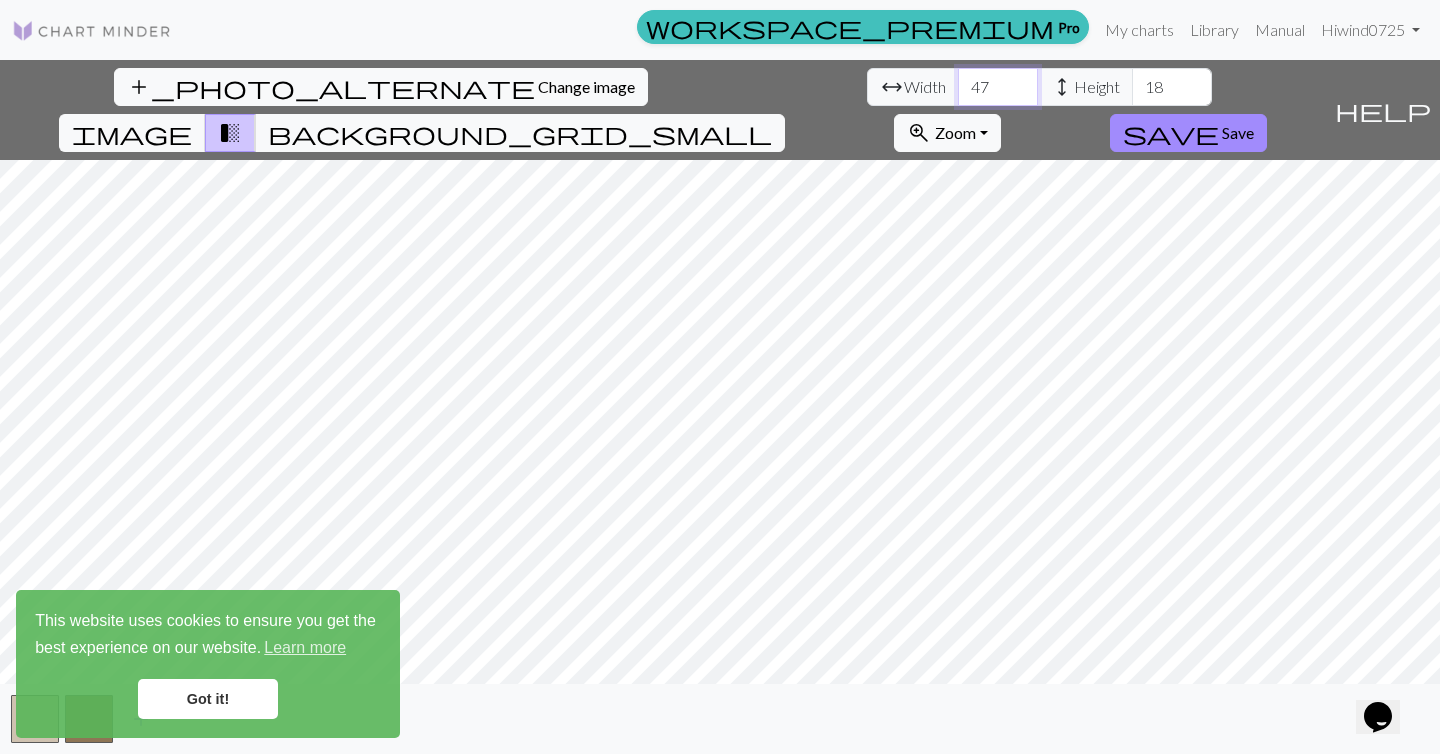 click on "48" at bounding box center [998, 87] 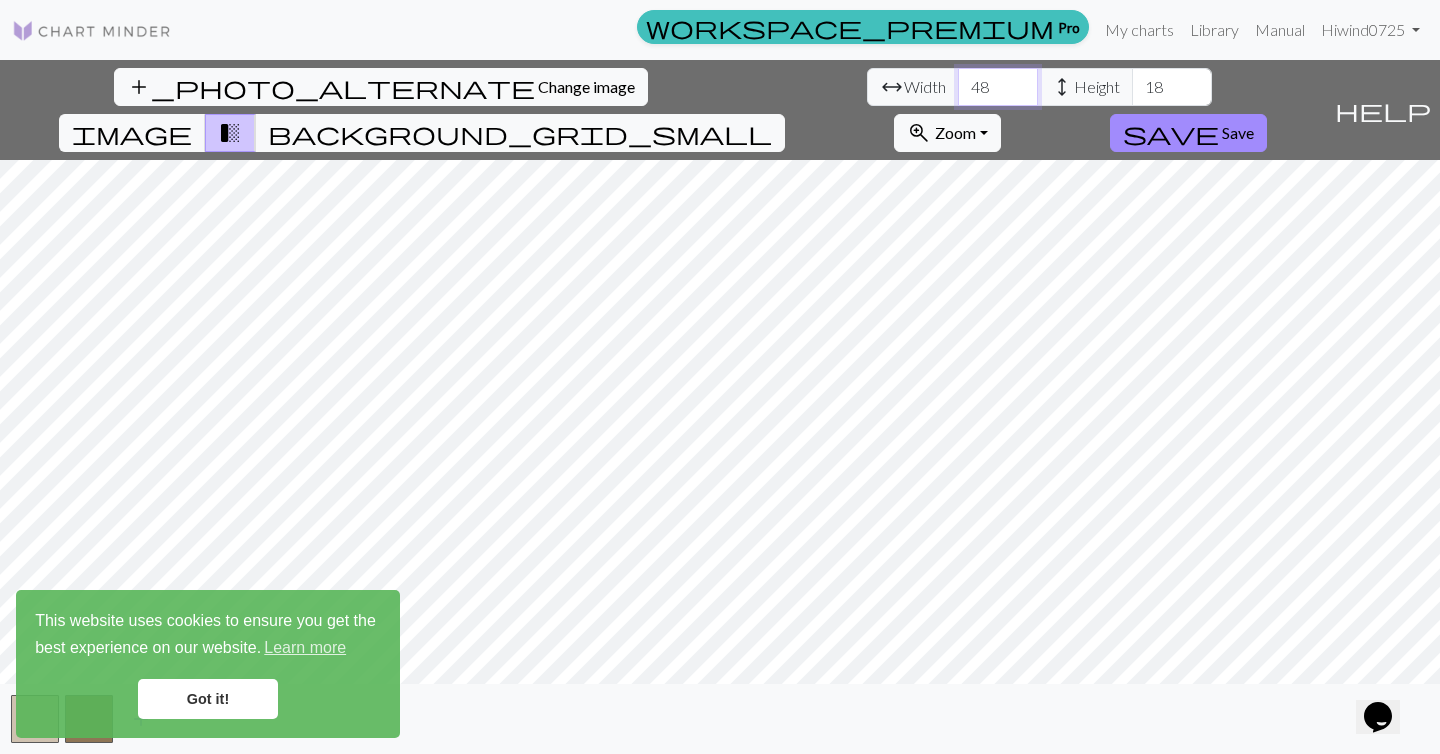 click on "49" at bounding box center [998, 87] 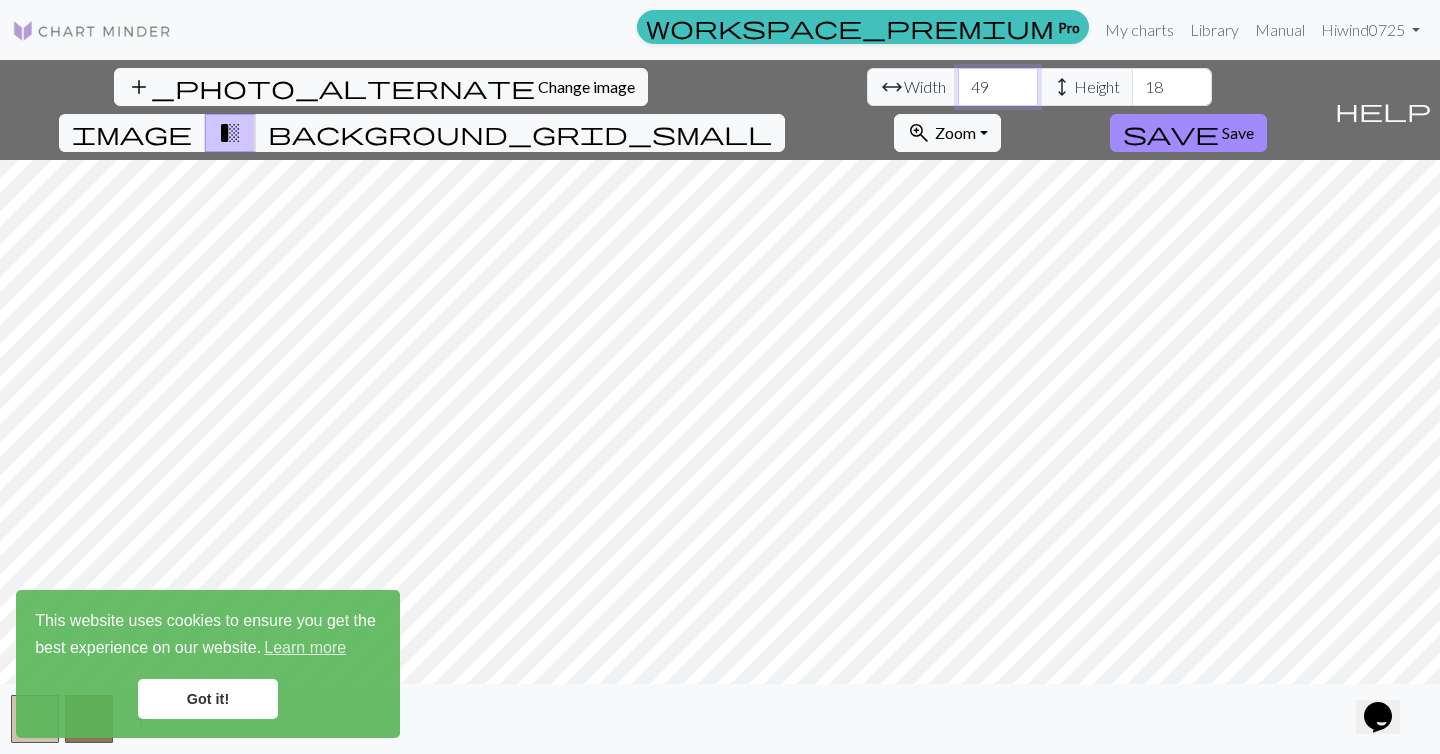click on "50" at bounding box center (998, 87) 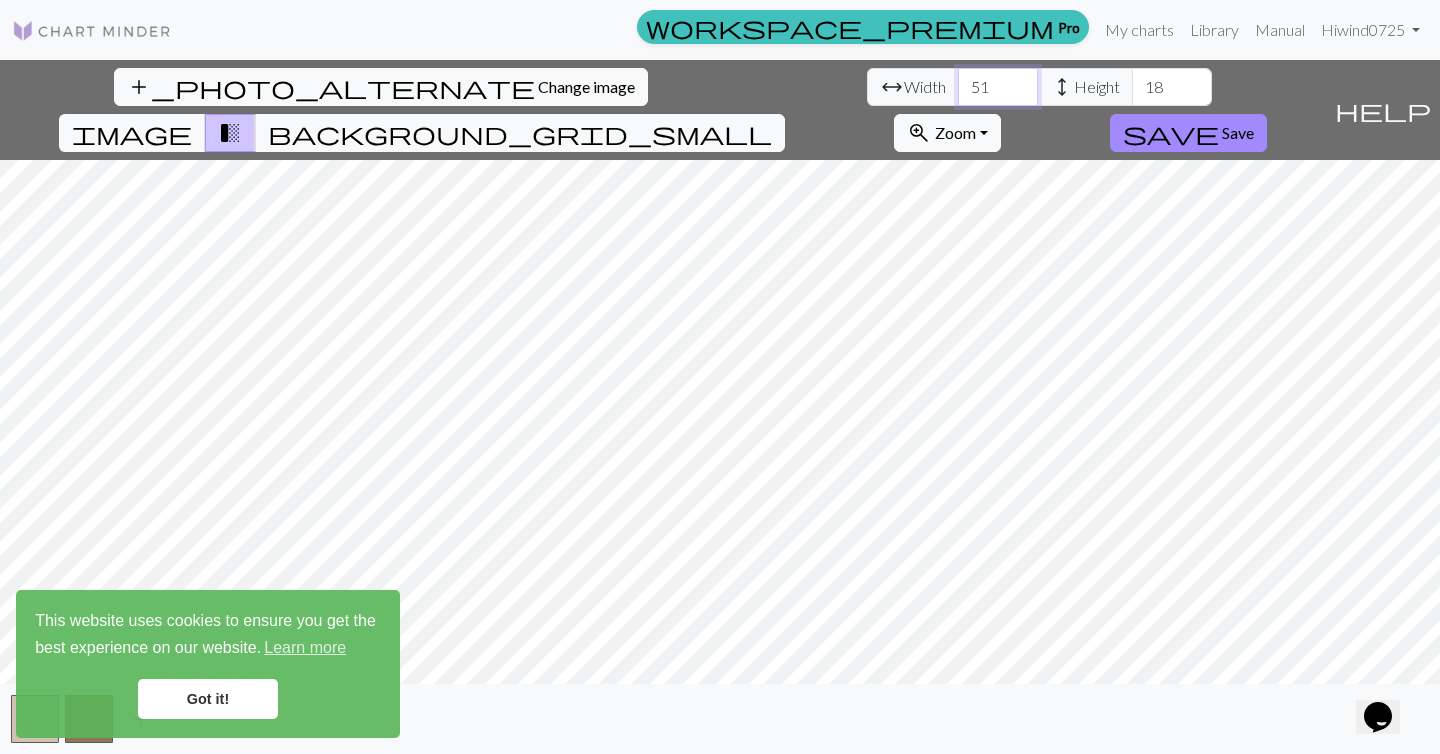 click on "51" at bounding box center (998, 87) 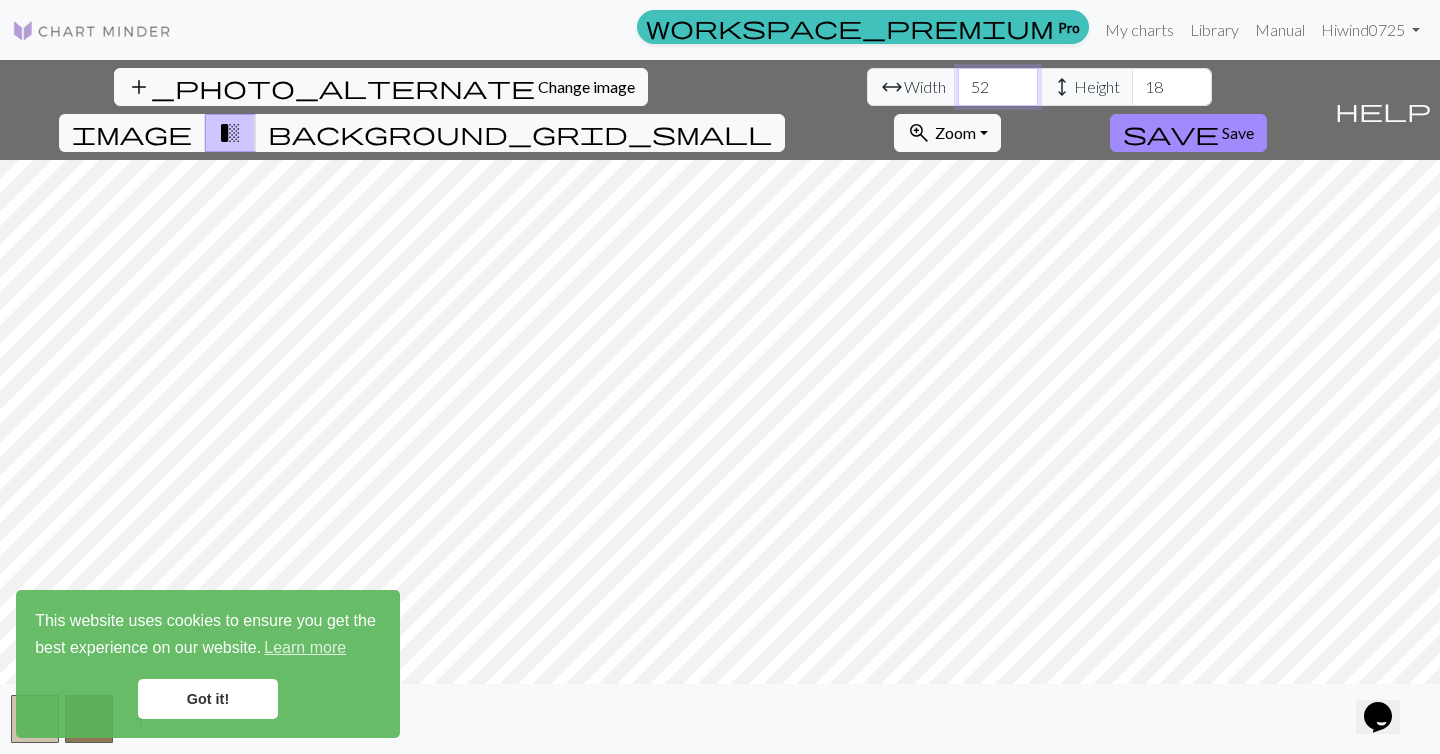 click on "52" at bounding box center [998, 87] 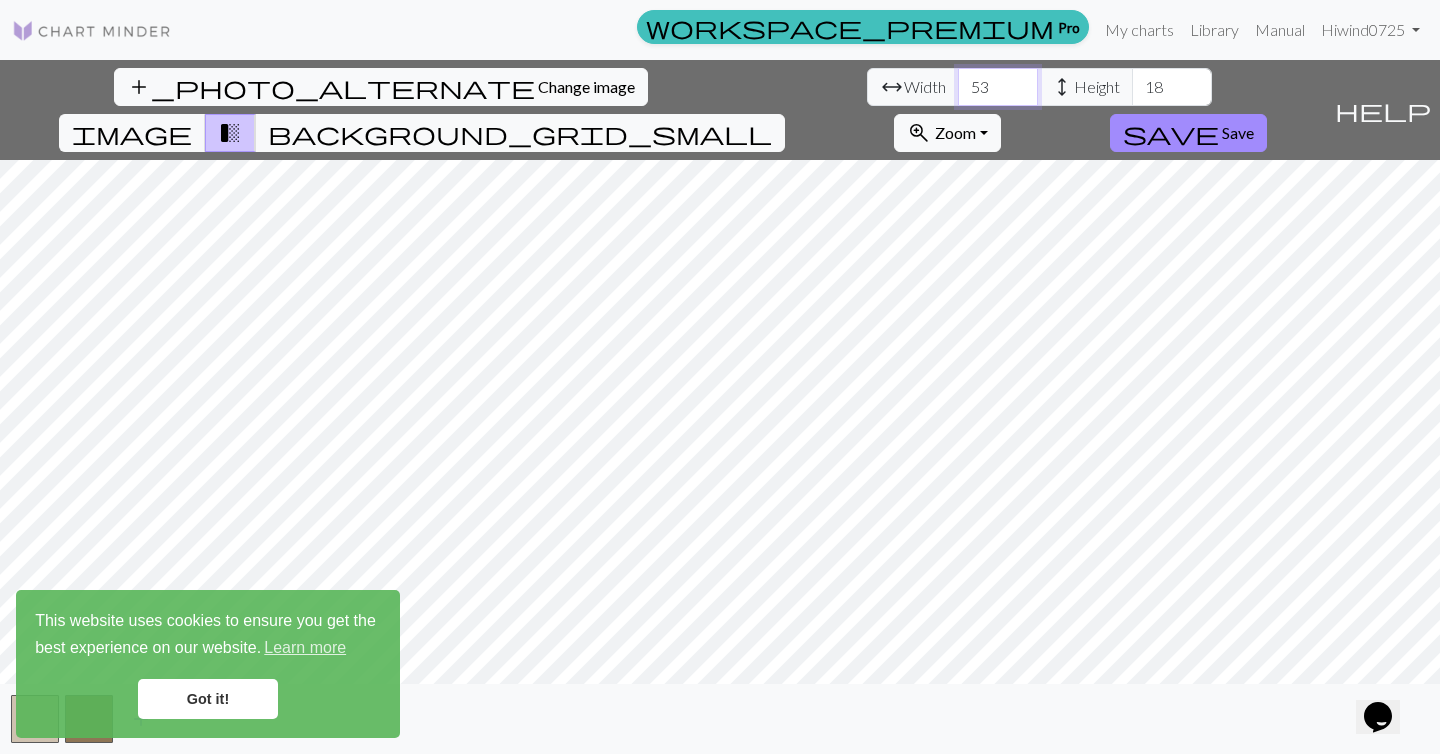 click on "54" at bounding box center (998, 87) 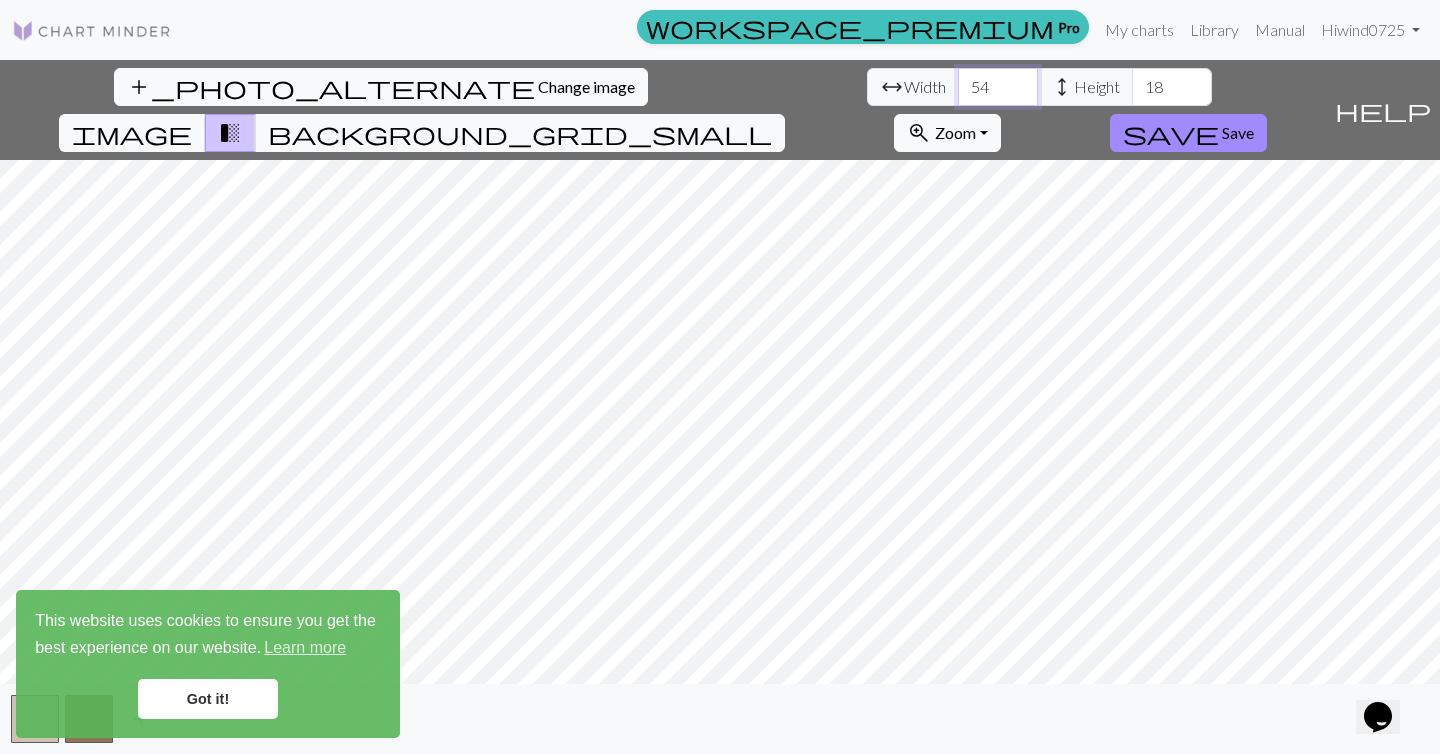 click on "55" at bounding box center [998, 87] 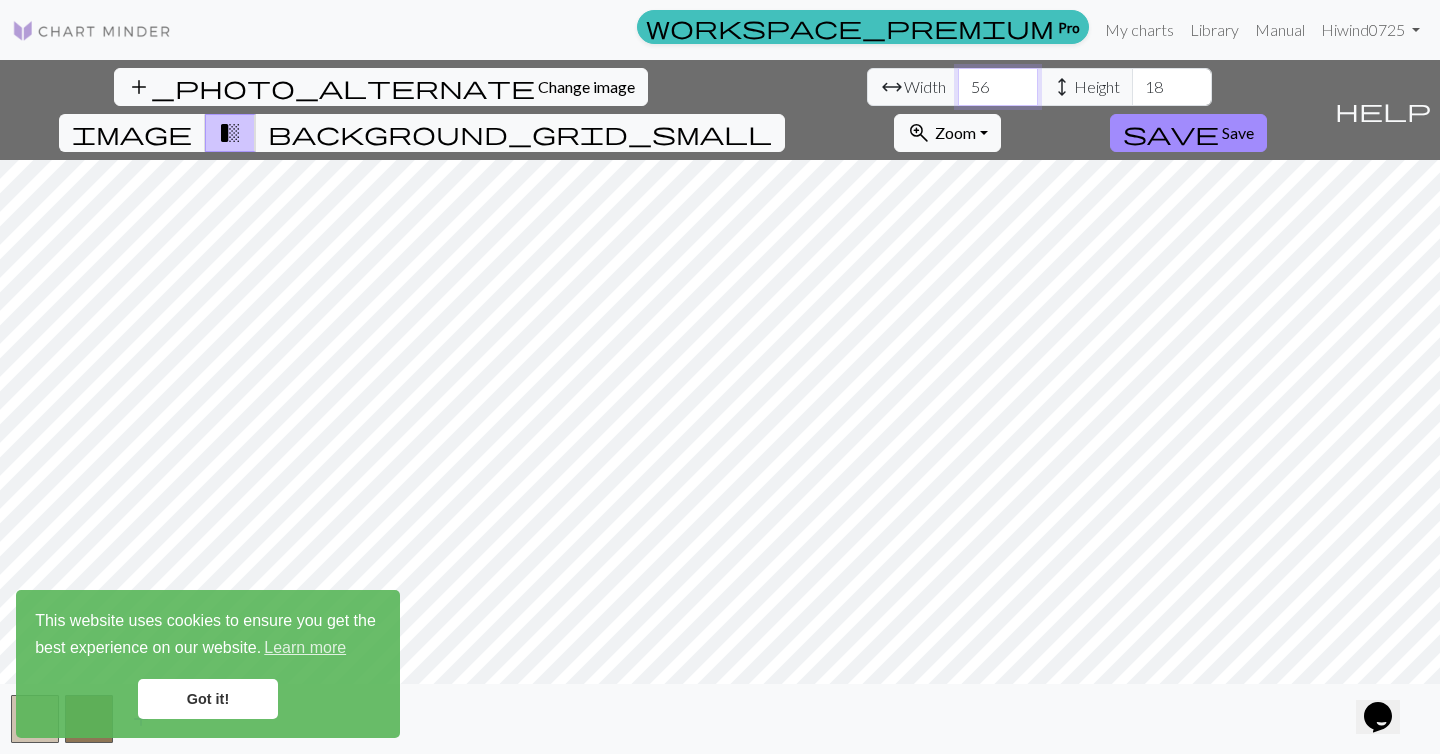 click on "56" at bounding box center (998, 87) 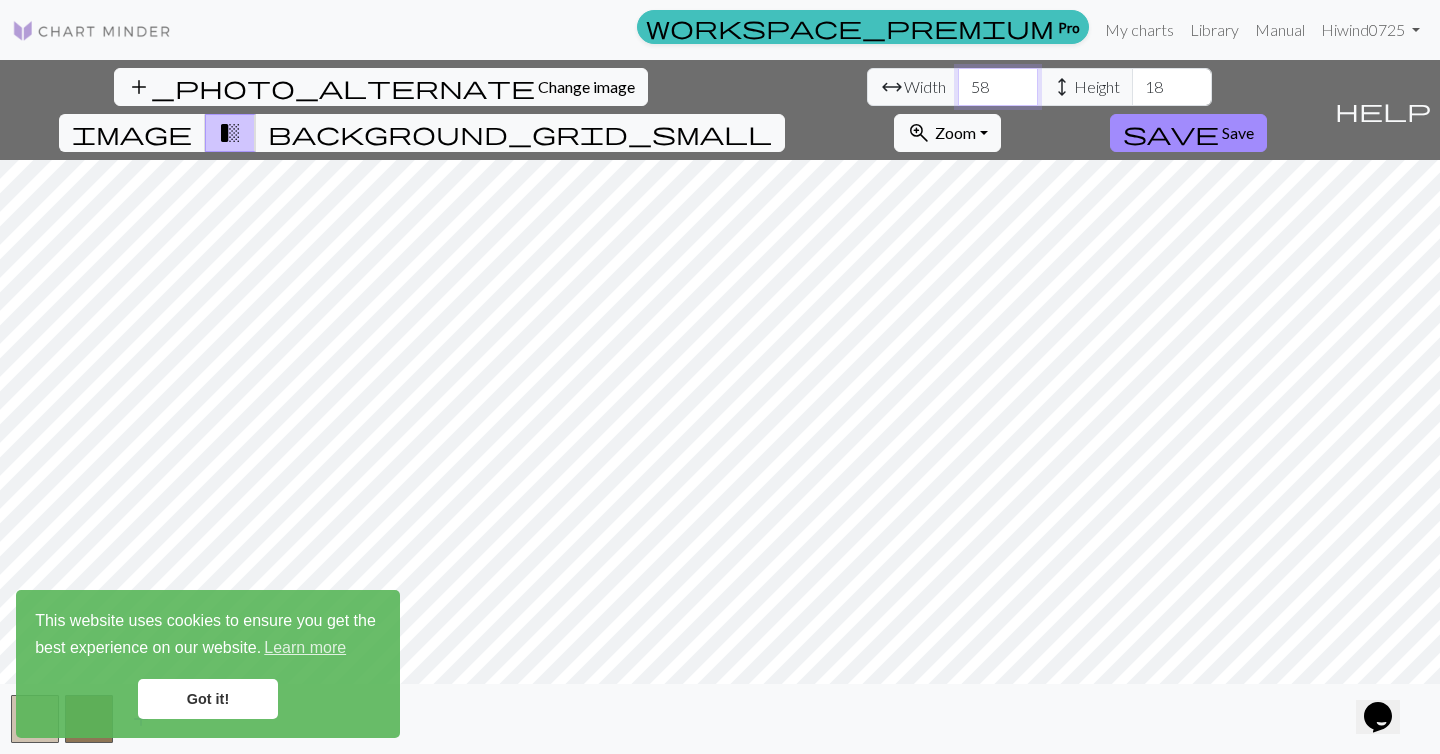 click on "58" at bounding box center [998, 87] 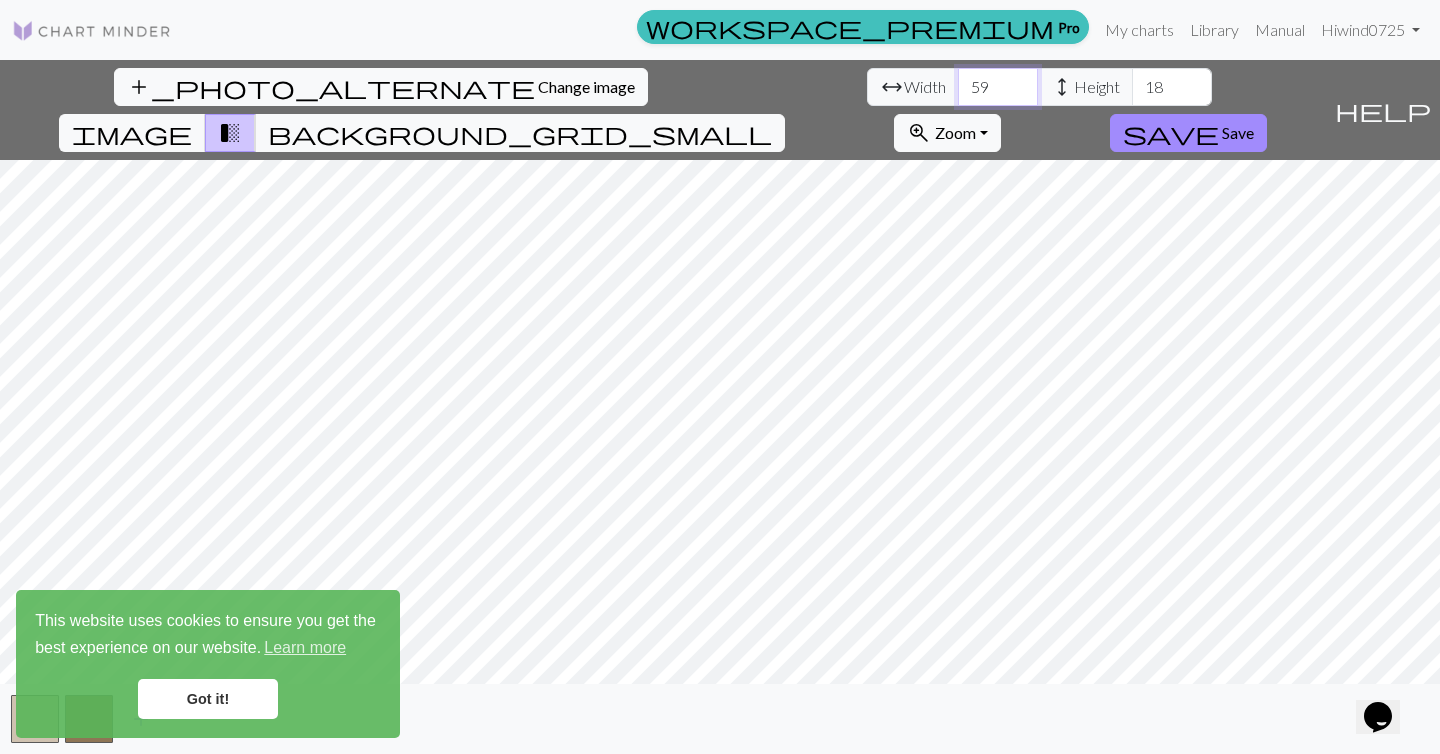 click on "59" at bounding box center [998, 87] 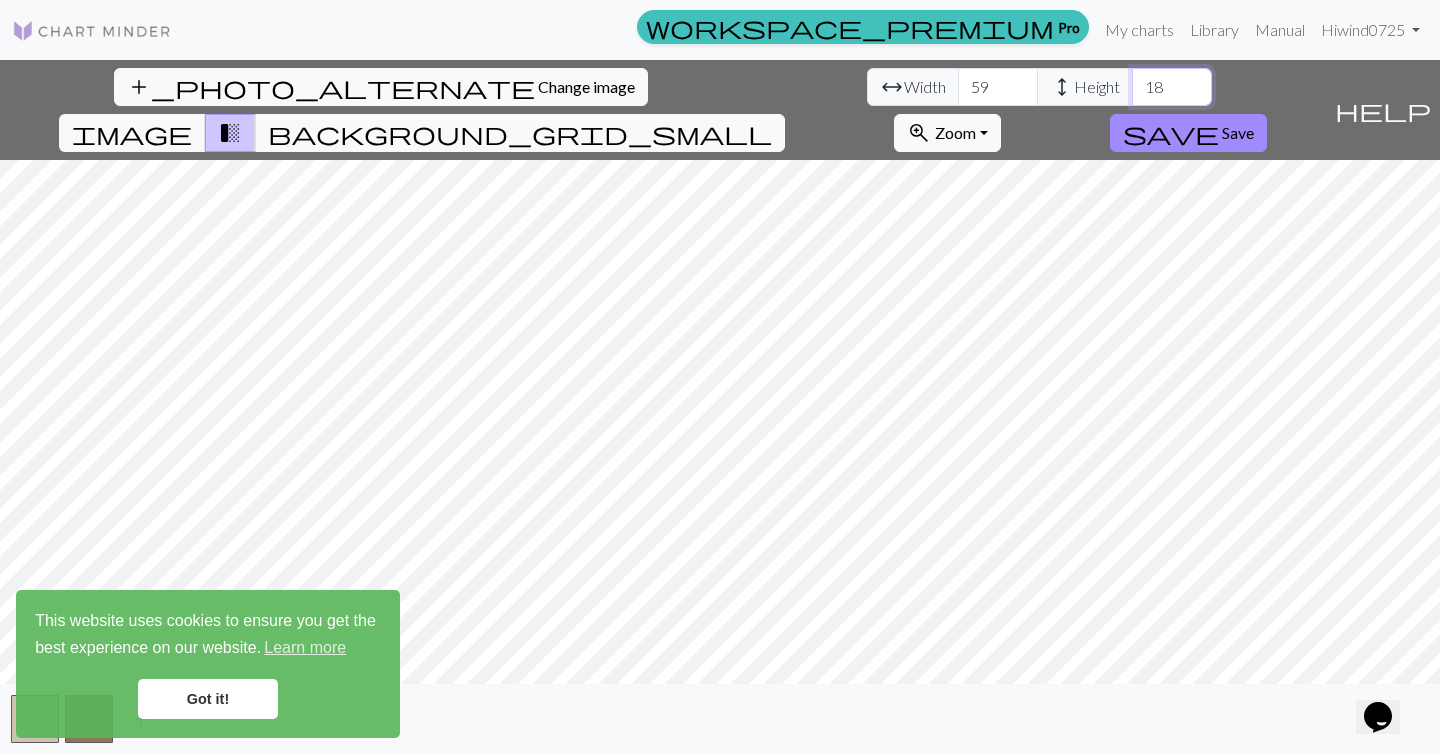drag, startPoint x: 626, startPoint y: 93, endPoint x: 556, endPoint y: 81, distance: 71.021126 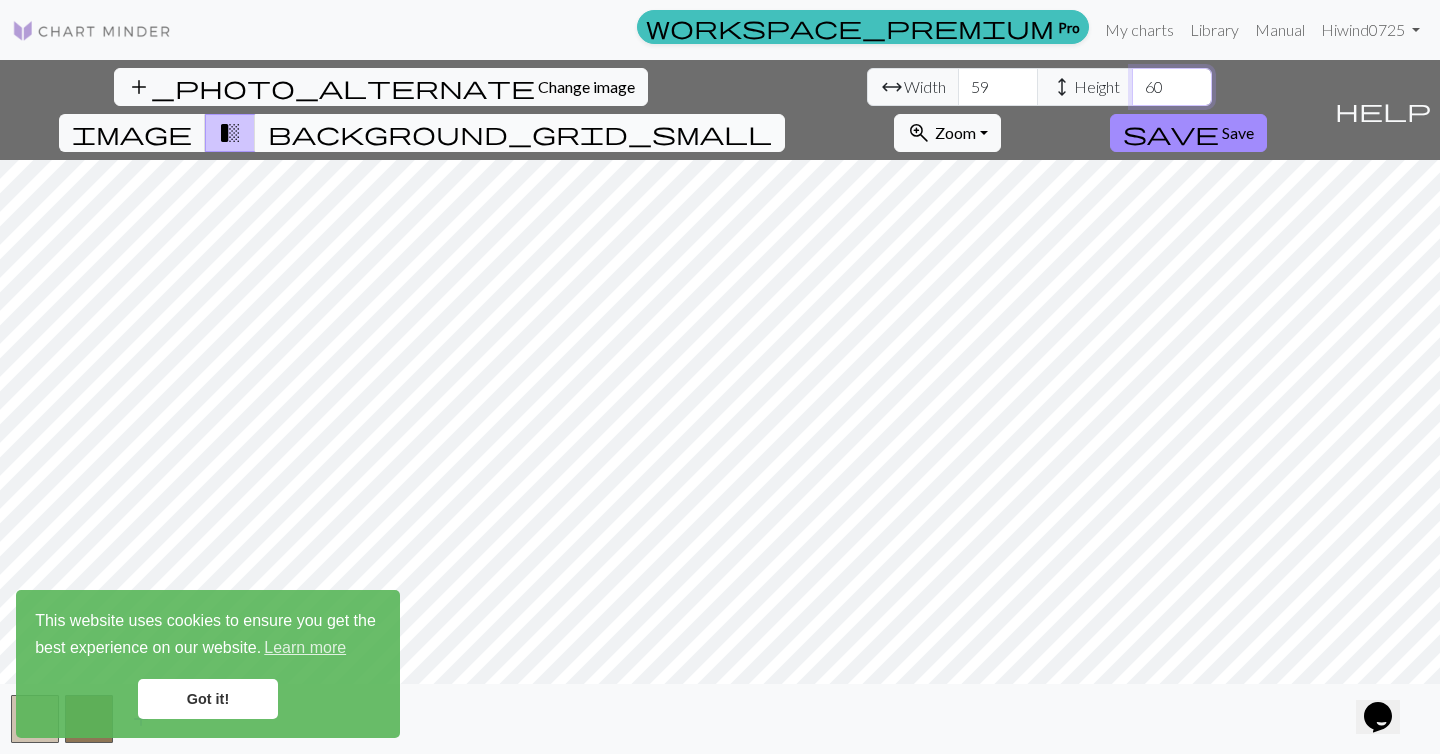 type on "60" 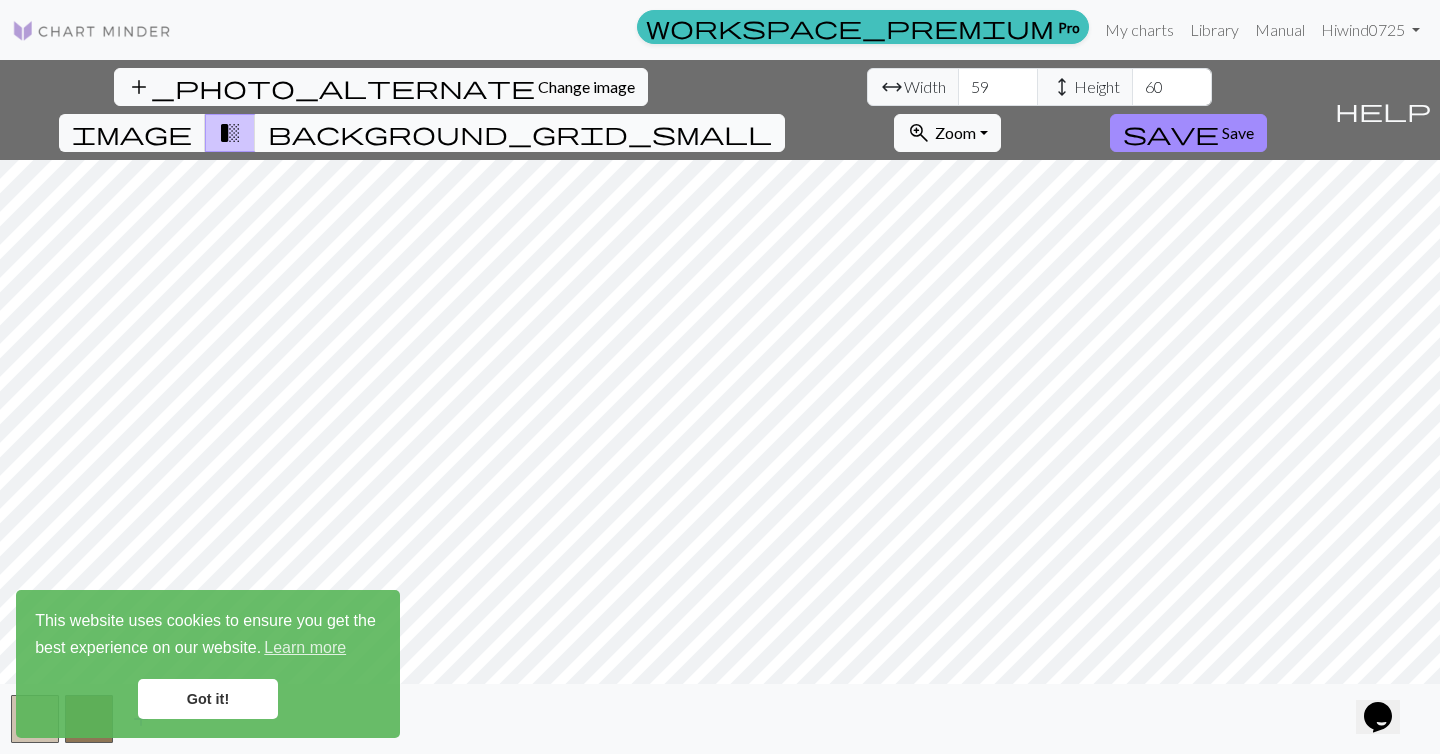 click on "background_grid_small" at bounding box center (520, 133) 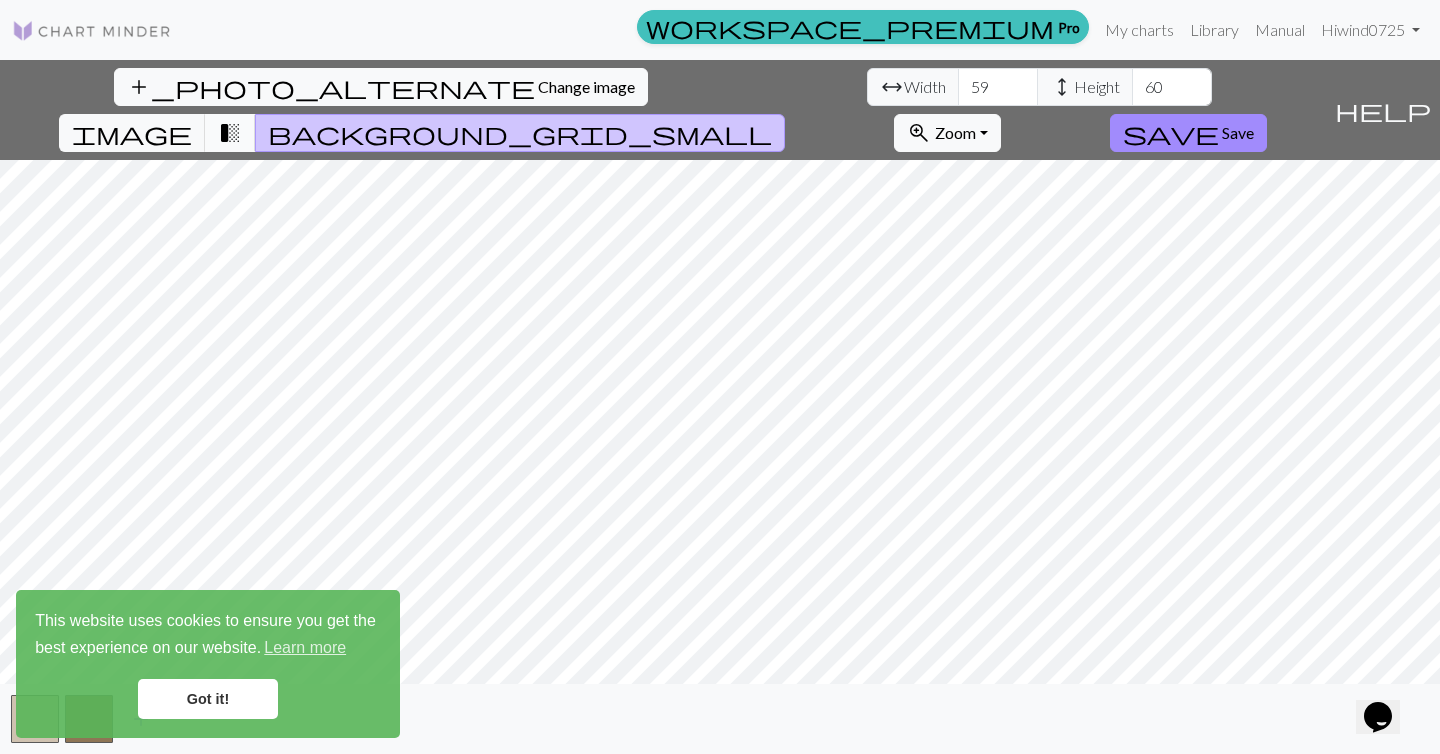 click on "transition_fade" at bounding box center [230, 133] 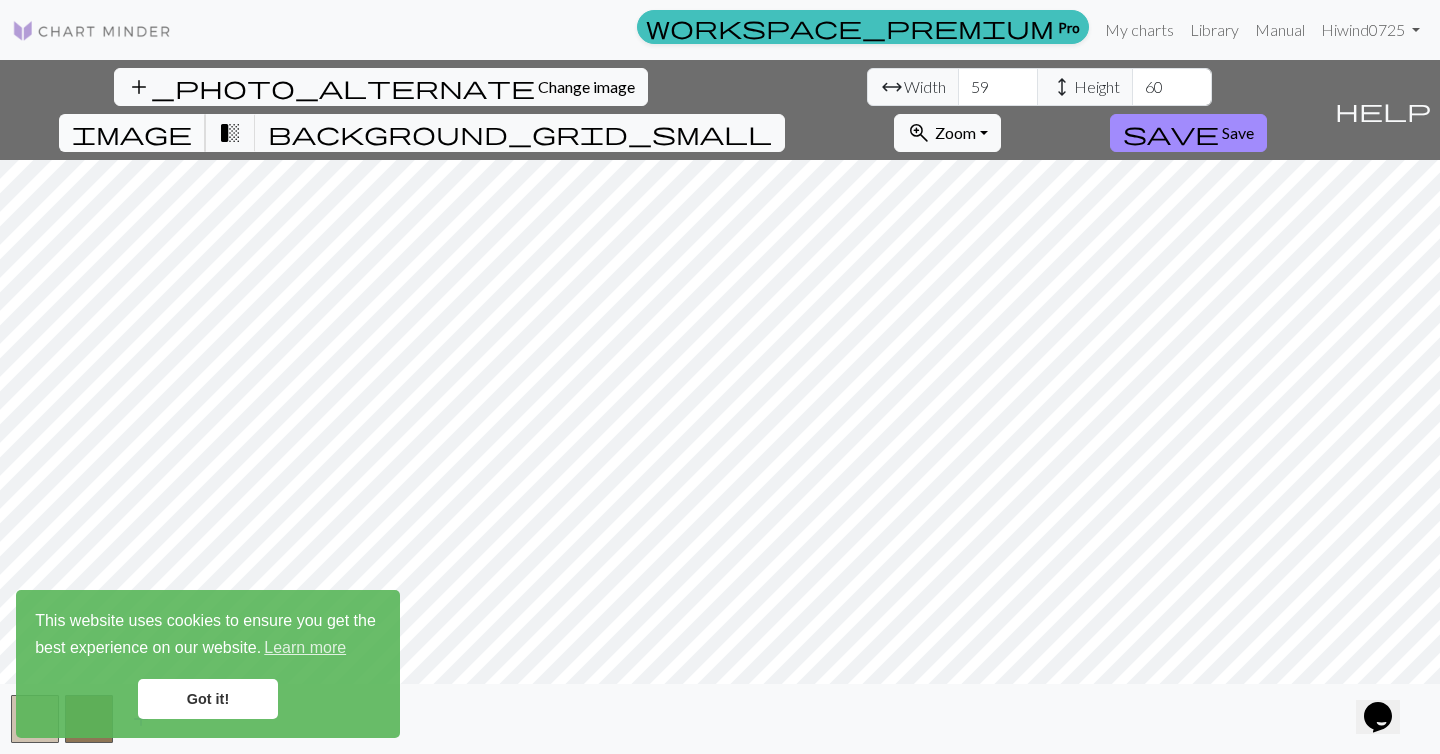 click on "image" at bounding box center (132, 133) 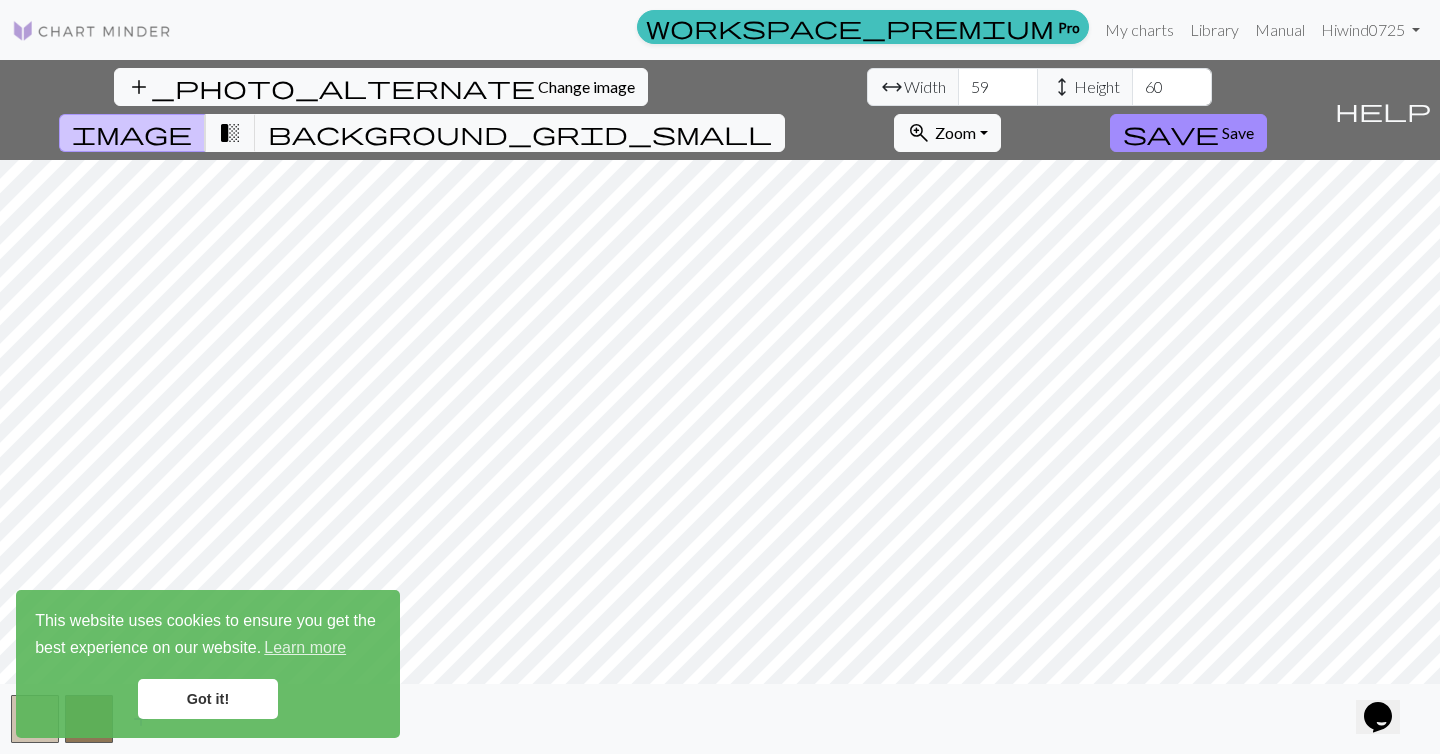 click on "Got it!" at bounding box center [208, 699] 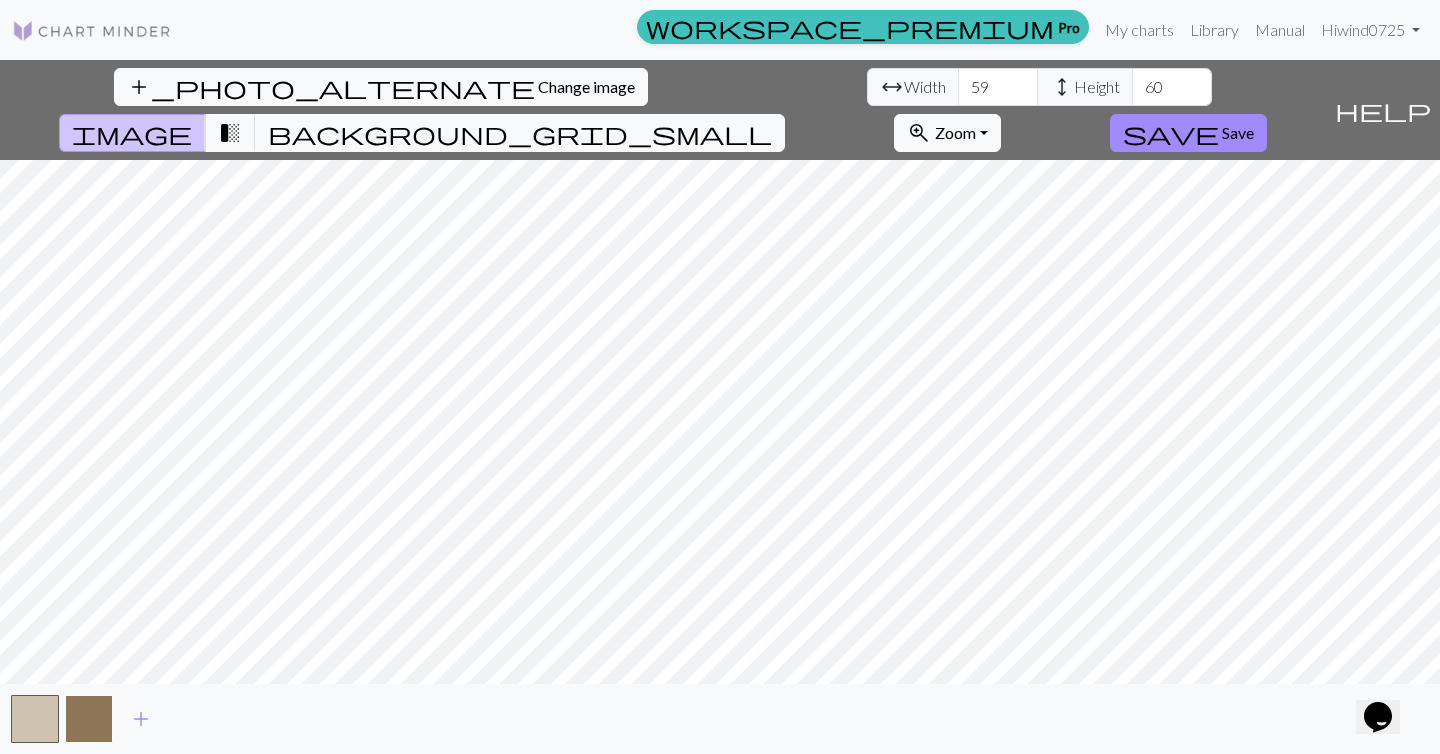 click at bounding box center [89, 719] 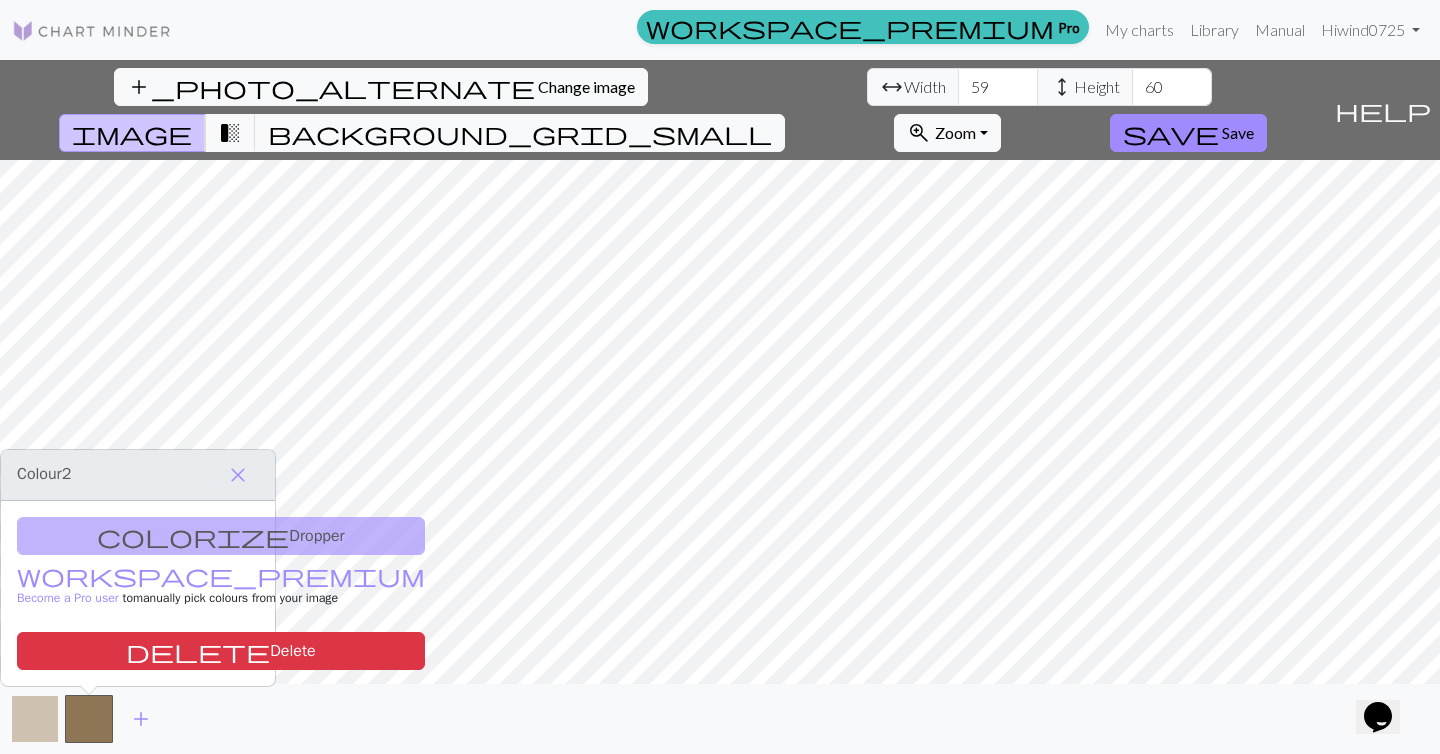 click at bounding box center (35, 719) 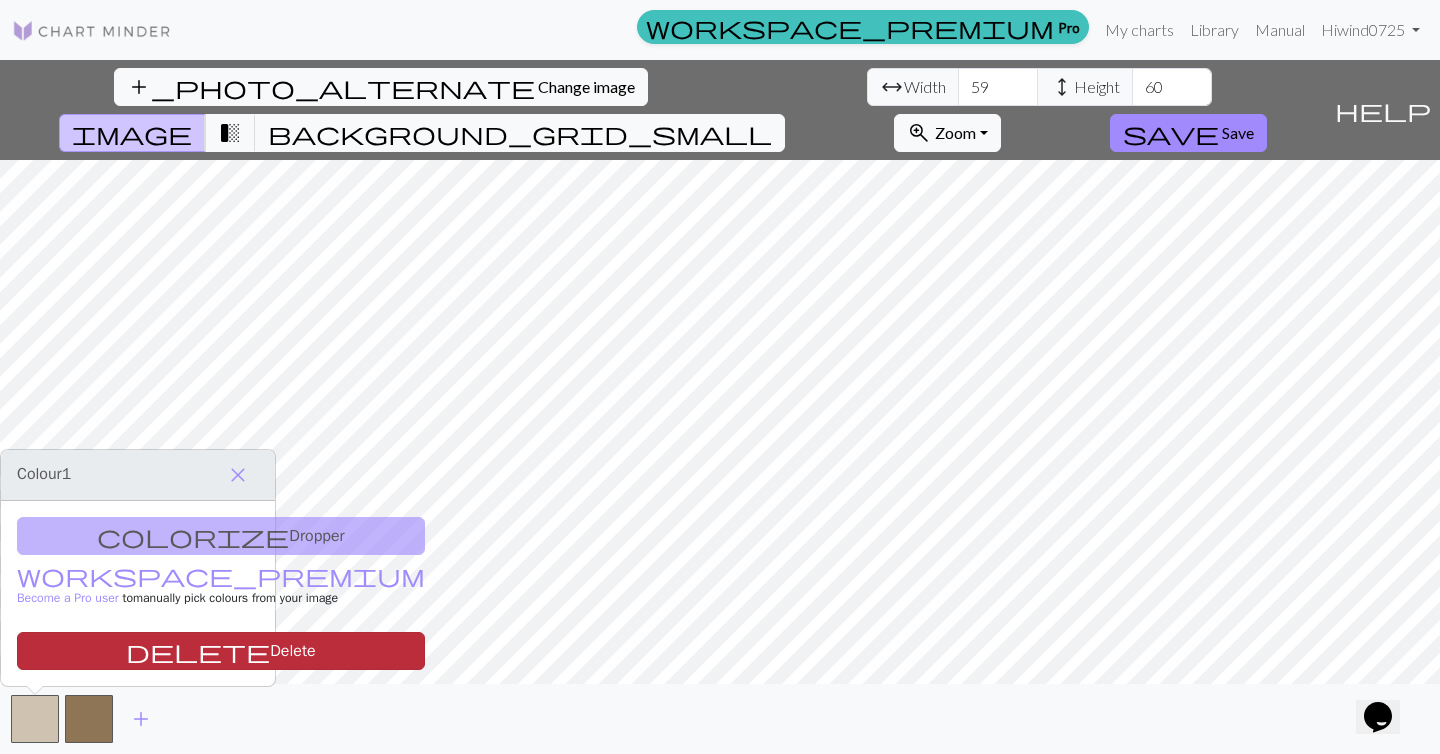 click on "delete Delete" at bounding box center (221, 651) 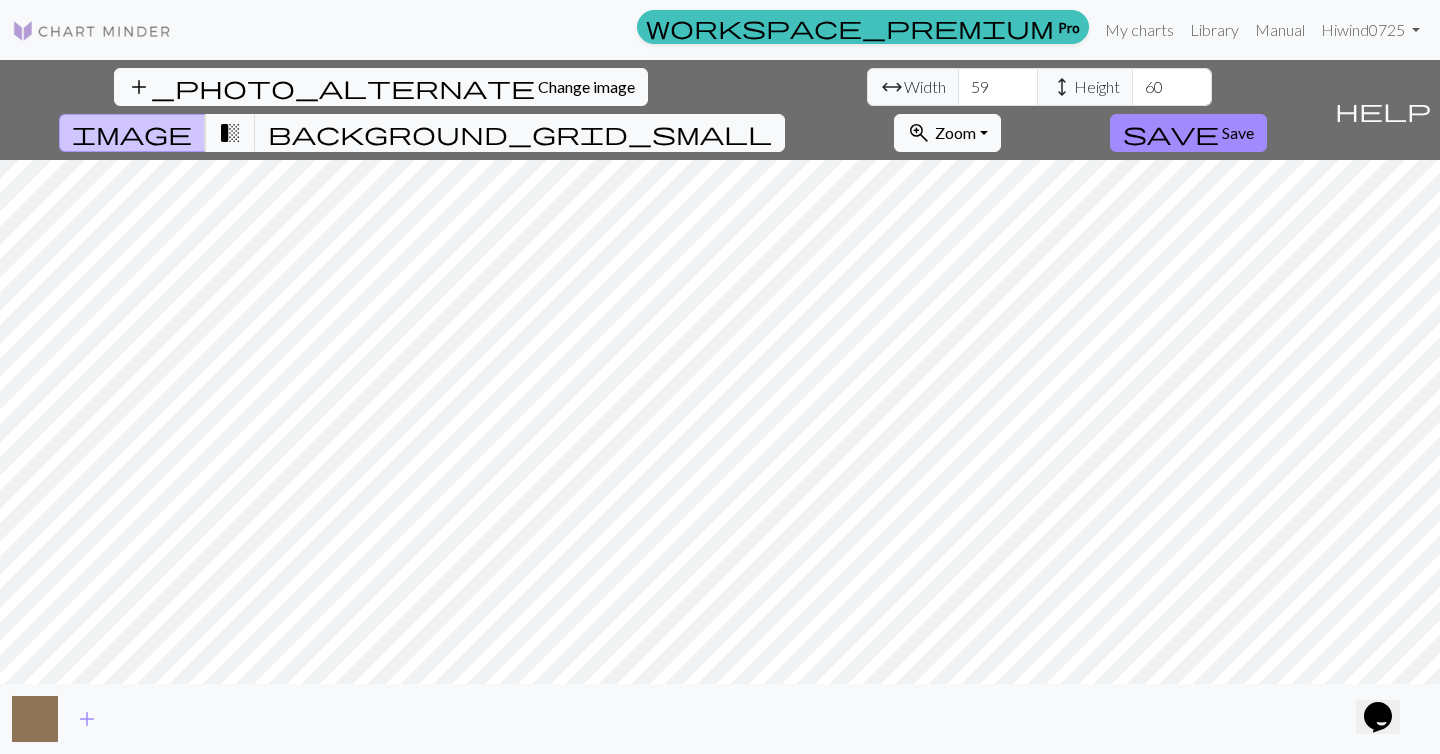 click at bounding box center [35, 719] 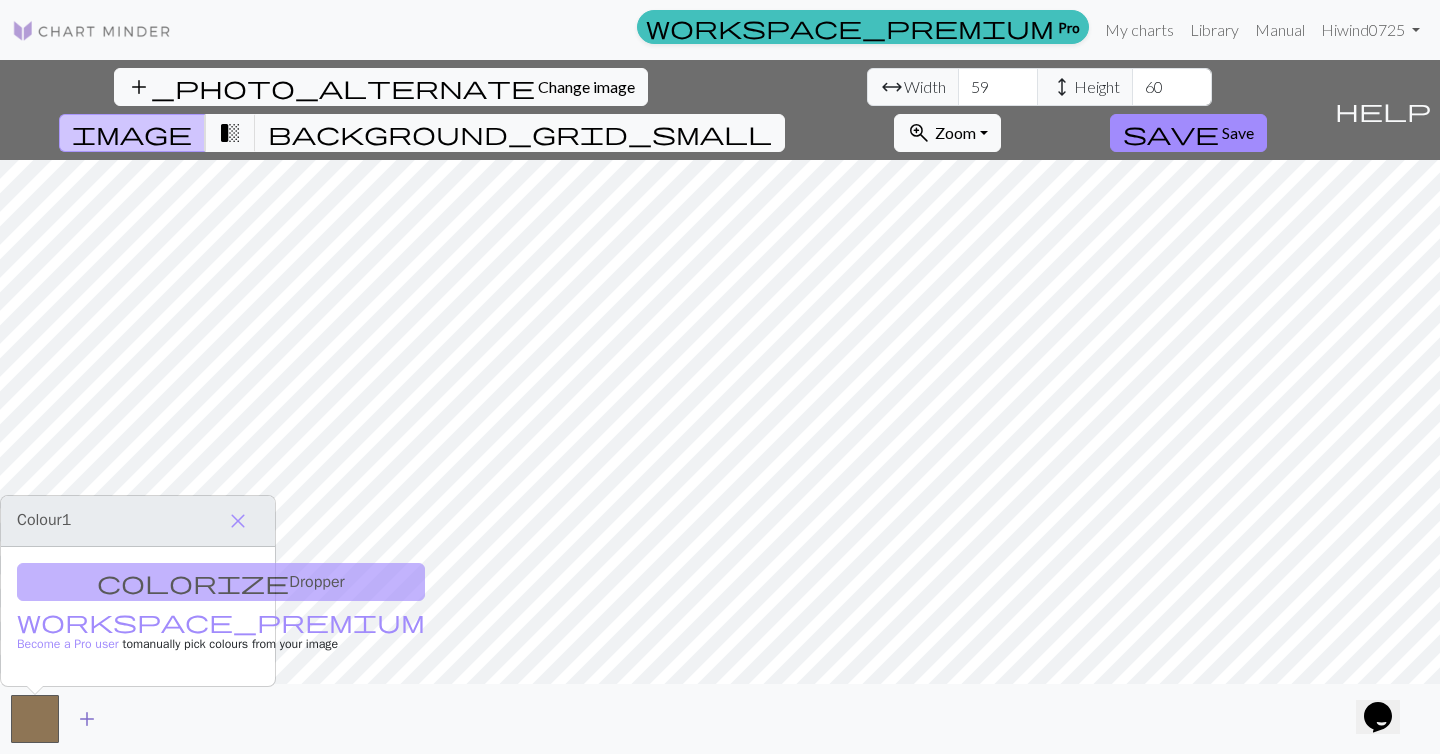 click on "add" at bounding box center [87, 719] 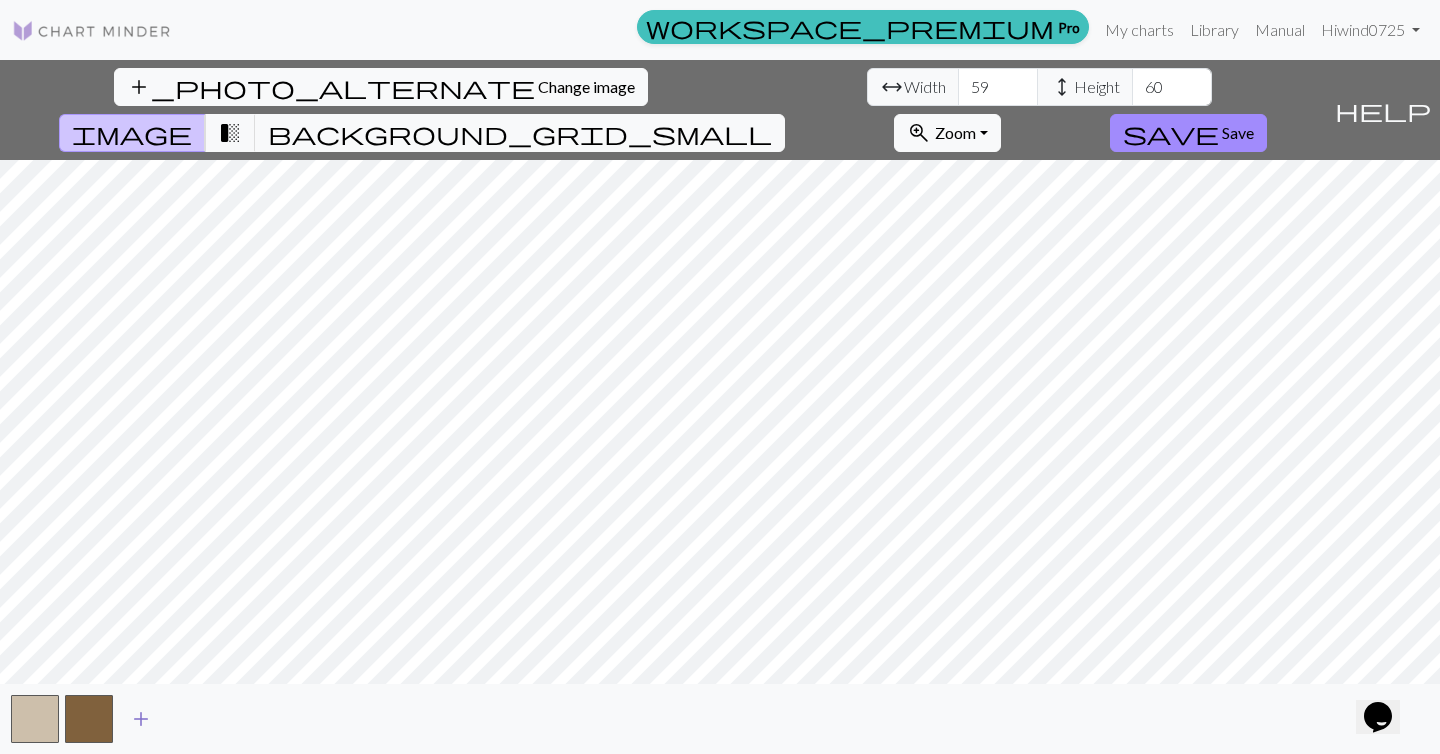 click at bounding box center (89, 719) 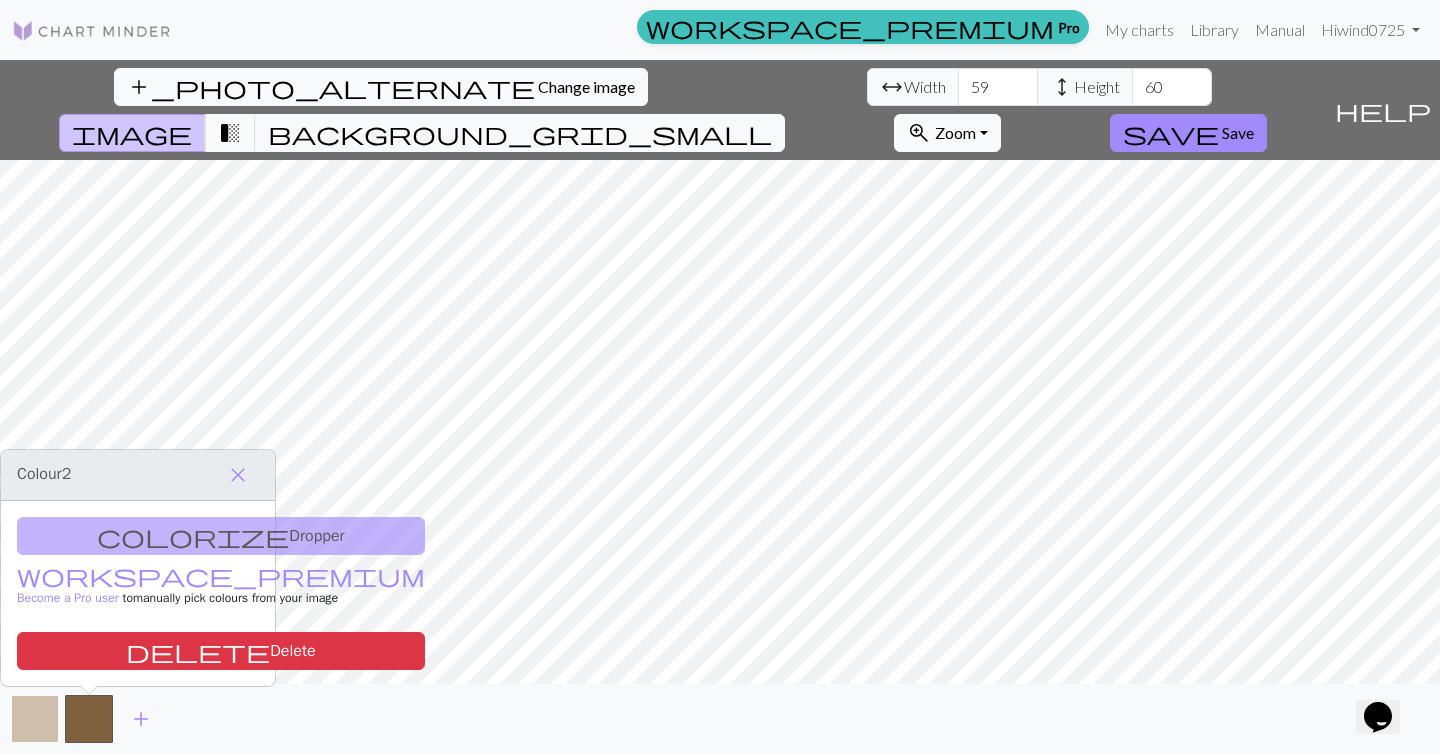 click at bounding box center [35, 719] 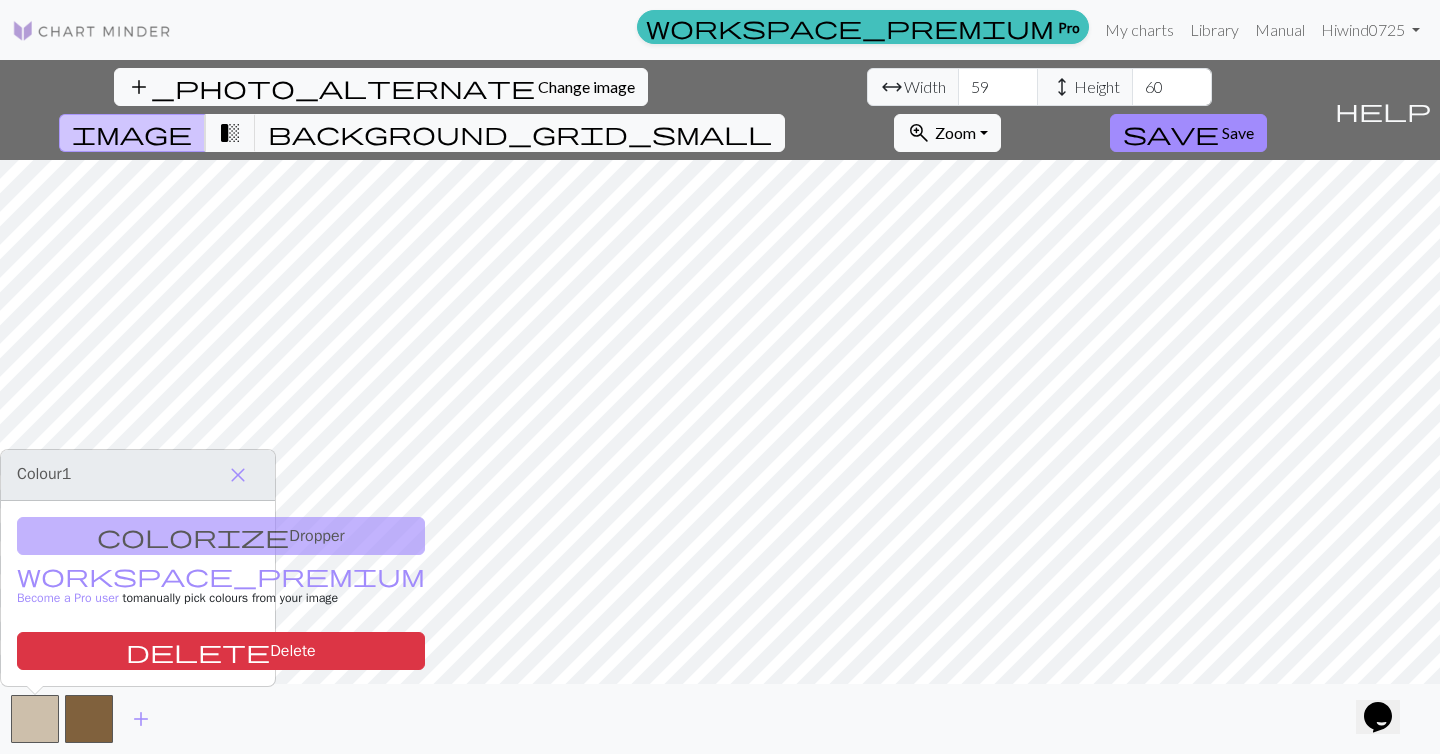 click on "colorize Dropper workspace_premium Become a Pro user   to  manually pick colours from your image delete Delete" at bounding box center [138, 593] 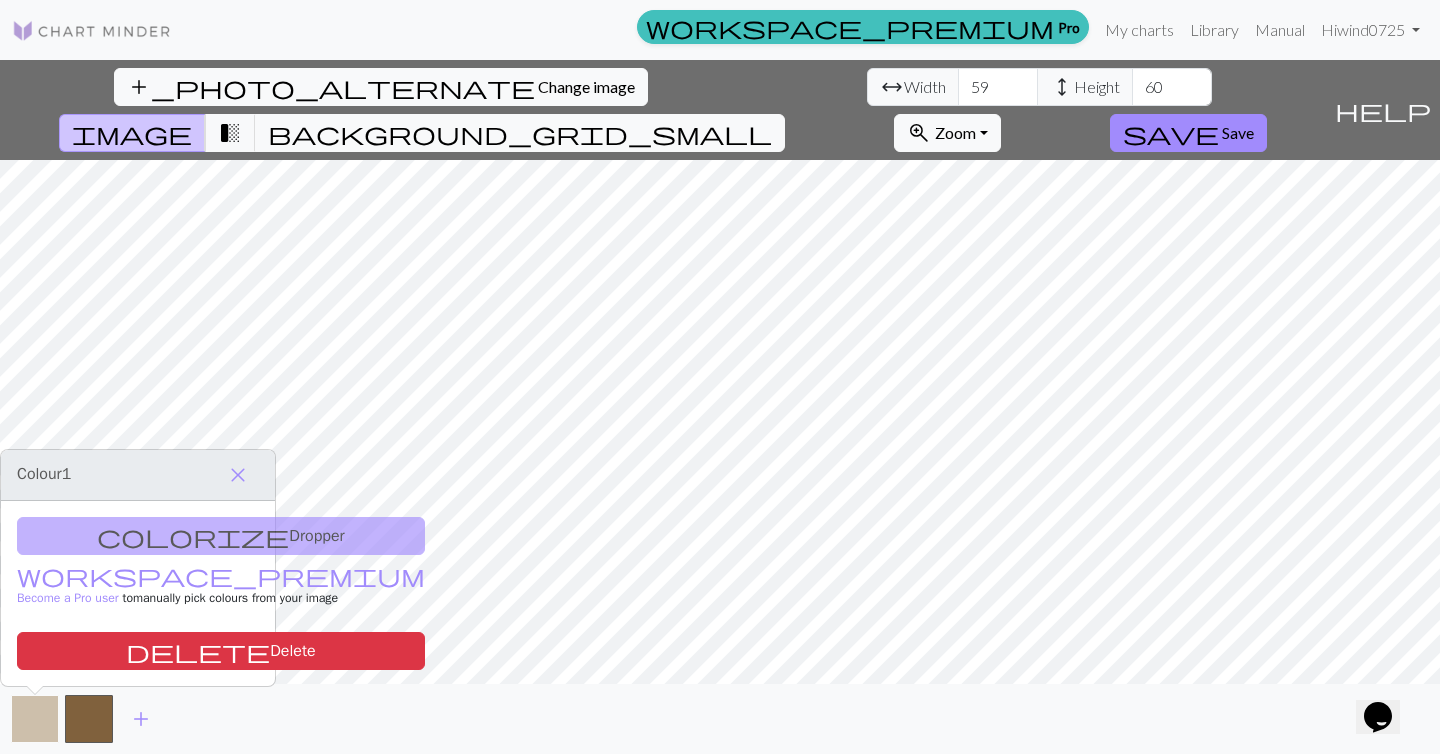 click at bounding box center (35, 719) 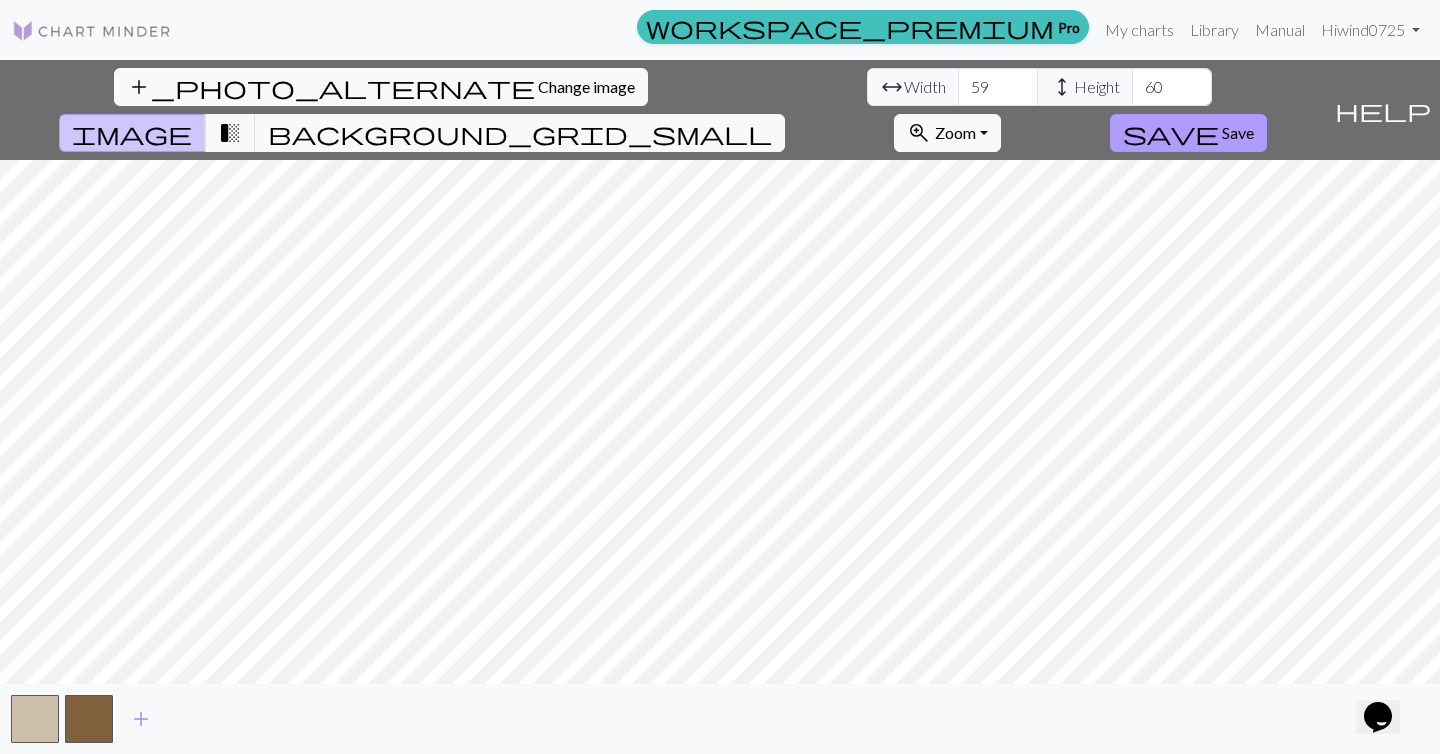 click on "Save" at bounding box center [1238, 132] 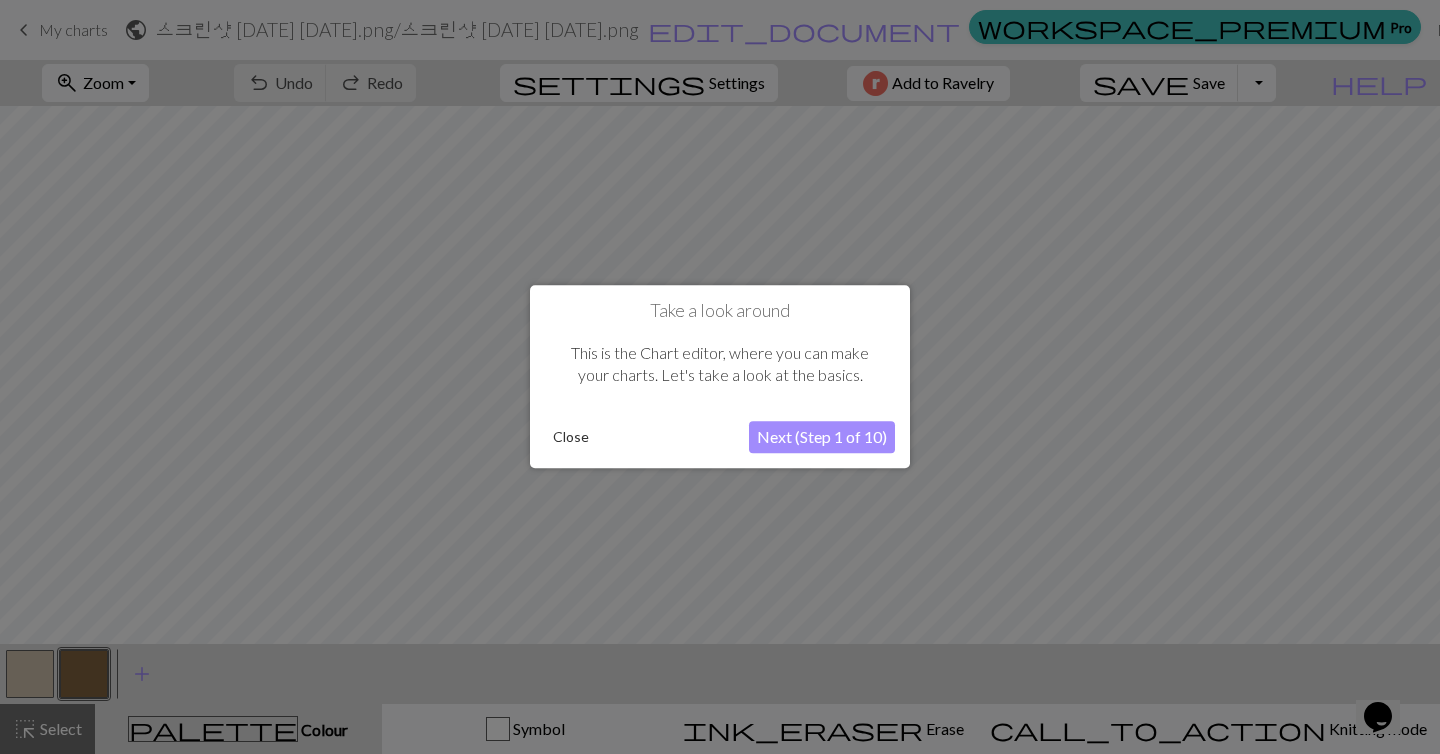 click on "Close" at bounding box center (571, 438) 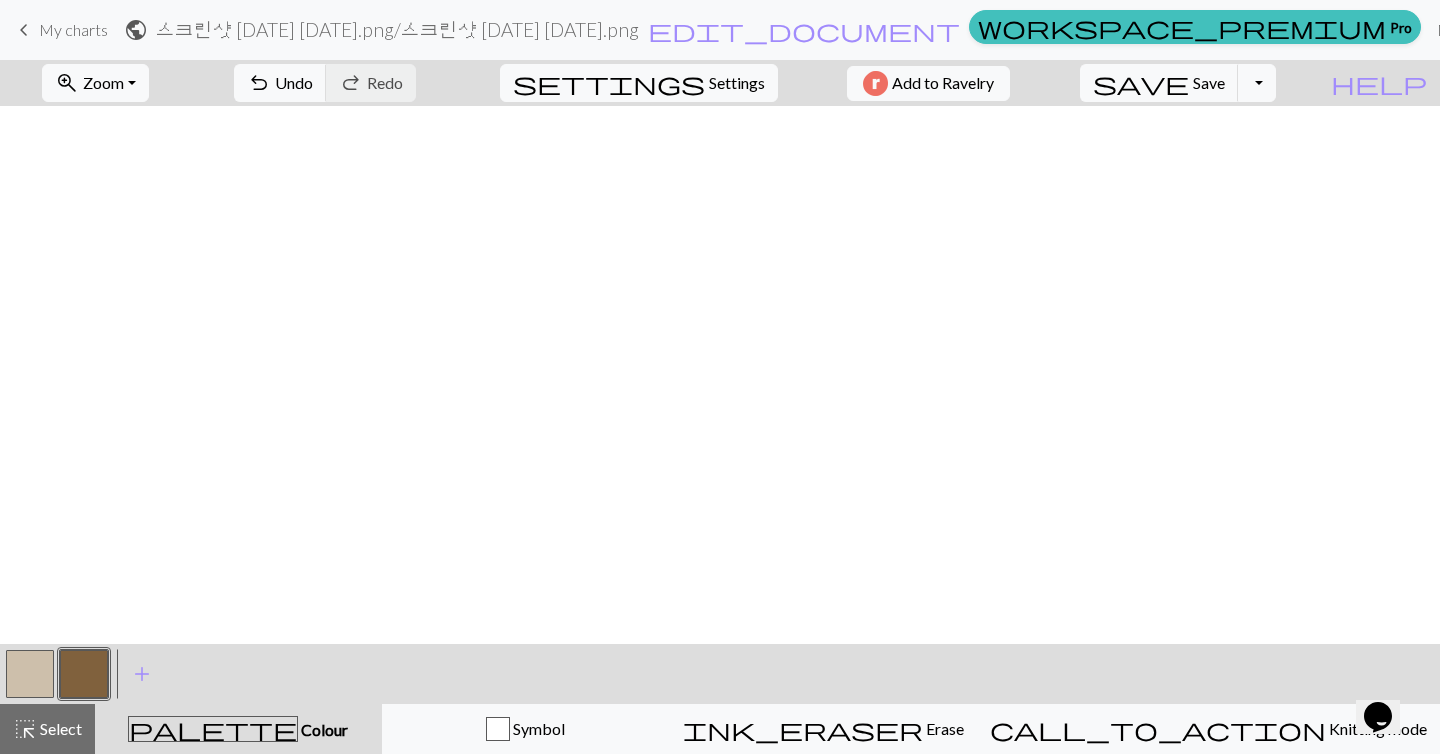 scroll, scrollTop: 0, scrollLeft: 0, axis: both 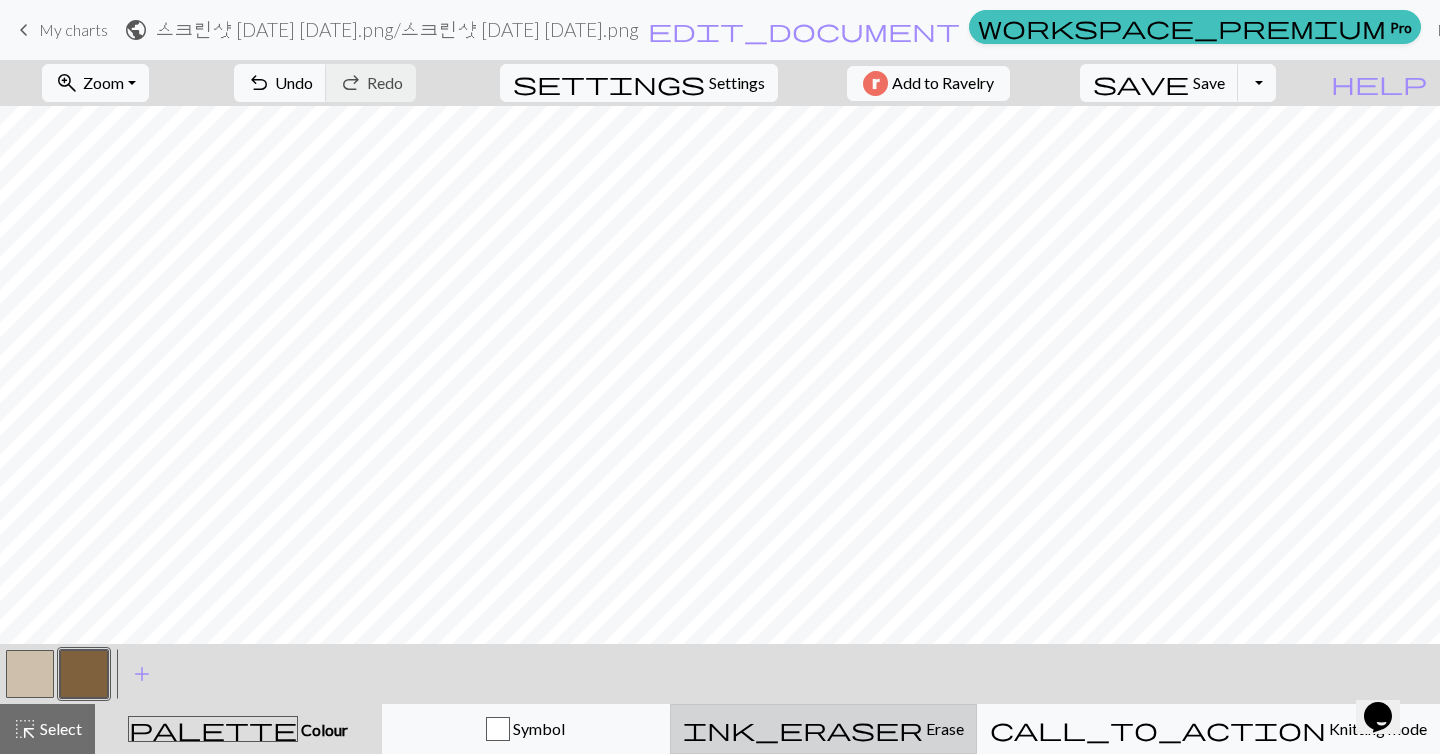 click on "Erase" at bounding box center (943, 728) 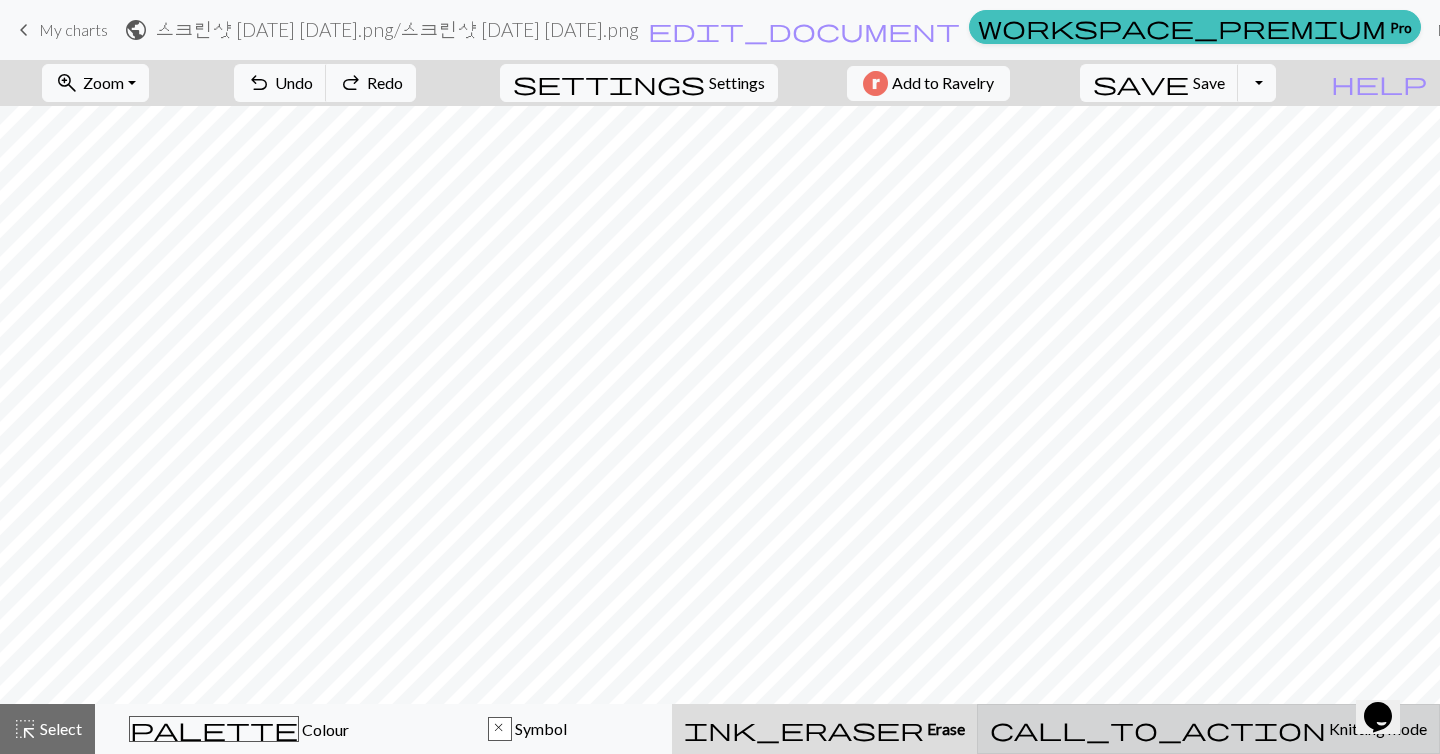 click on "call_to_action   Knitting mode   Knitting mode" at bounding box center [1208, 729] 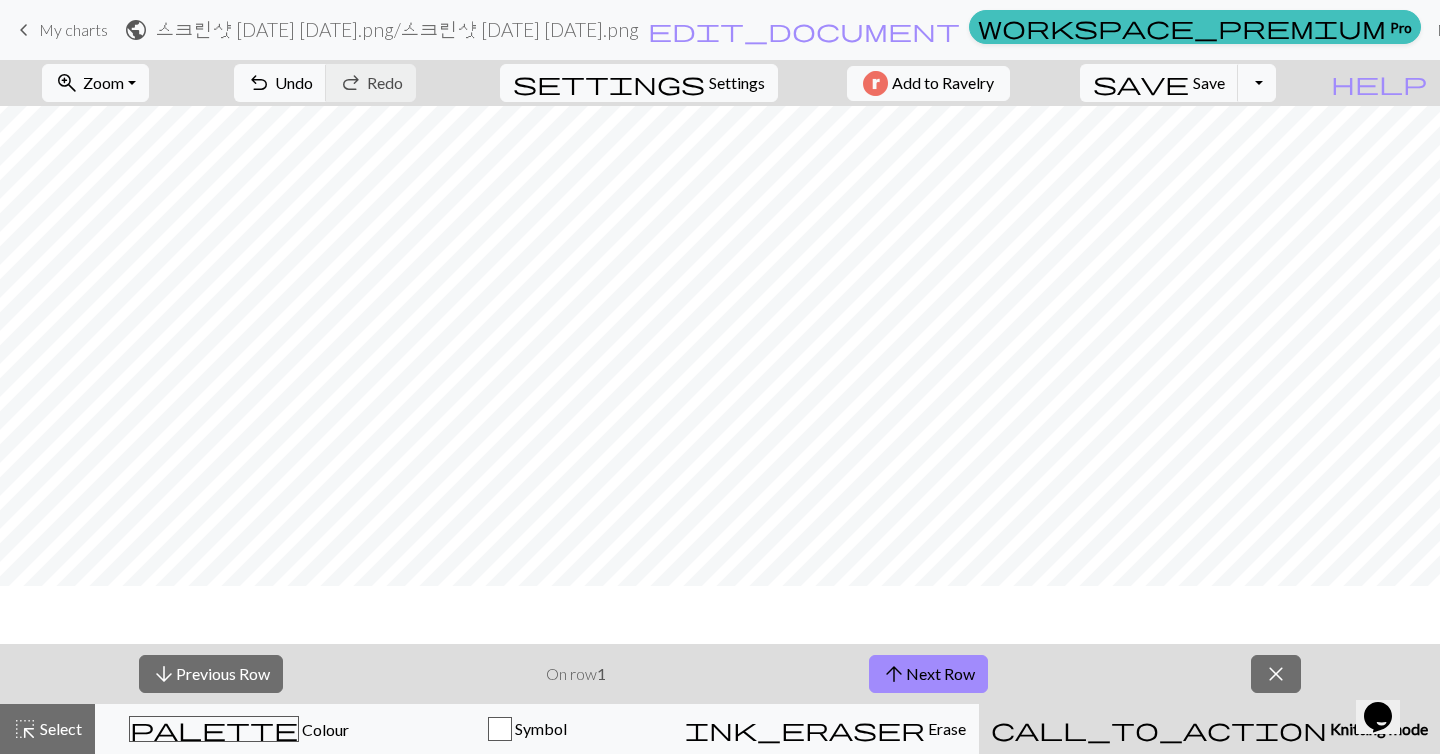 scroll, scrollTop: 0, scrollLeft: 0, axis: both 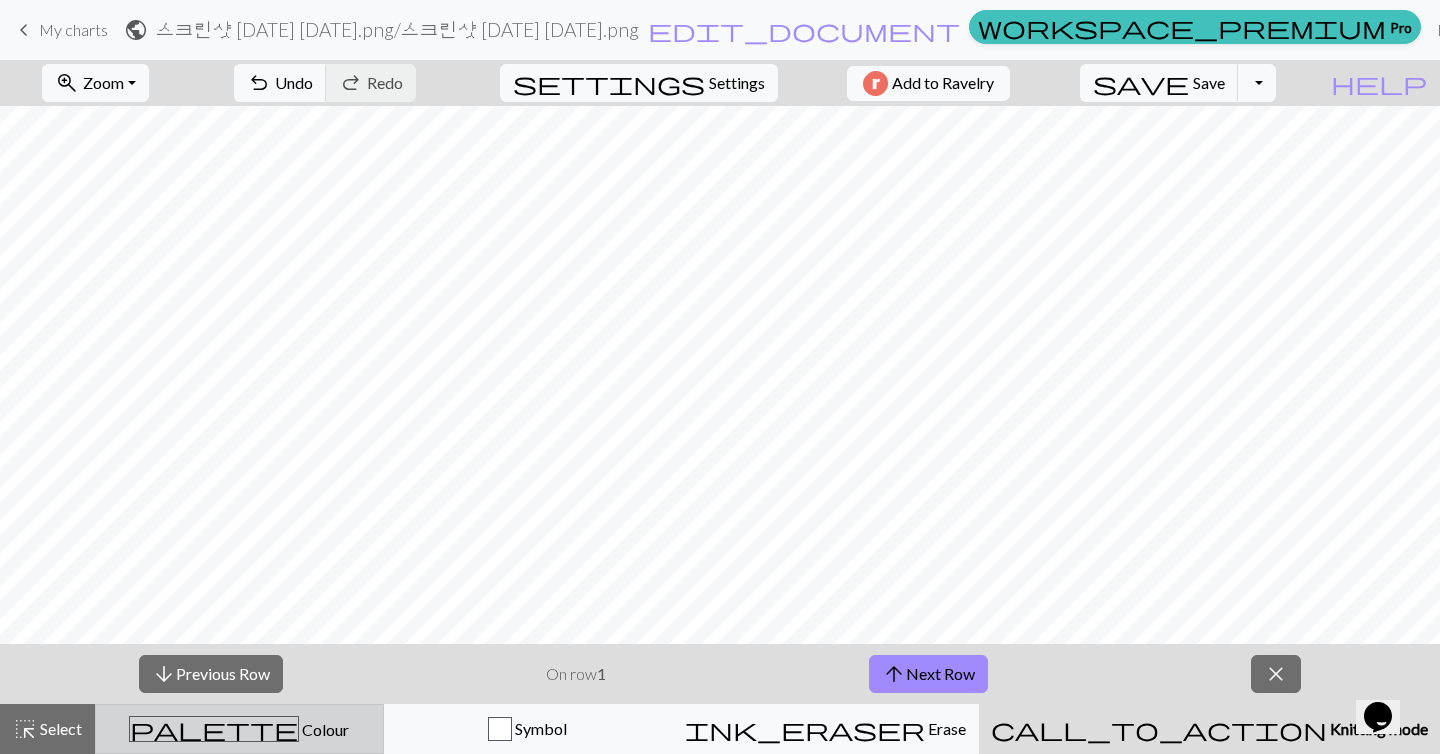 click on "Colour" at bounding box center (324, 729) 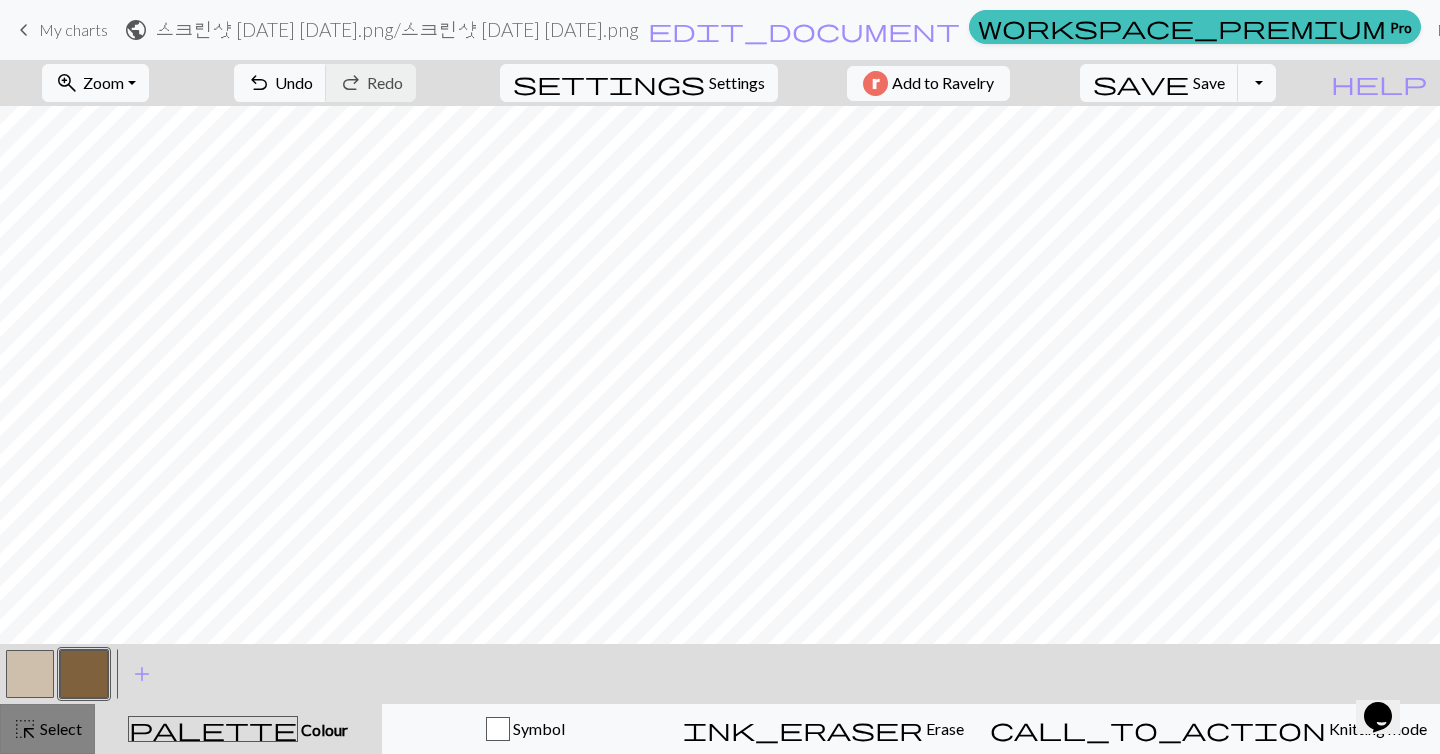 click on "Select" at bounding box center [59, 728] 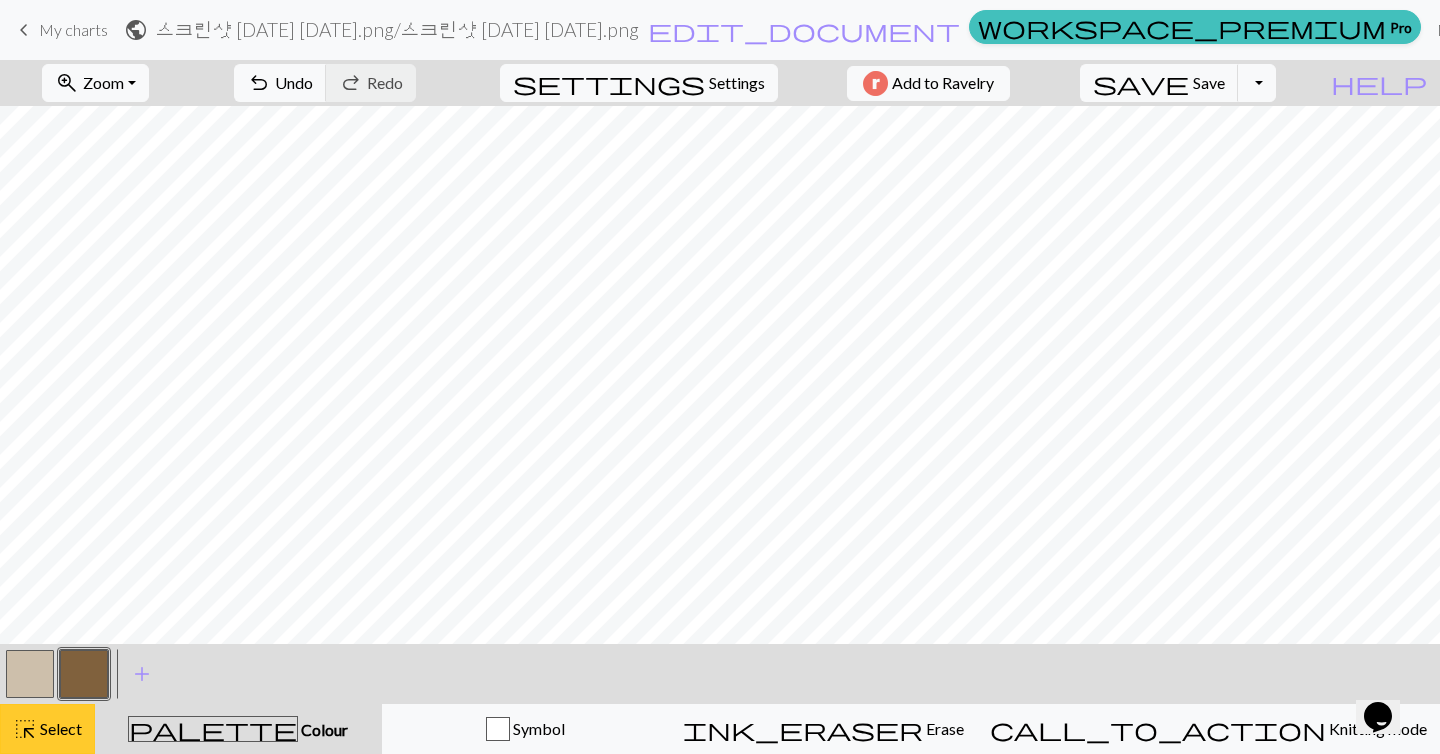 click on "Select" at bounding box center (59, 728) 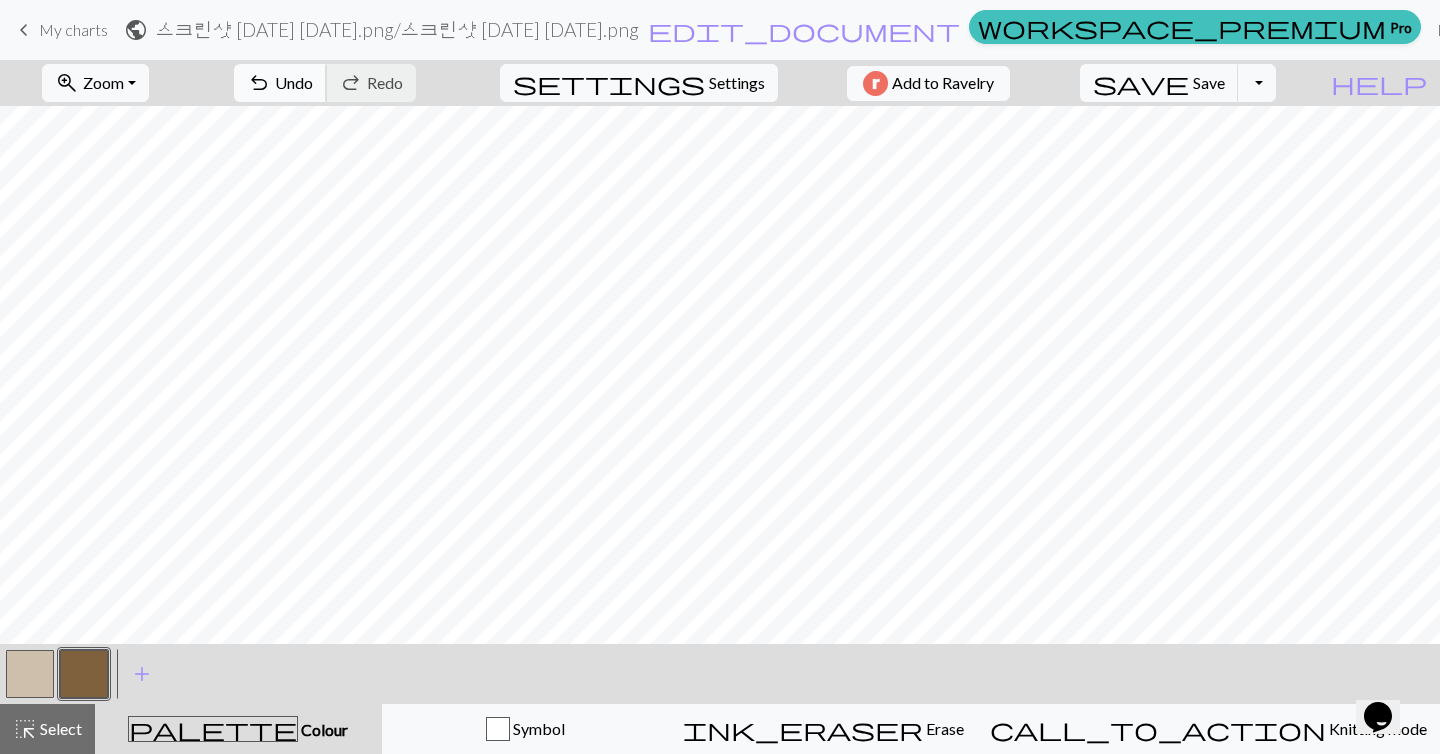 click on "Undo" at bounding box center [294, 82] 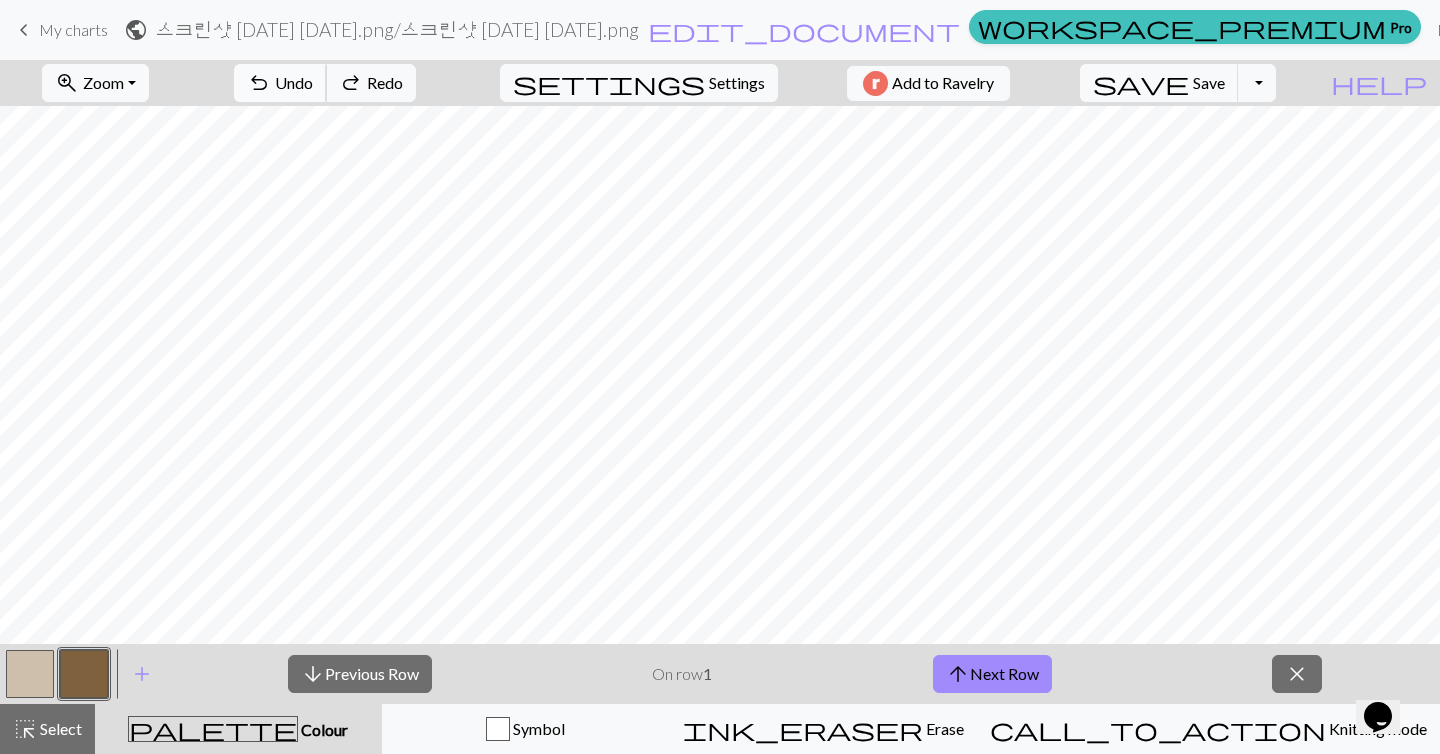 click on "Undo" at bounding box center (294, 82) 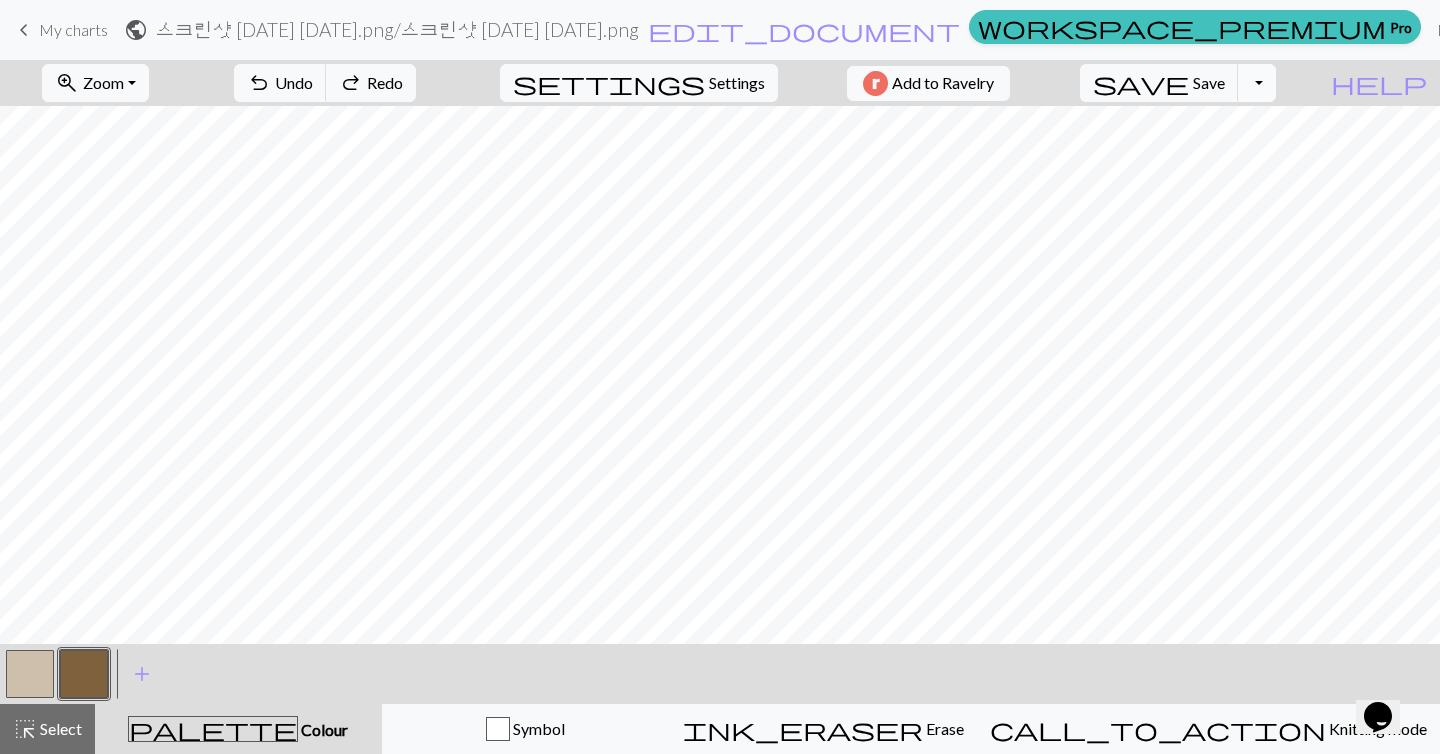 click on "Toggle Dropdown" at bounding box center [1257, 83] 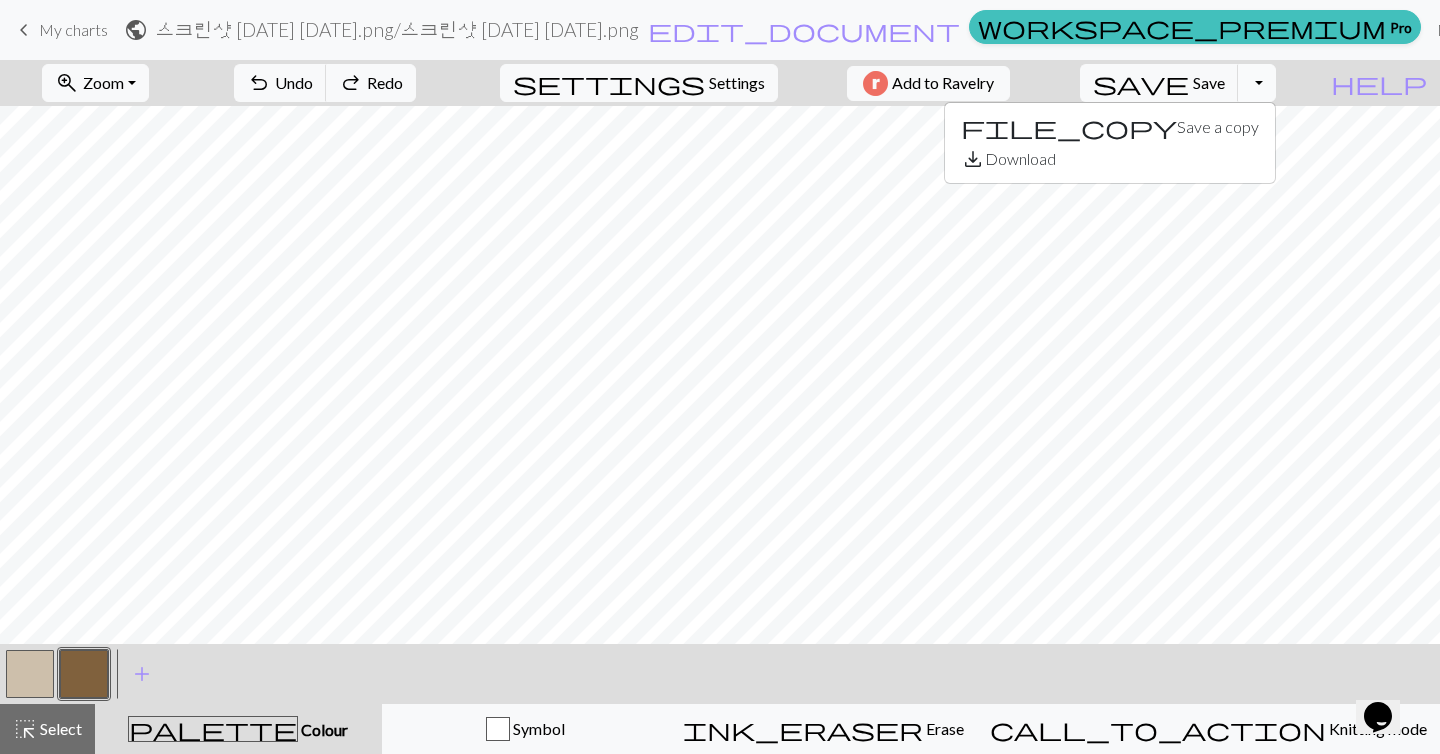 click on "Toggle Dropdown" at bounding box center (1257, 83) 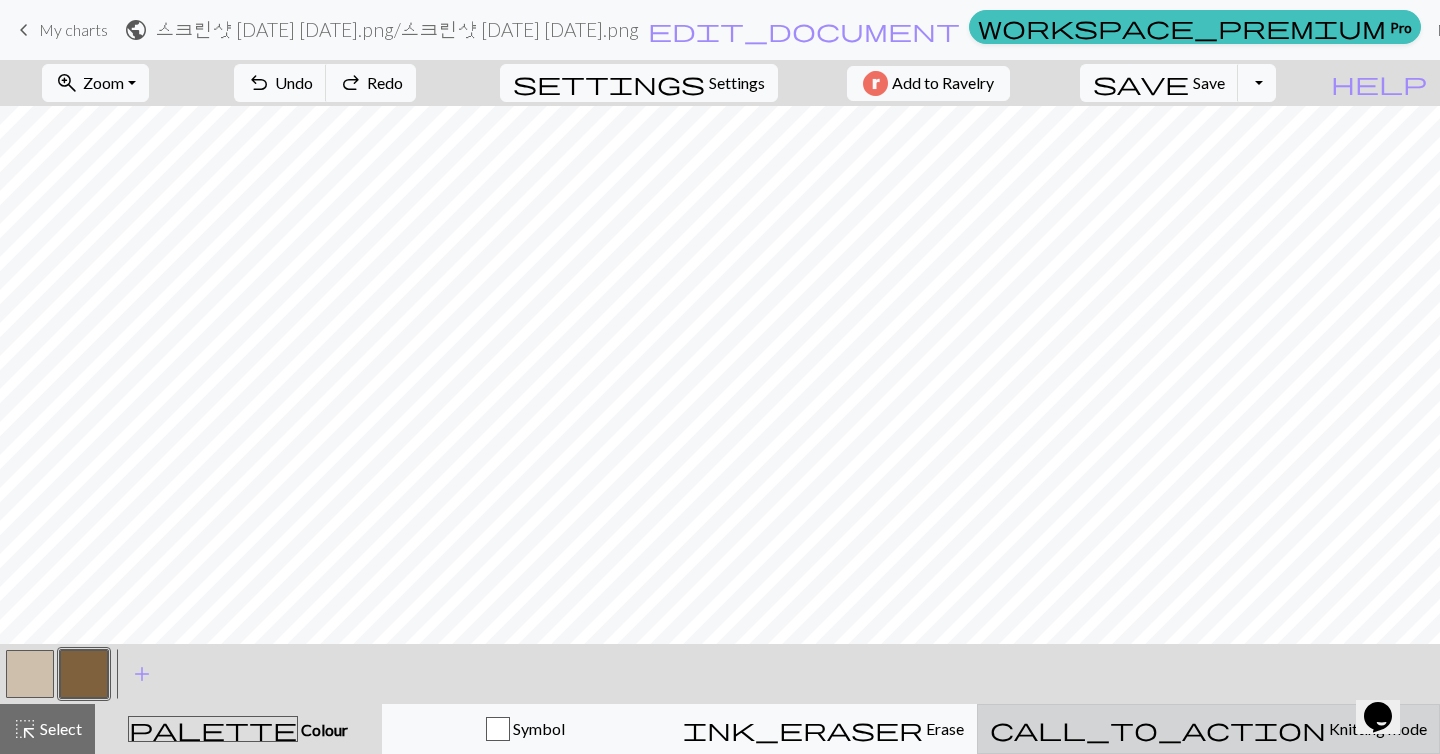click on "Knitting mode" at bounding box center (1376, 728) 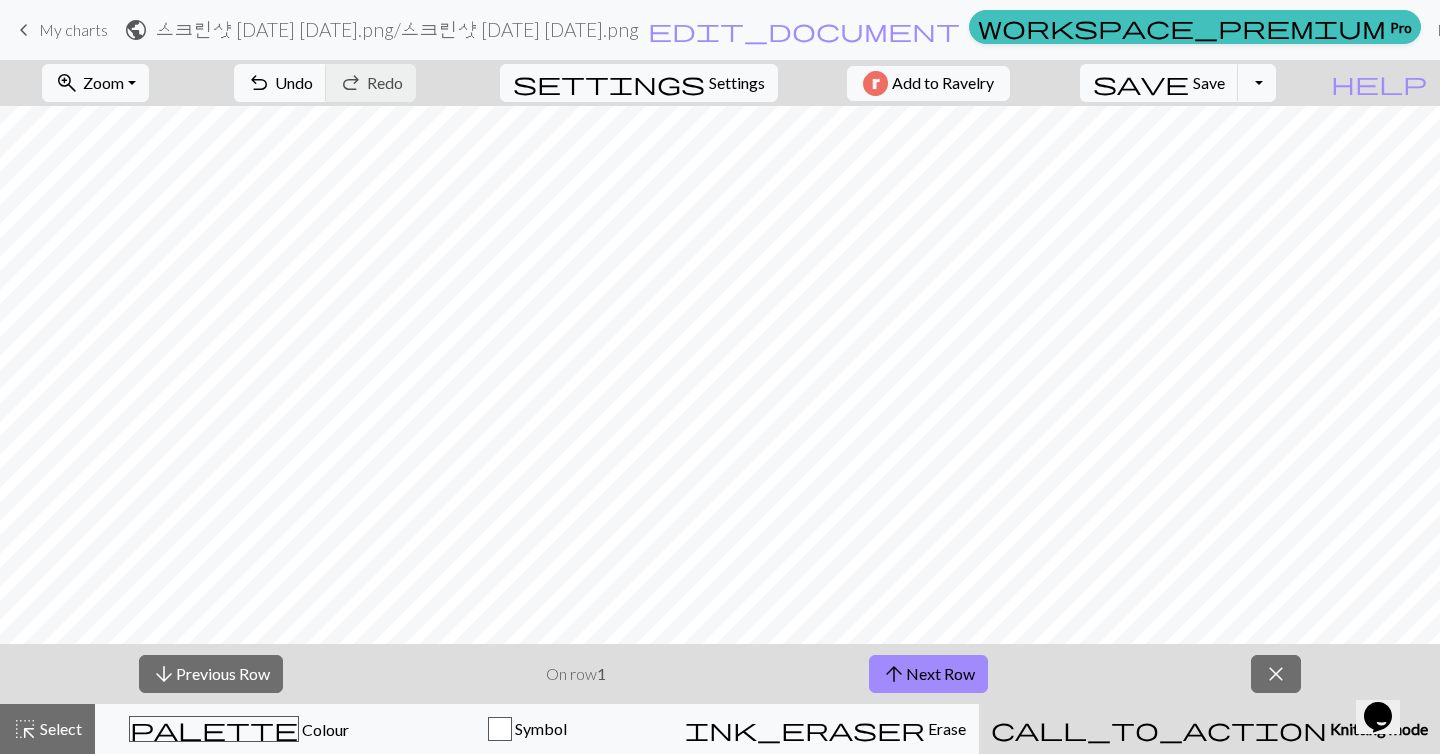 click on "Knitting mode" at bounding box center (1377, 728) 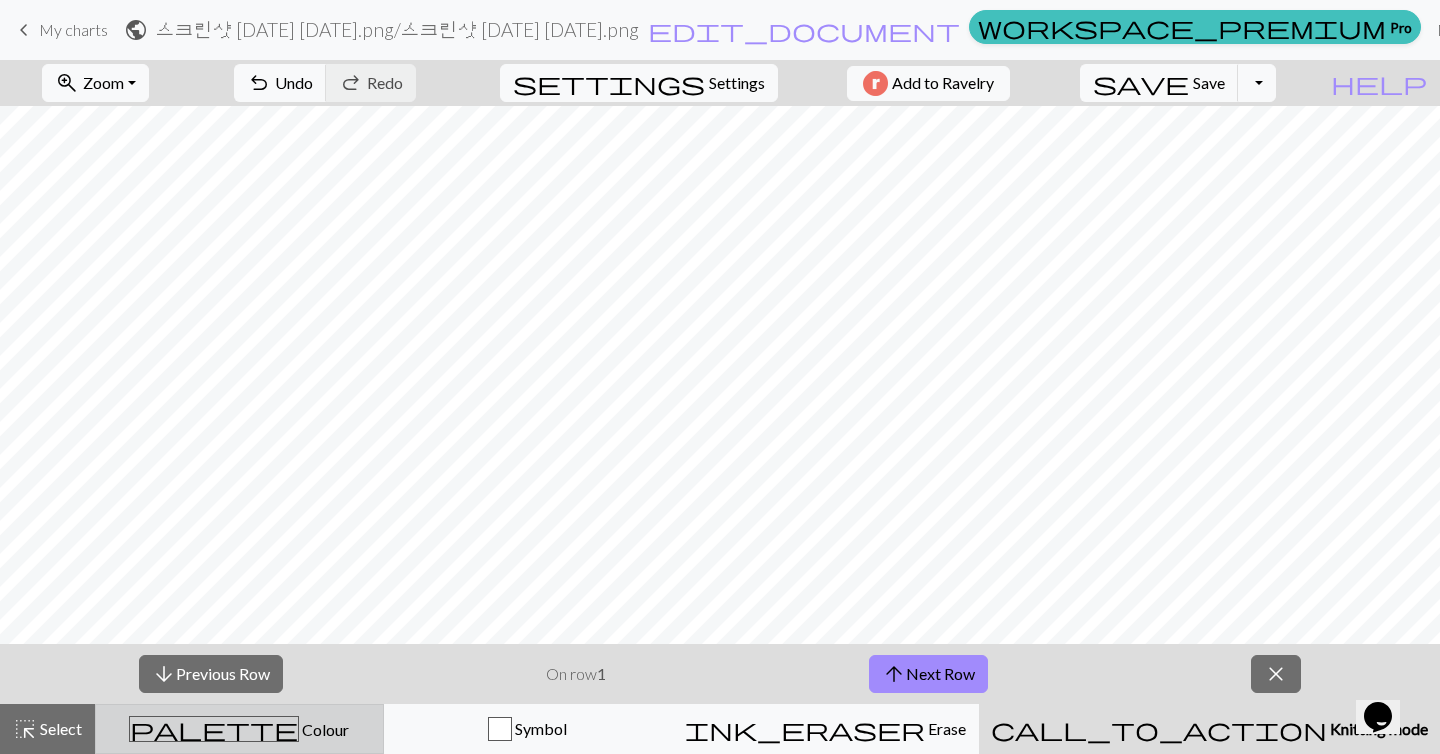 click on "palette" at bounding box center [214, 729] 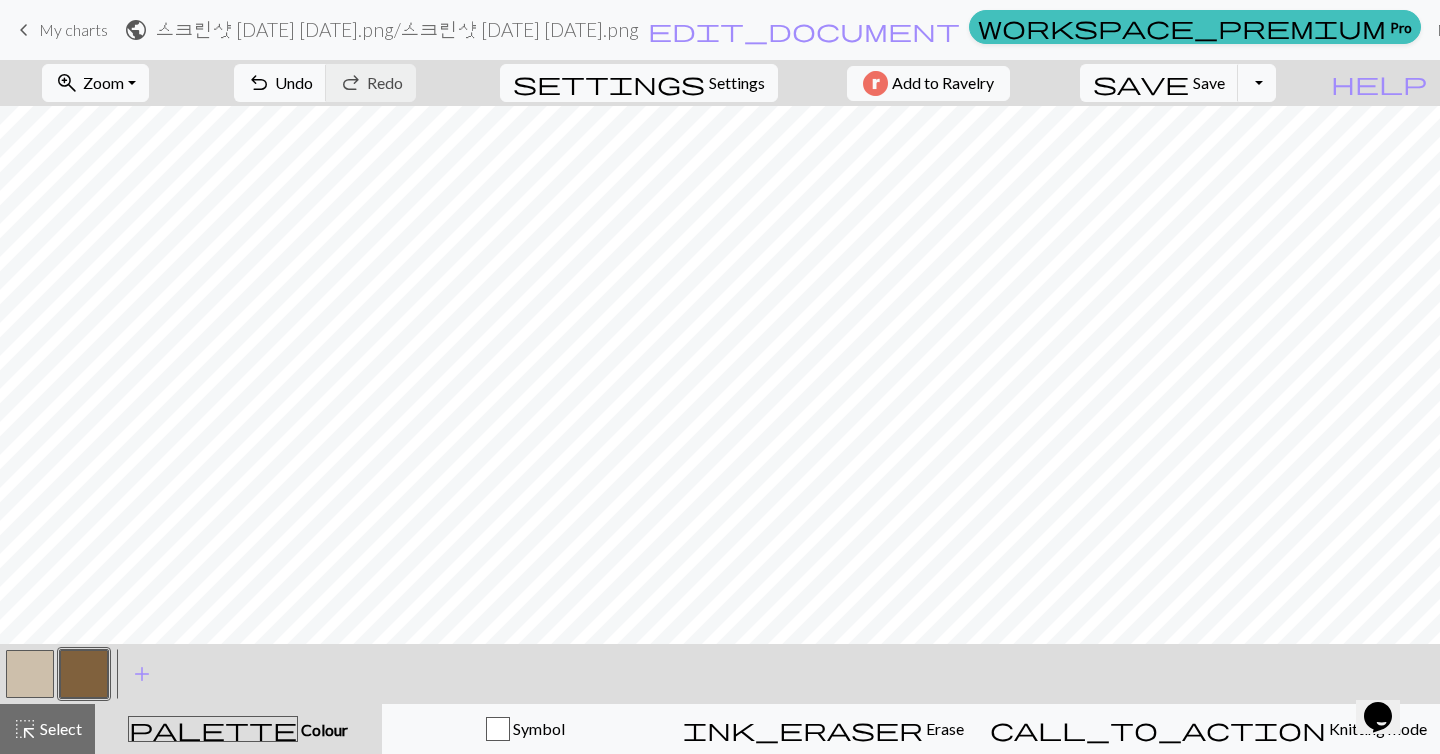 click on "My charts" at bounding box center [73, 29] 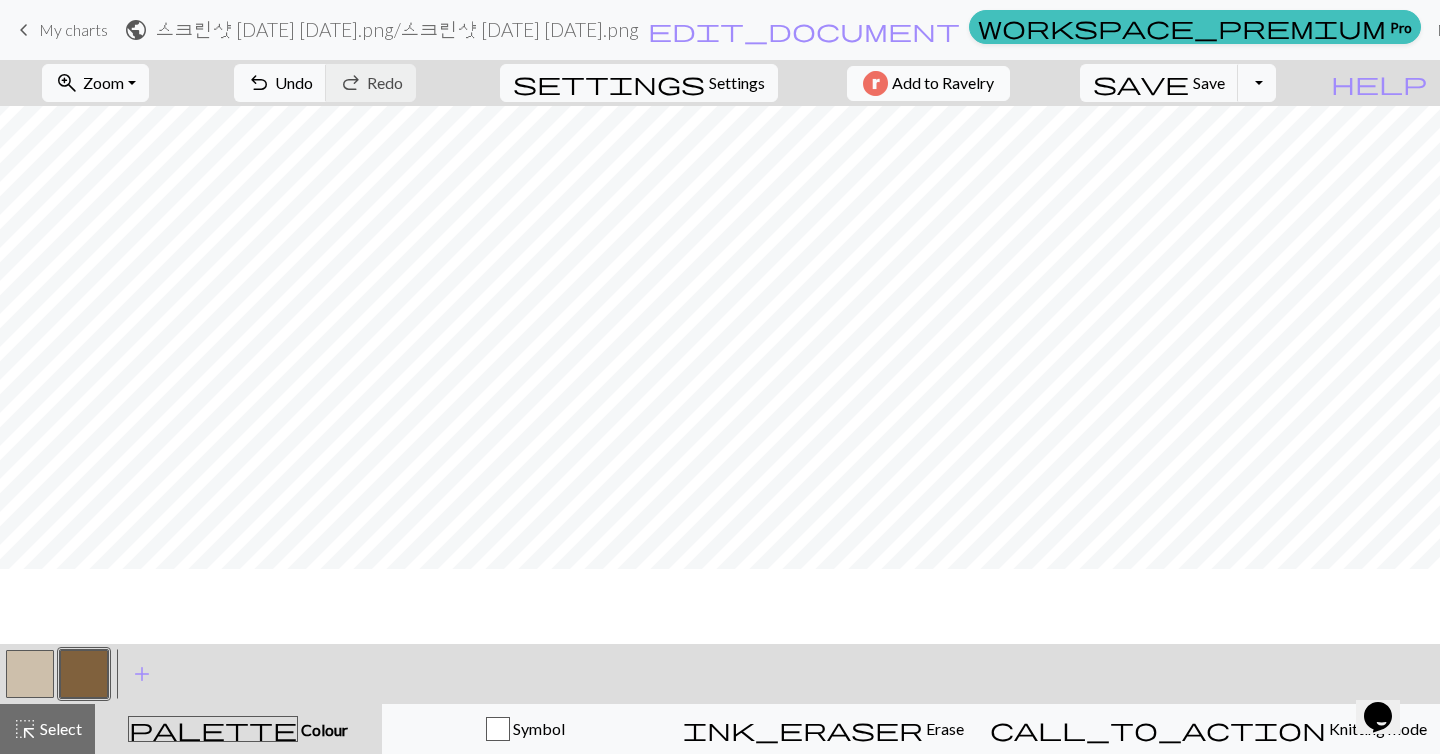 scroll, scrollTop: 0, scrollLeft: 0, axis: both 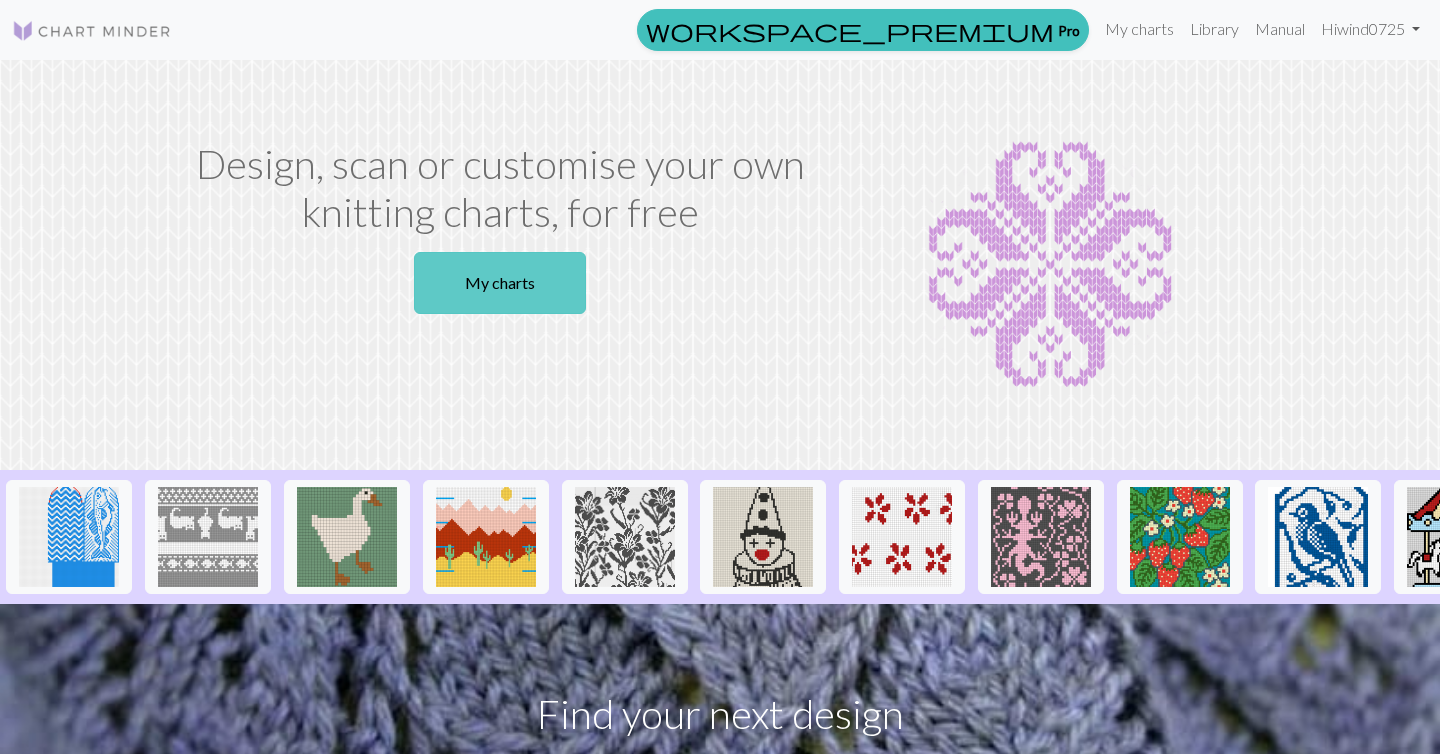 click on "My charts" at bounding box center (500, 283) 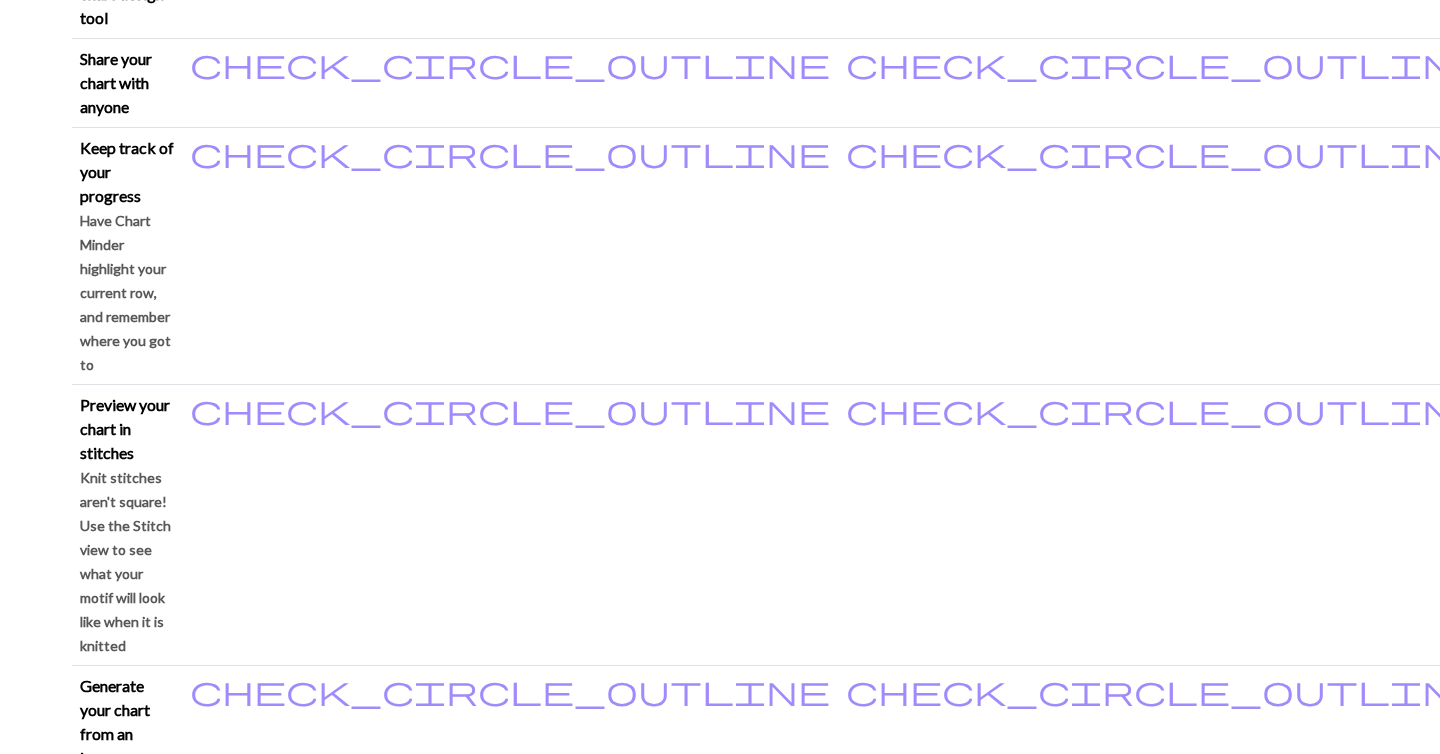 scroll, scrollTop: 0, scrollLeft: 0, axis: both 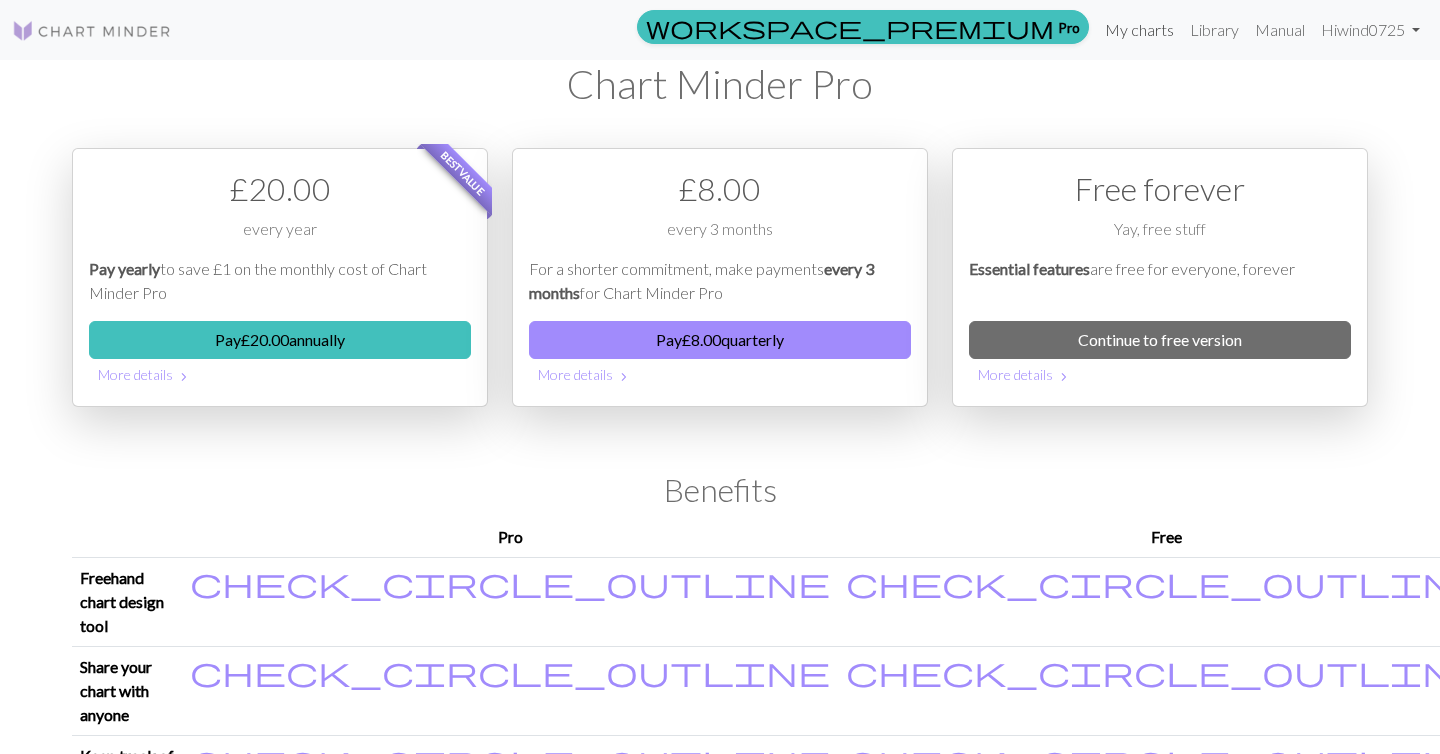 click on "My charts" at bounding box center (1139, 30) 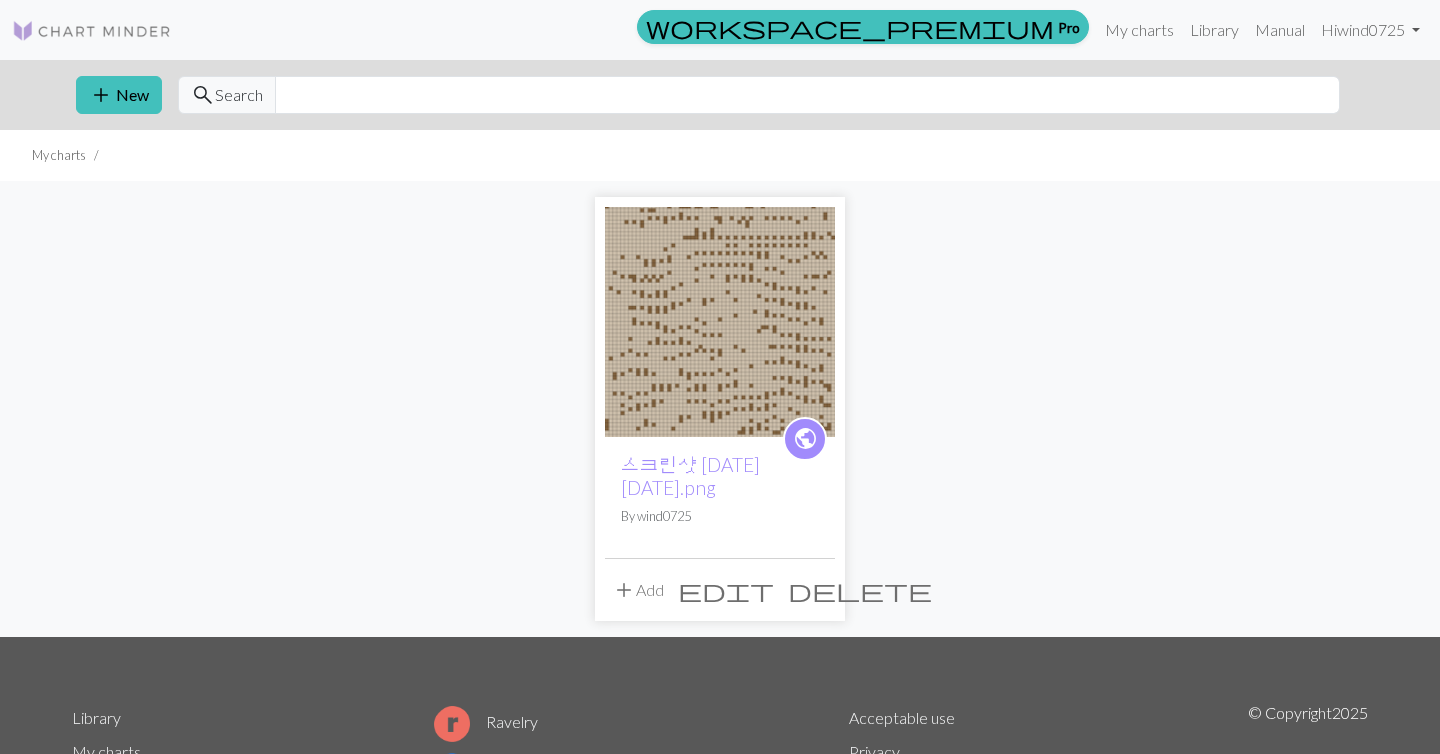 click on "delete" at bounding box center [860, 590] 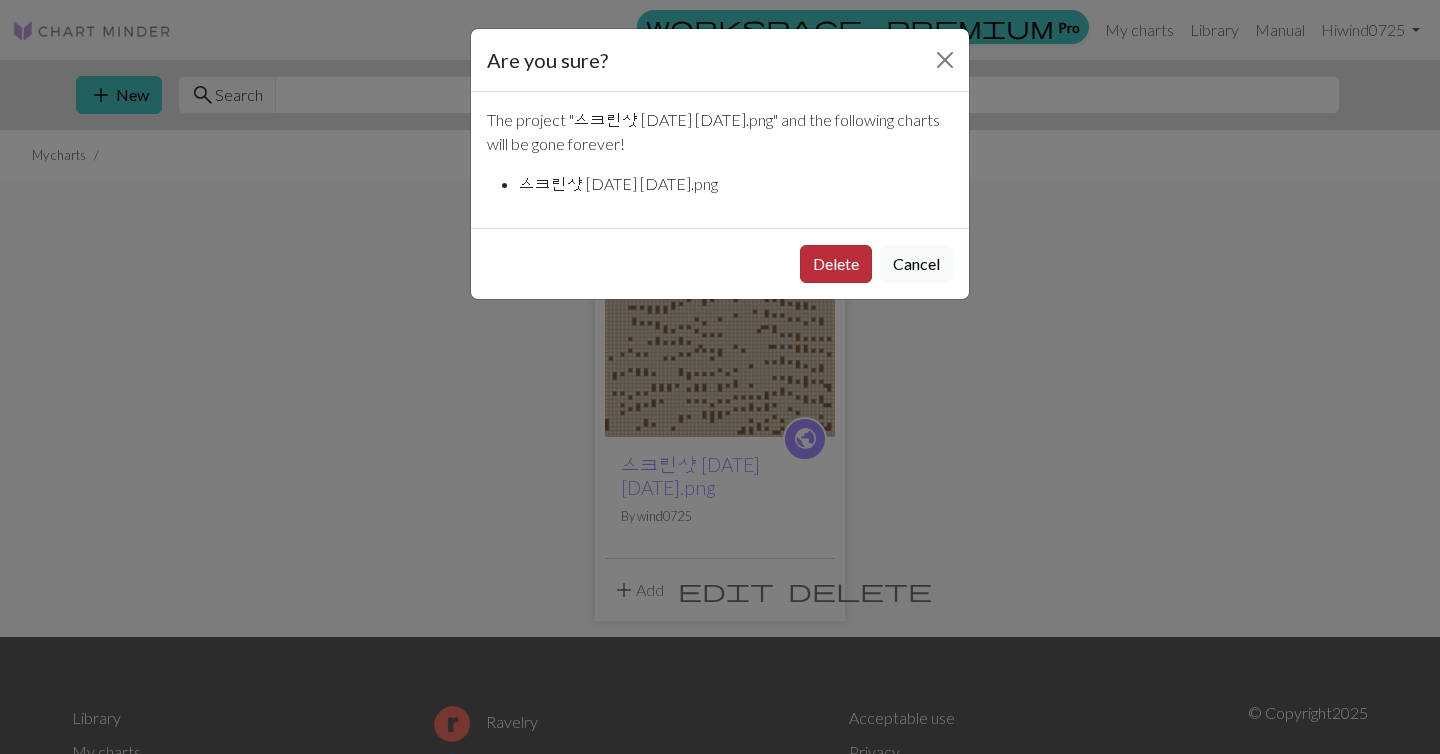 click on "Delete" at bounding box center (836, 264) 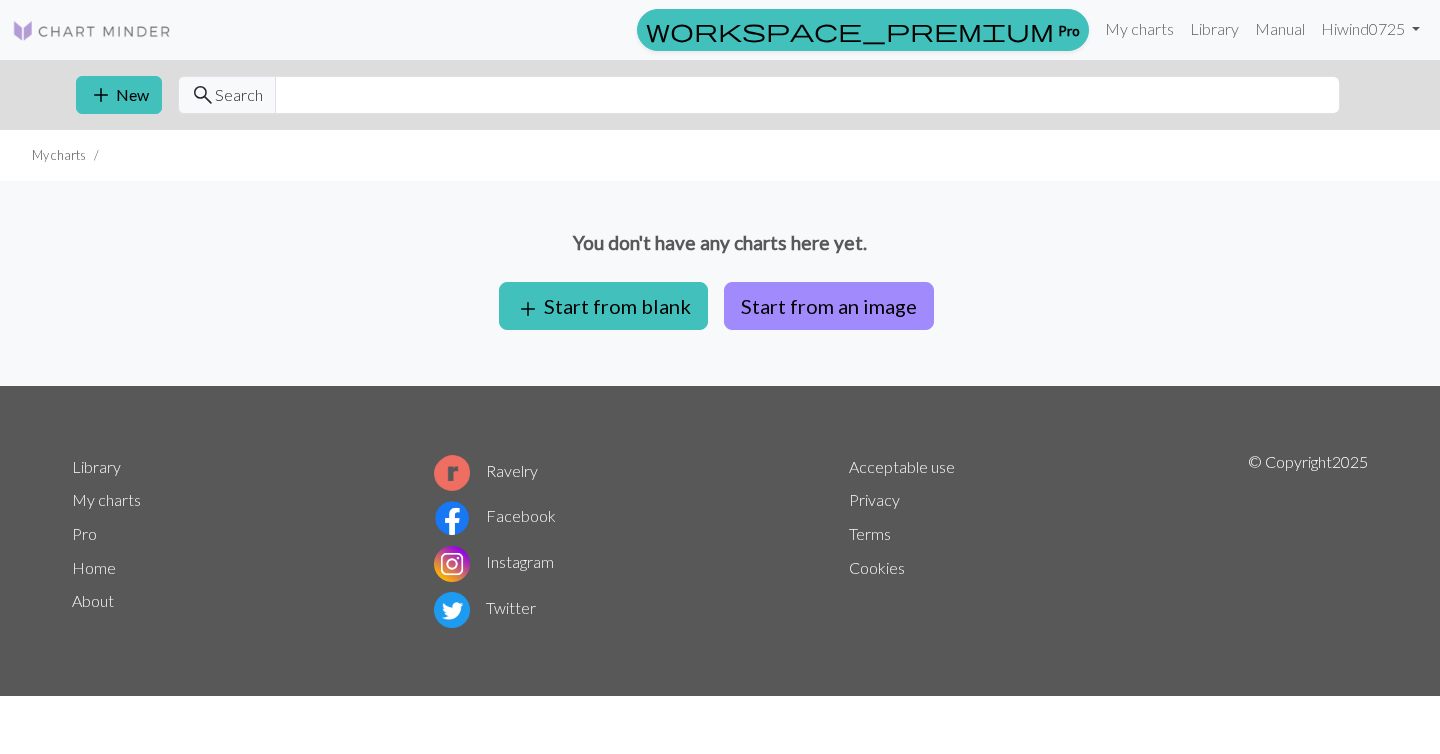scroll, scrollTop: 0, scrollLeft: 0, axis: both 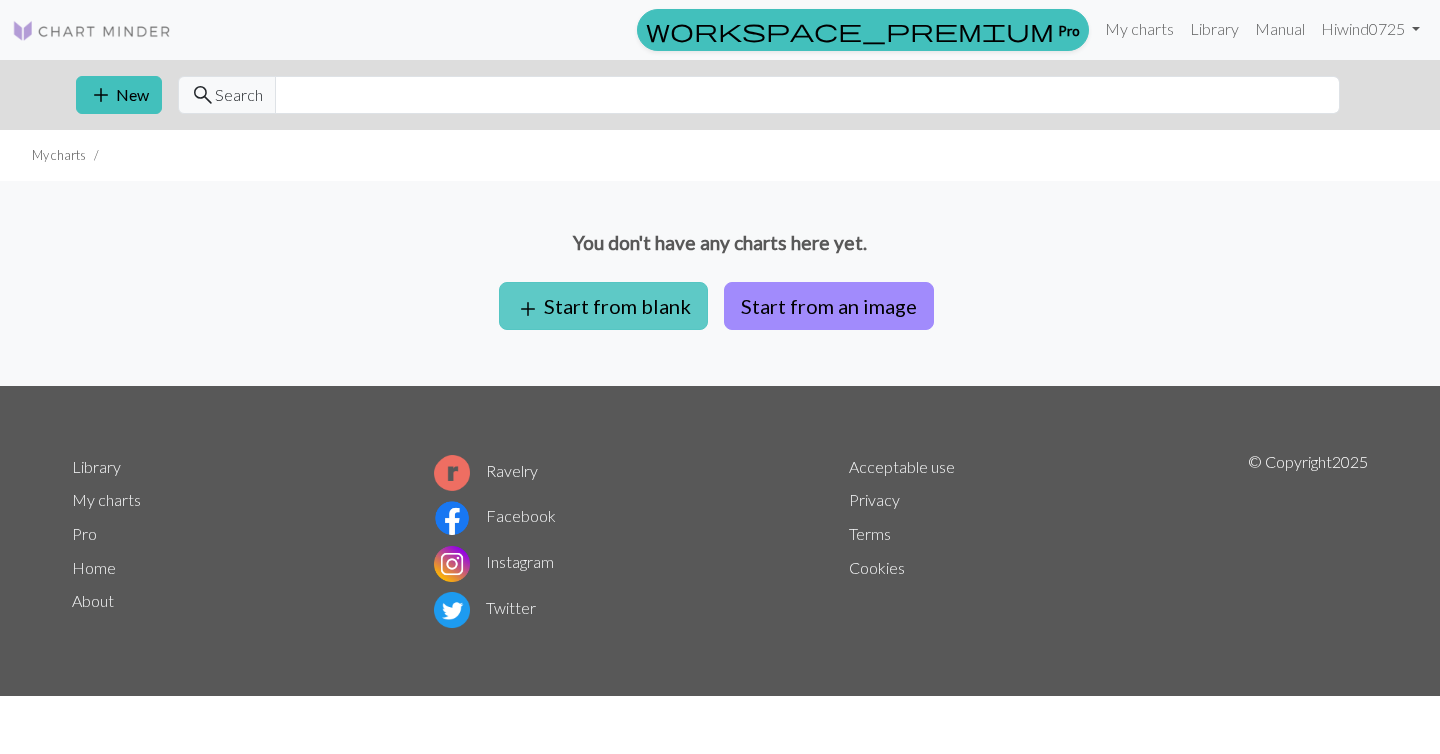 click on "add   Start from blank" at bounding box center [603, 306] 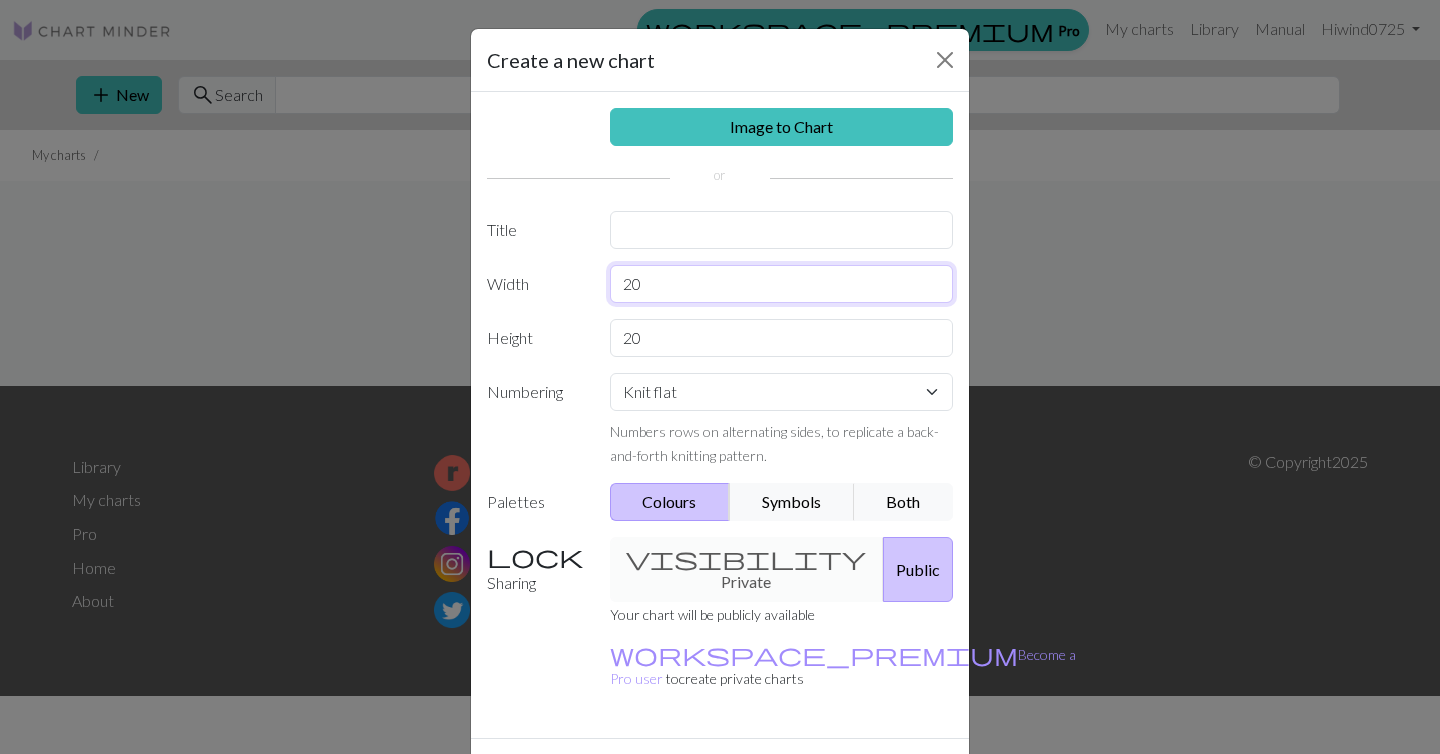 drag, startPoint x: 663, startPoint y: 285, endPoint x: 573, endPoint y: 285, distance: 90 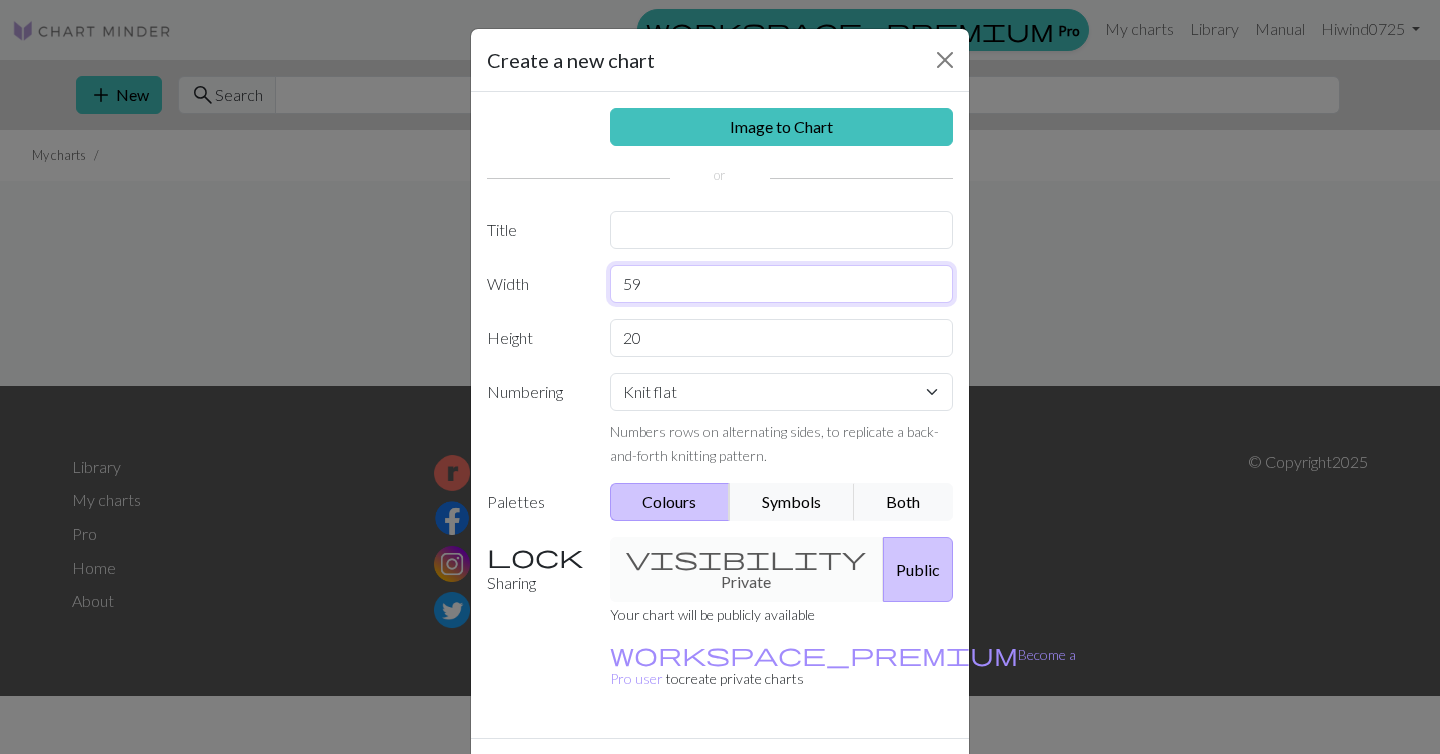 type on "59" 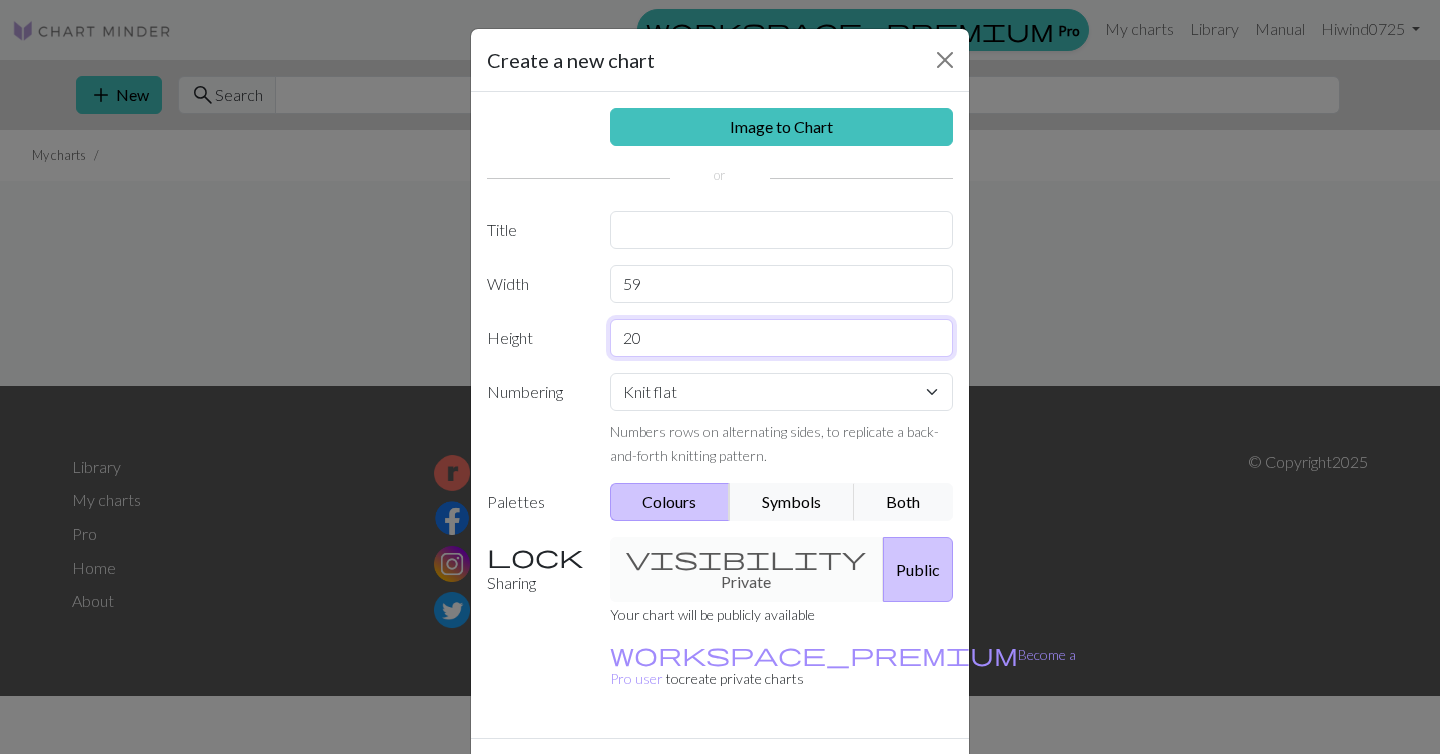 drag, startPoint x: 679, startPoint y: 340, endPoint x: 523, endPoint y: 334, distance: 156.11534 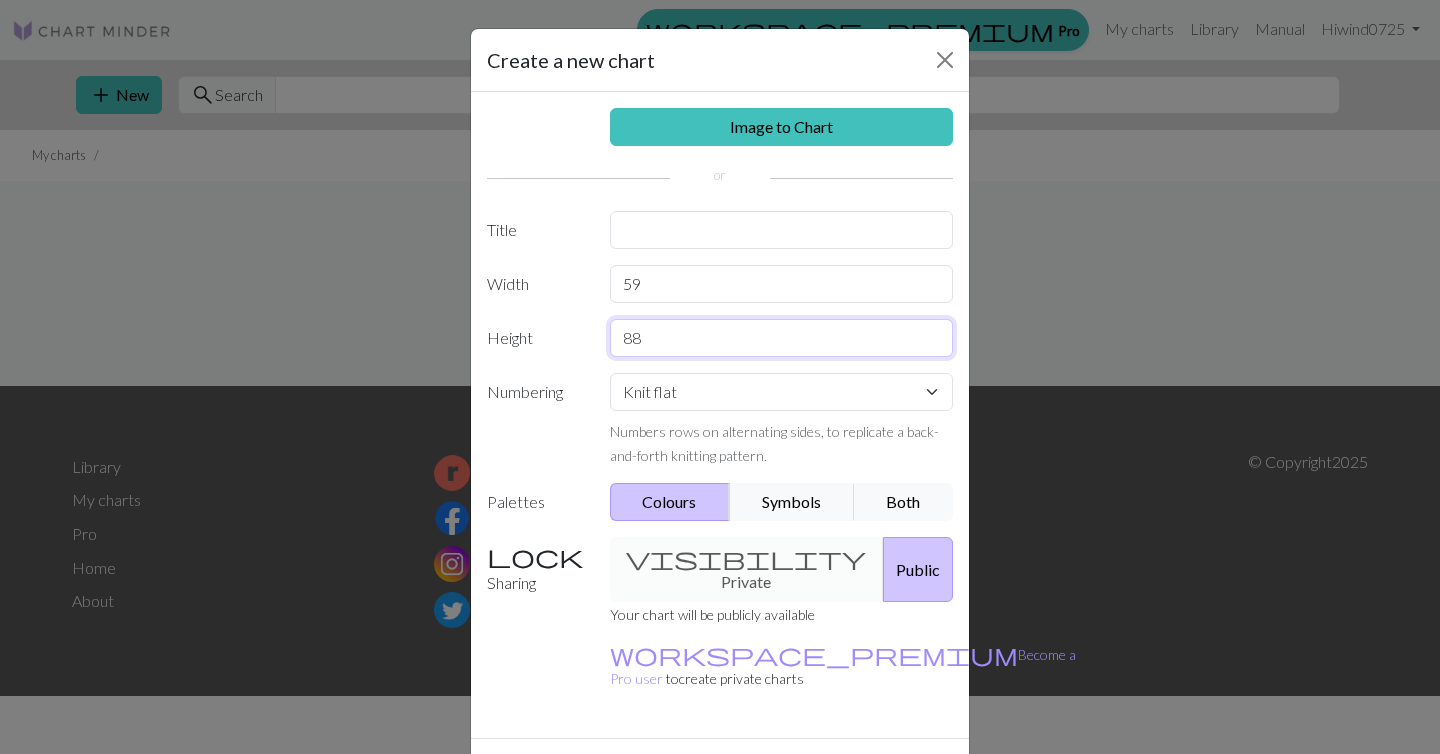 type on "88" 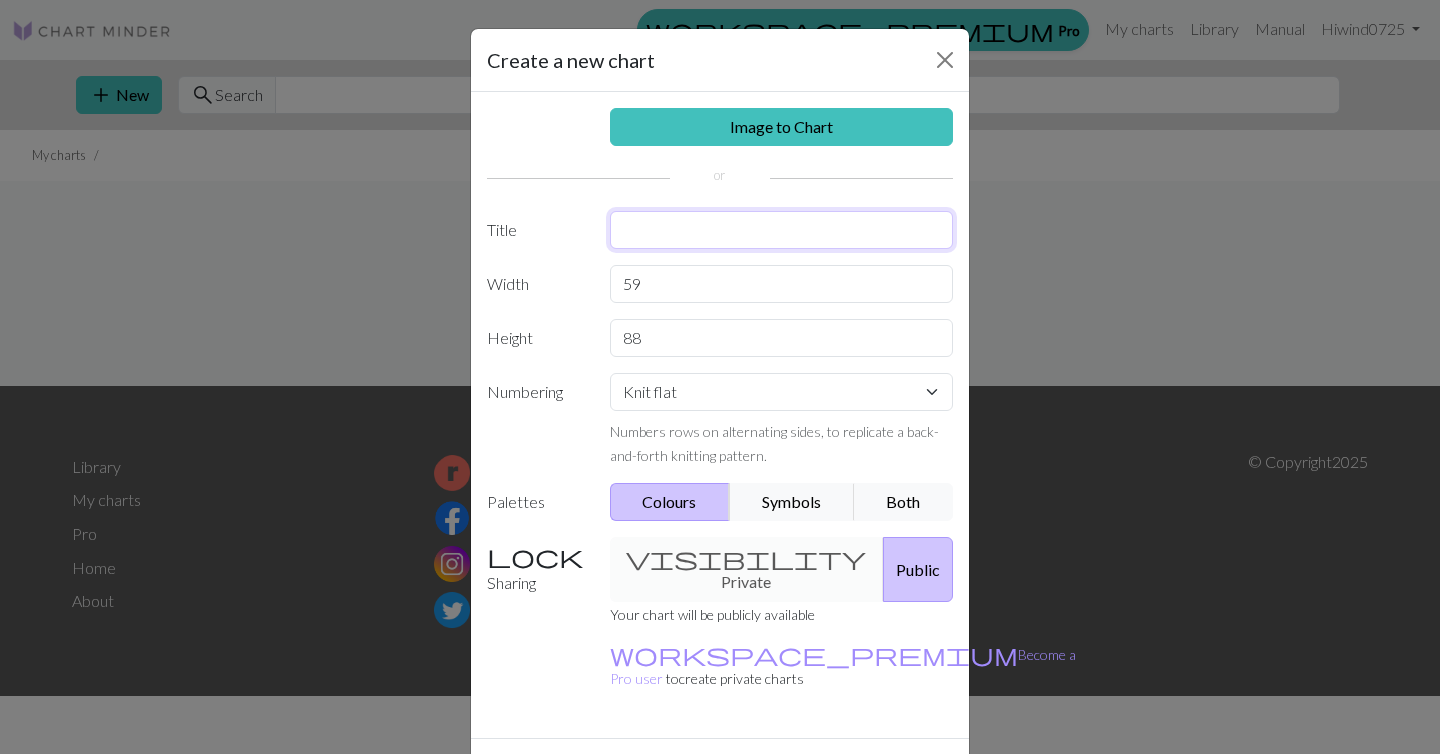 click at bounding box center [782, 230] 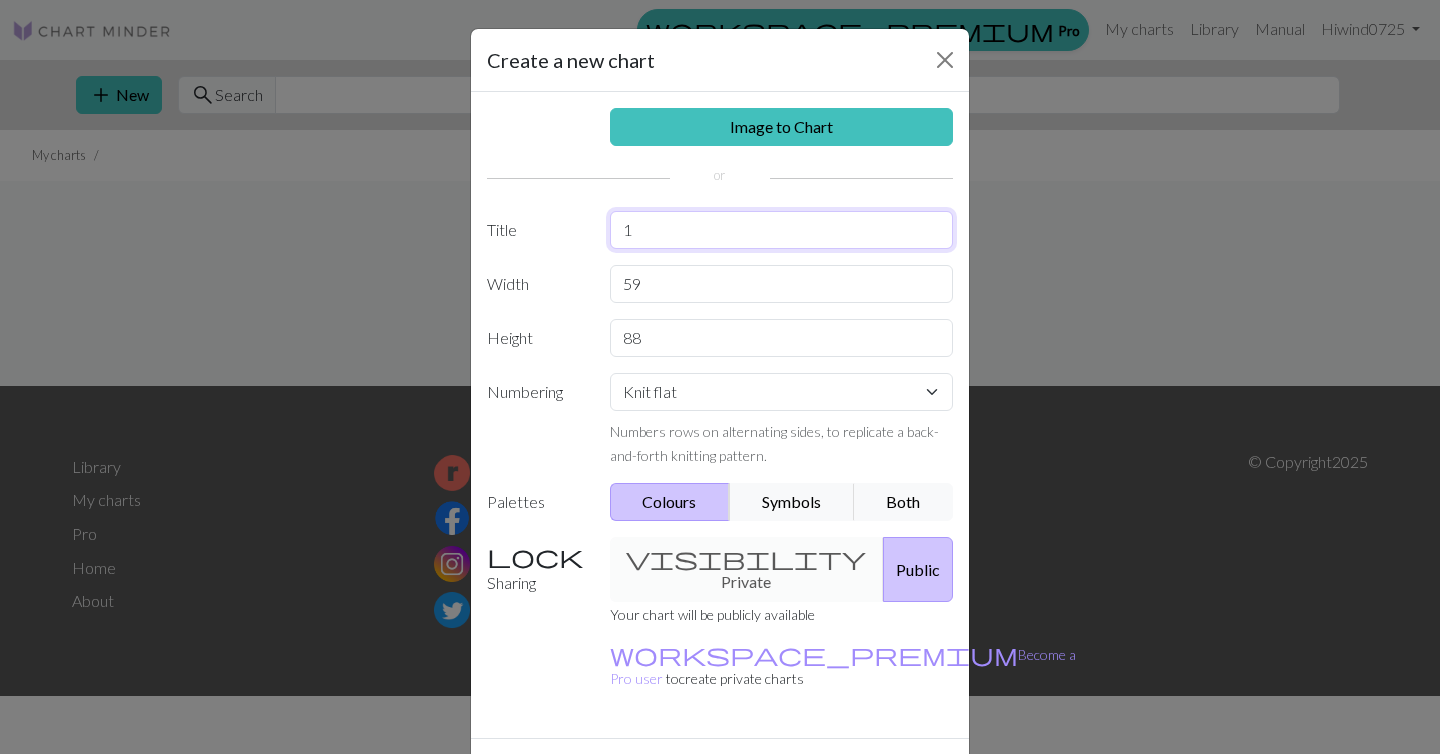 scroll, scrollTop: 35, scrollLeft: 0, axis: vertical 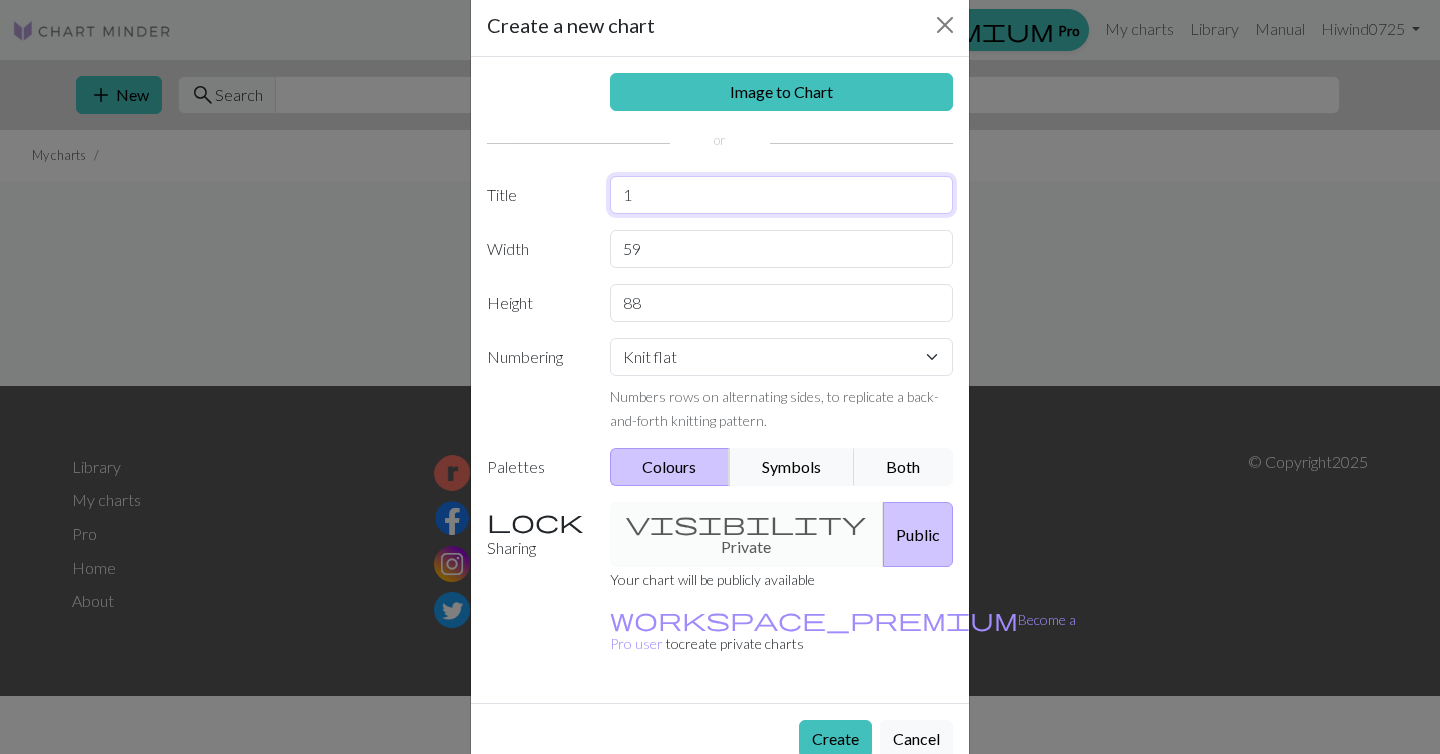 type on "1" 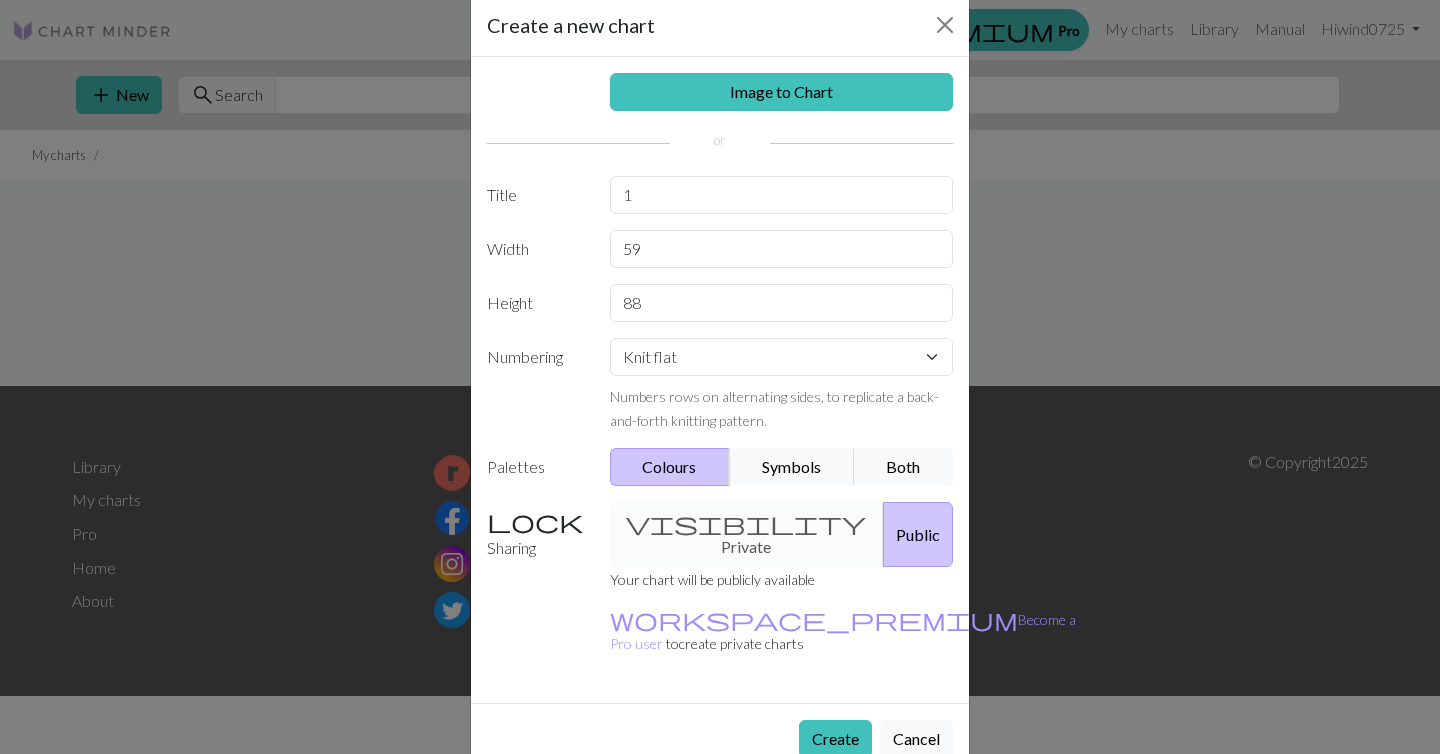 click on "visibility  Private Public" at bounding box center (782, 534) 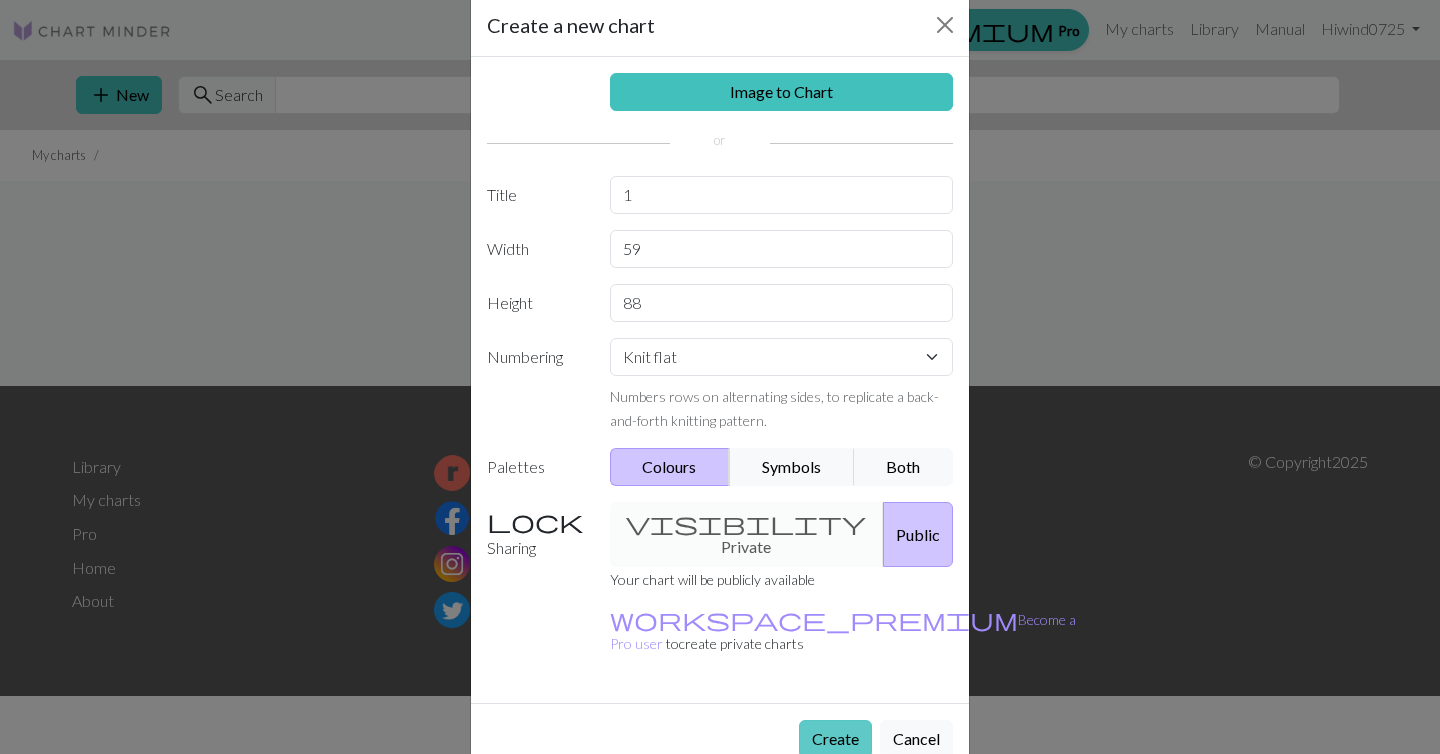 click on "Create" at bounding box center (835, 739) 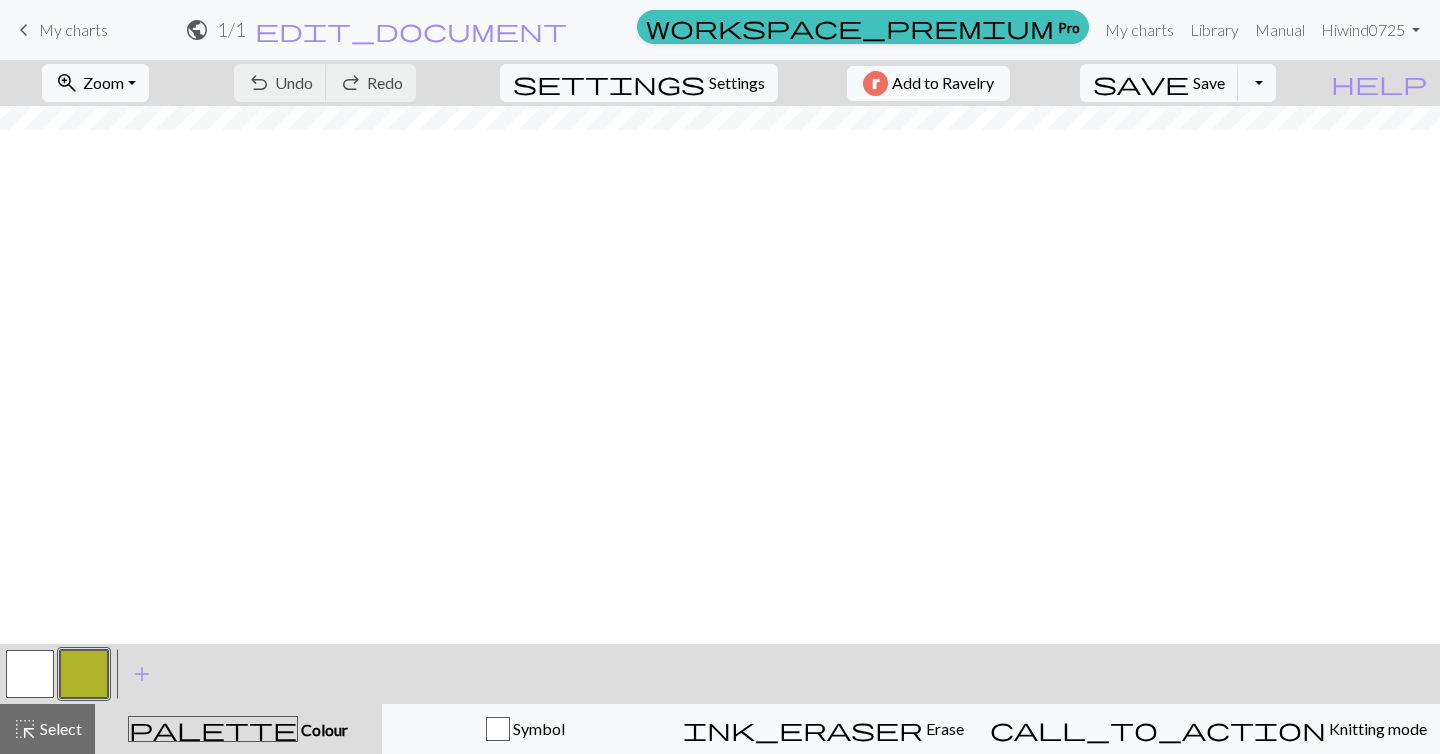 scroll, scrollTop: 0, scrollLeft: 0, axis: both 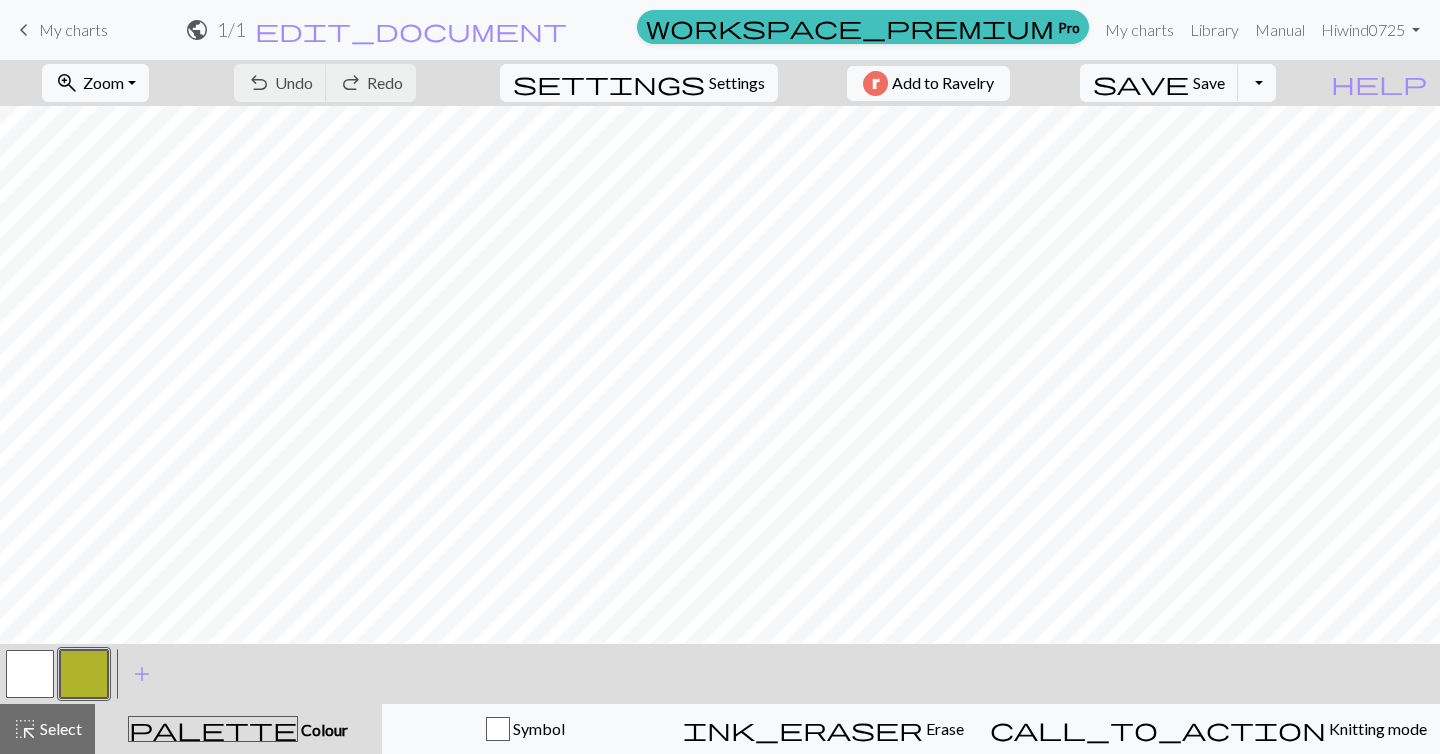 click at bounding box center [30, 674] 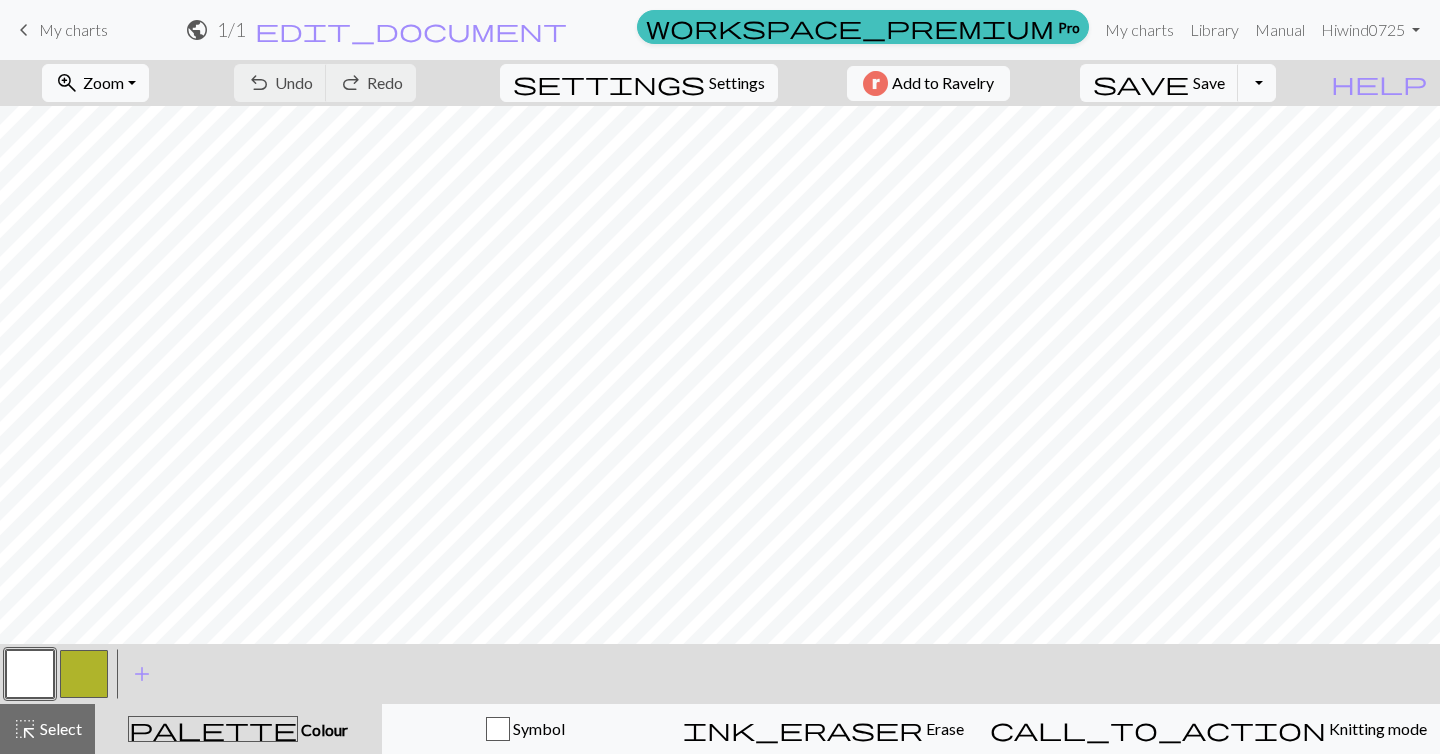 click at bounding box center [84, 674] 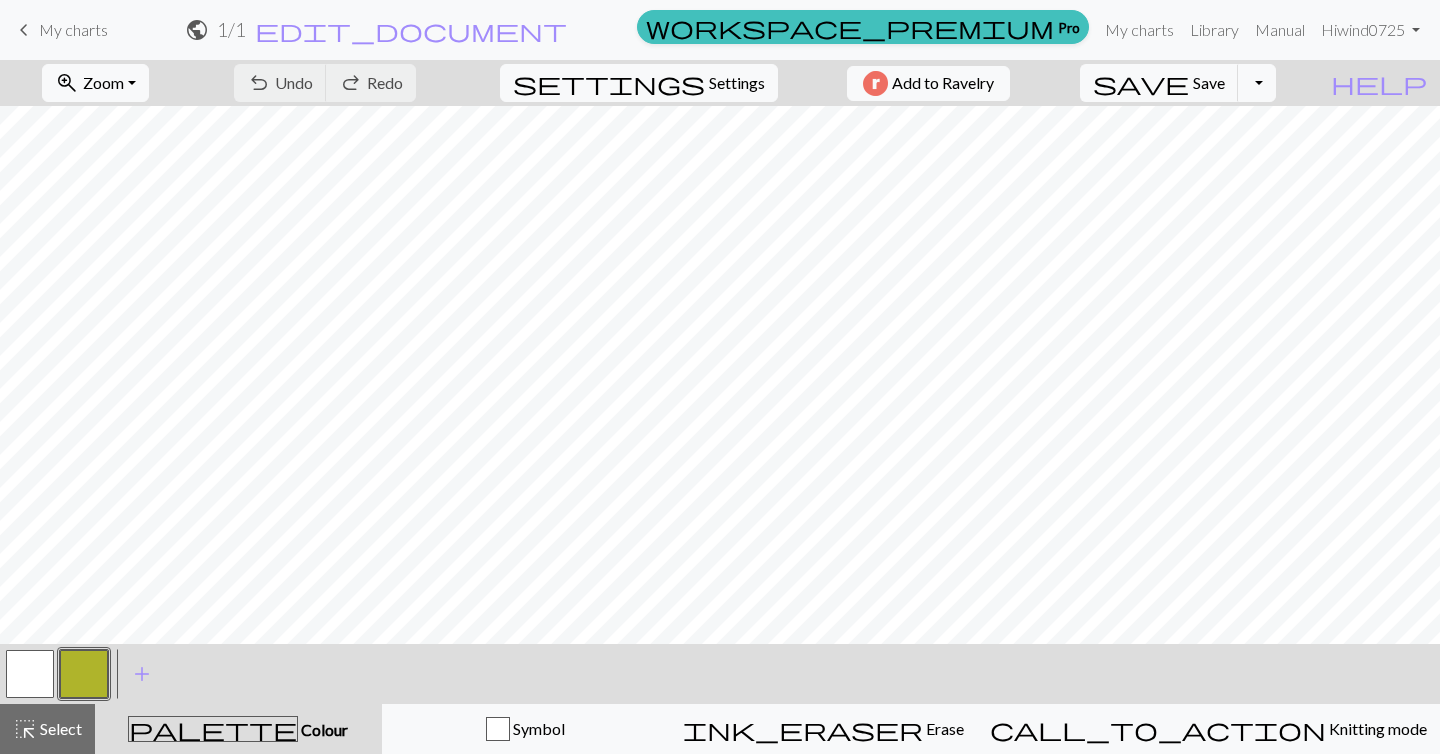 click on "palette   Colour   Colour" at bounding box center (238, 729) 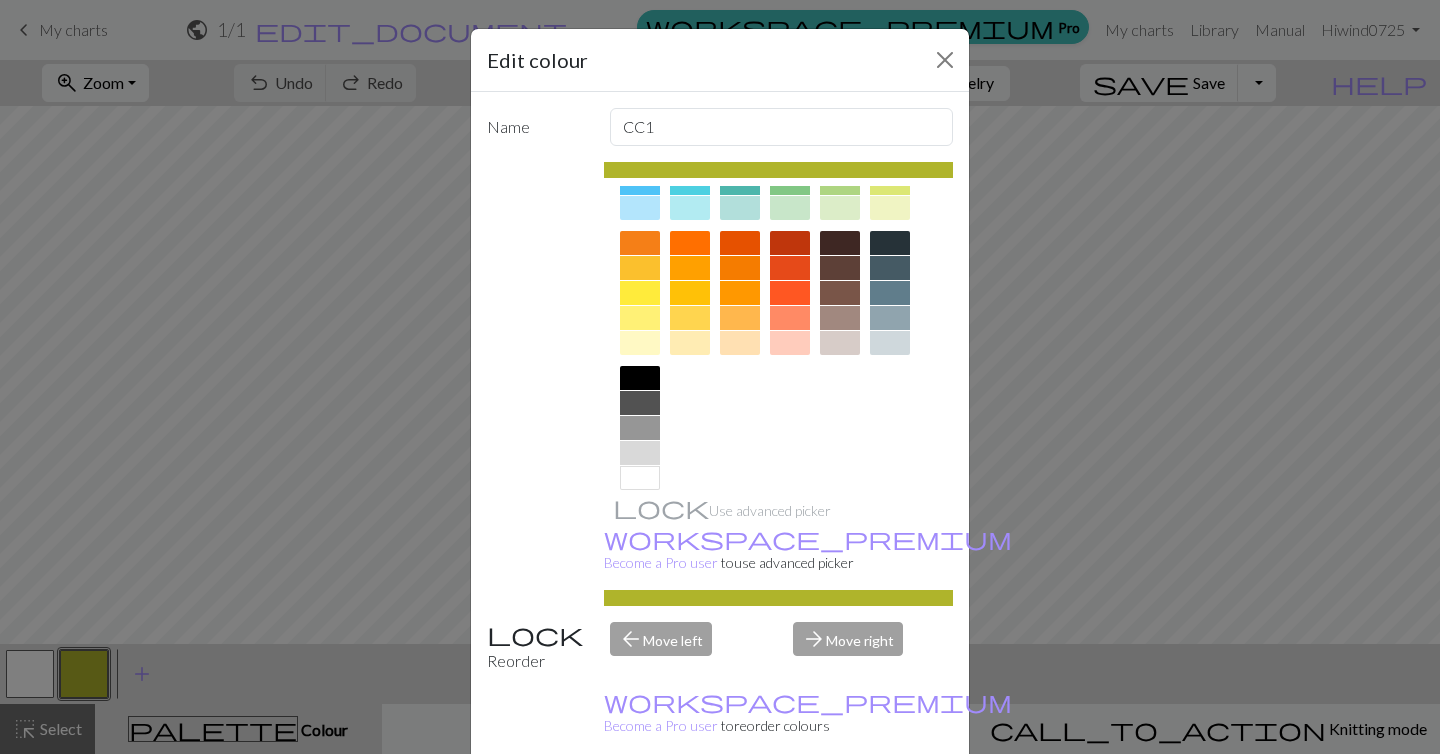 scroll, scrollTop: 264, scrollLeft: 0, axis: vertical 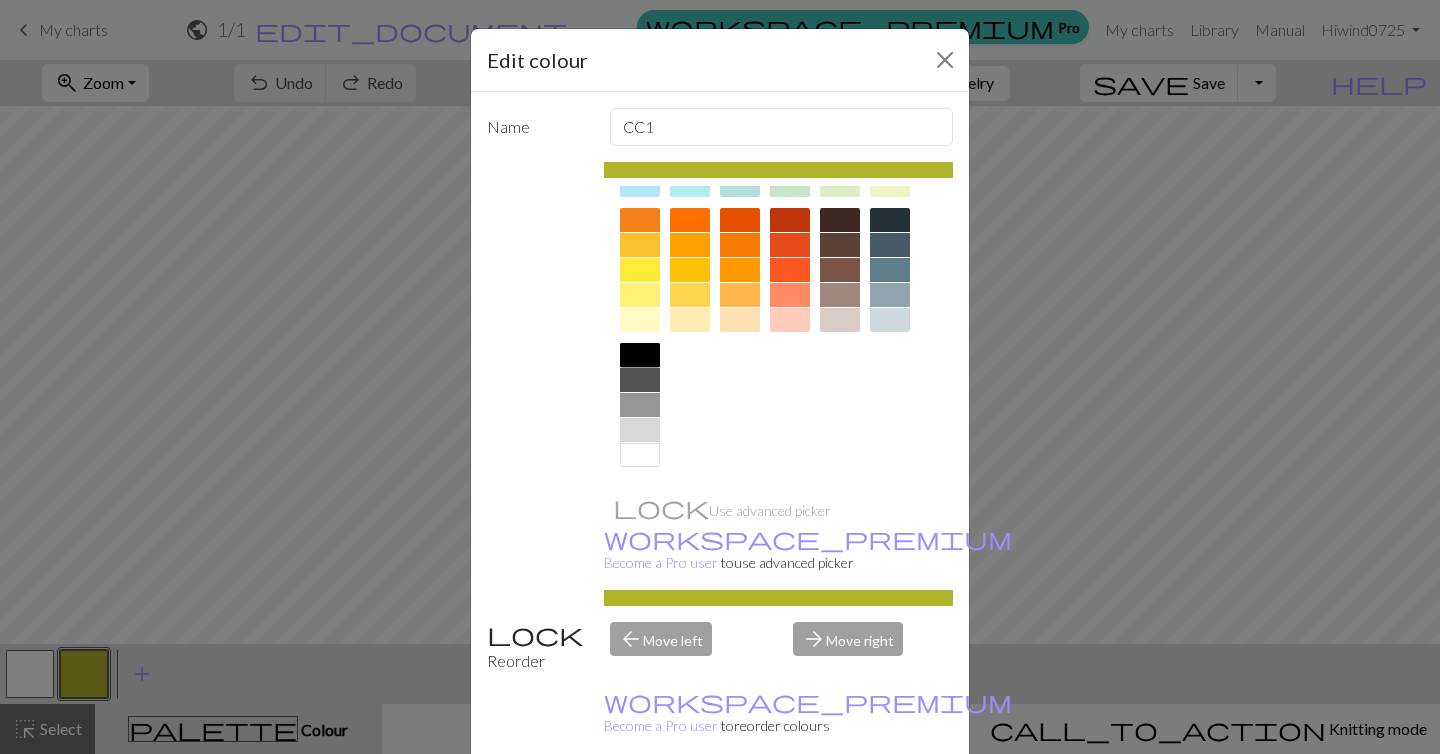 click at bounding box center [640, 355] 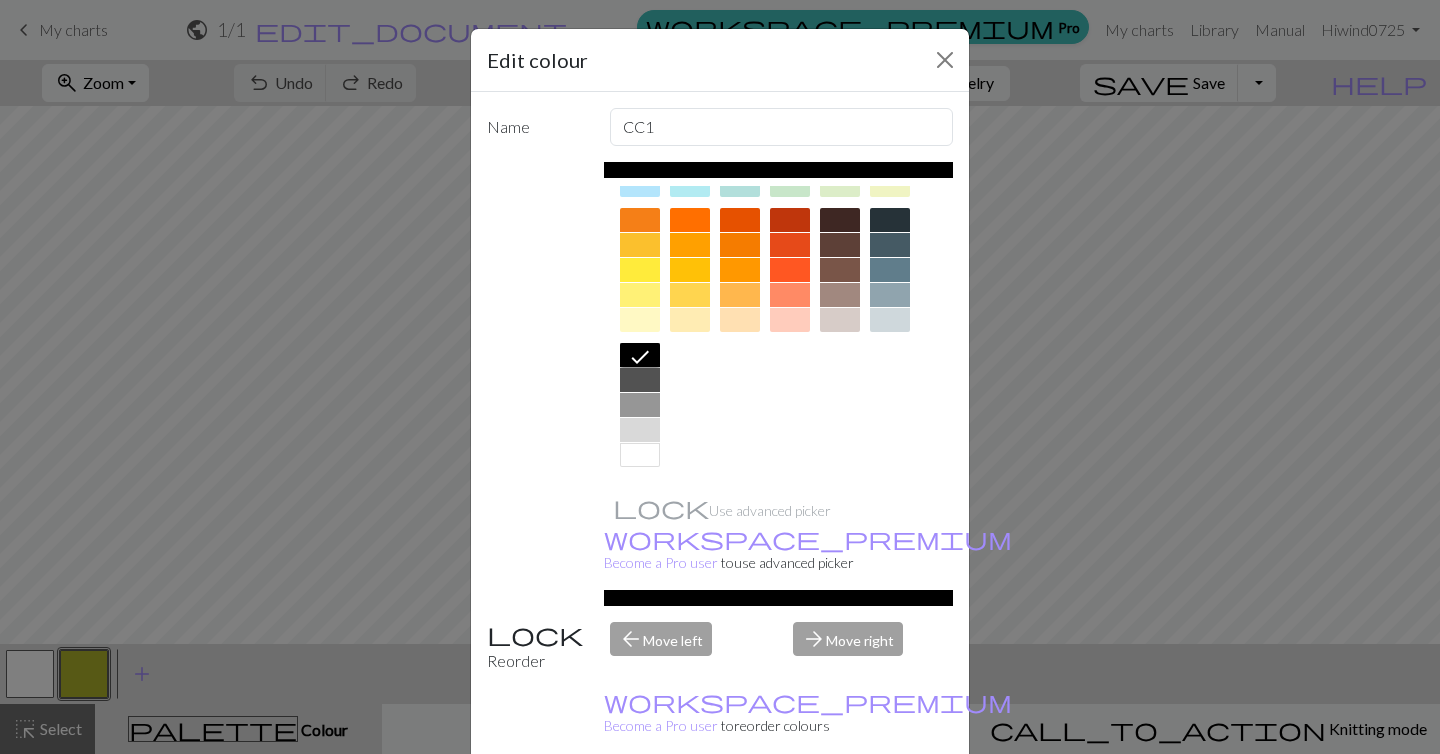 click on "Done" at bounding box center [840, 805] 